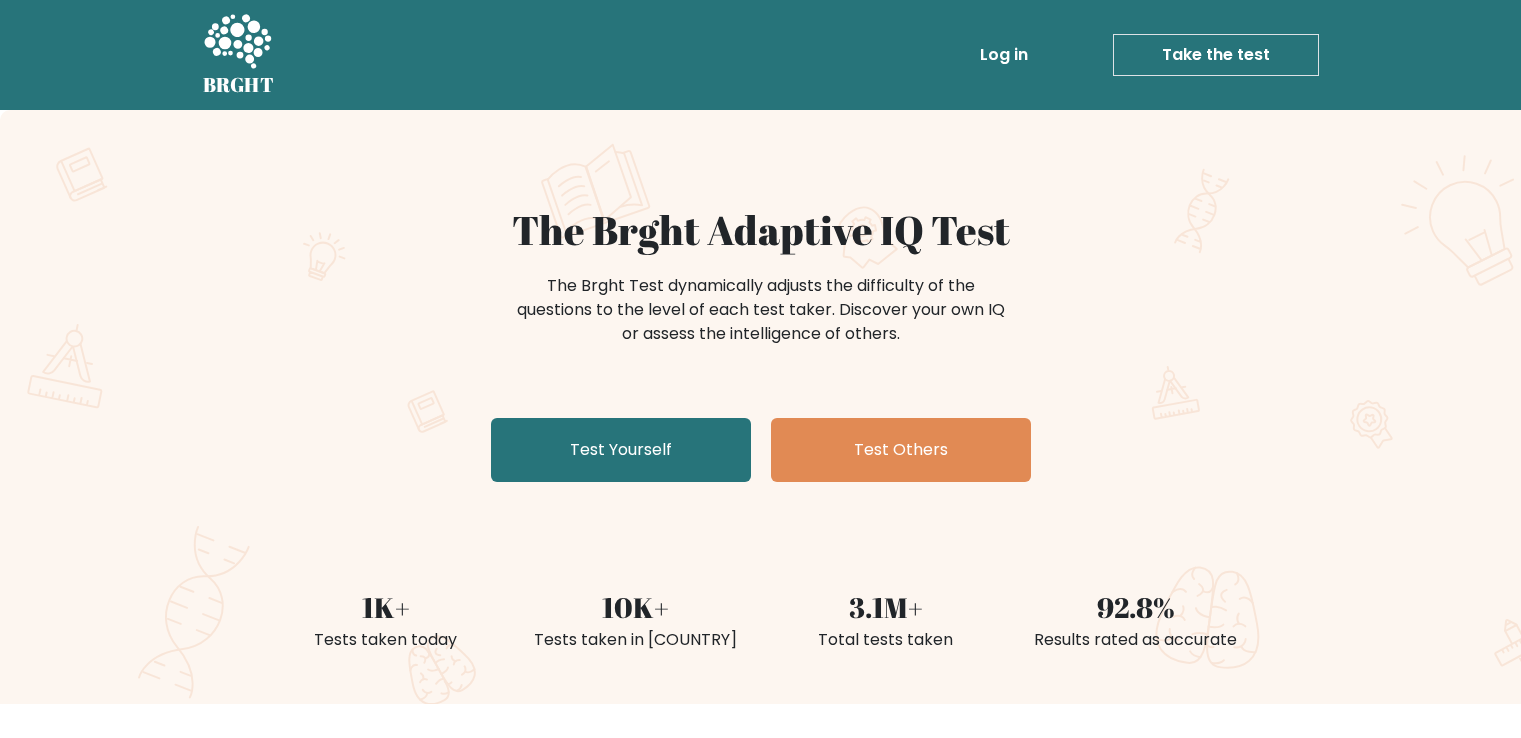 scroll, scrollTop: 0, scrollLeft: 0, axis: both 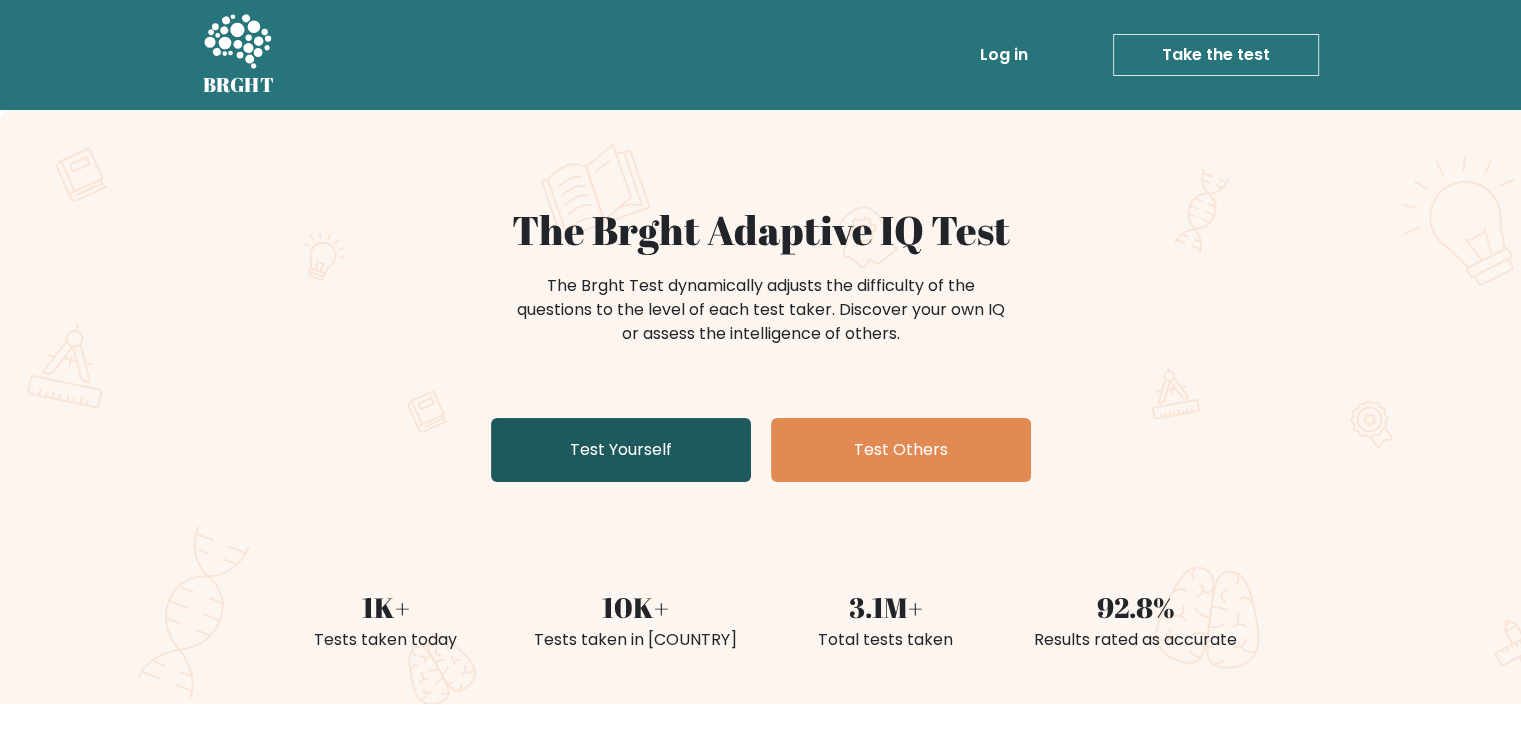 click on "Test Yourself" at bounding box center (621, 450) 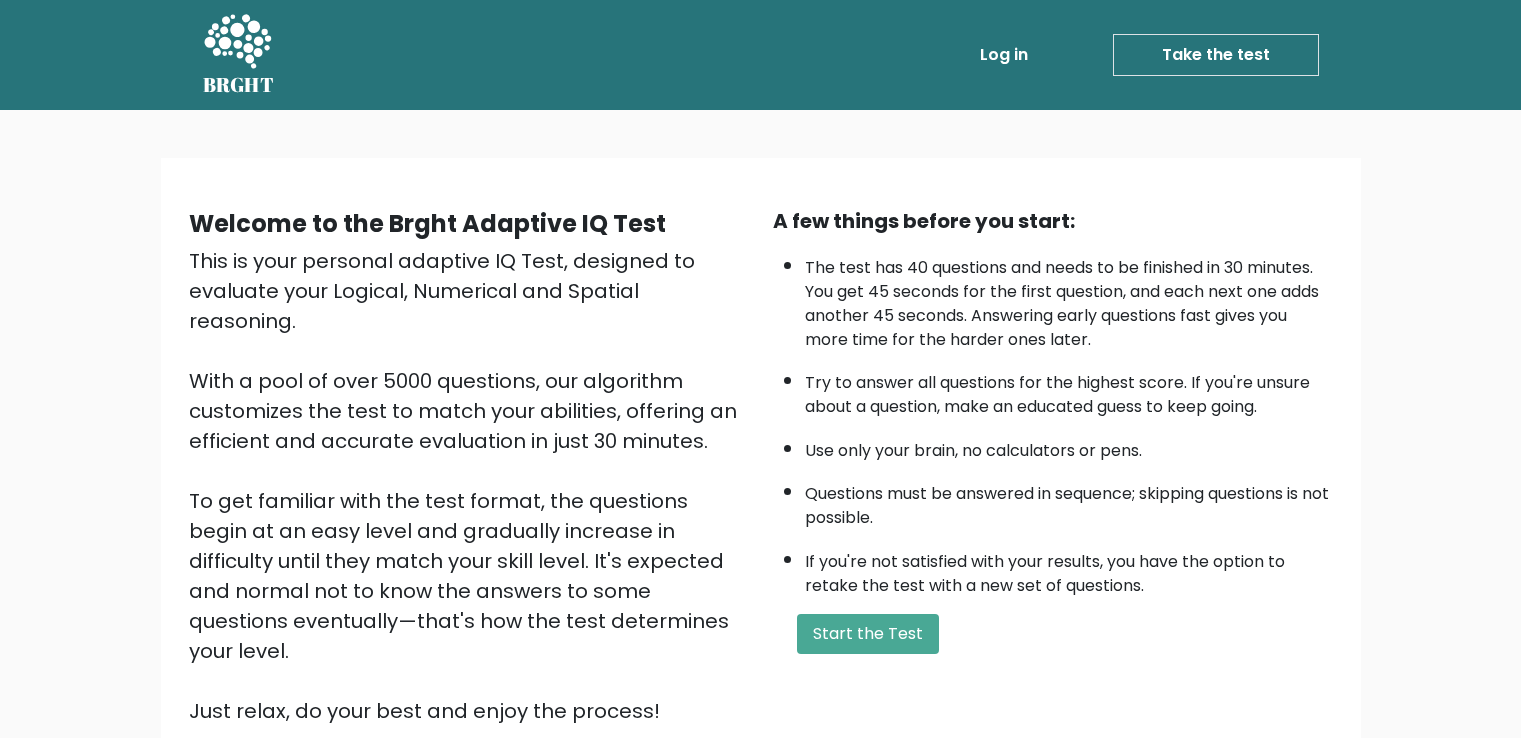scroll, scrollTop: 0, scrollLeft: 0, axis: both 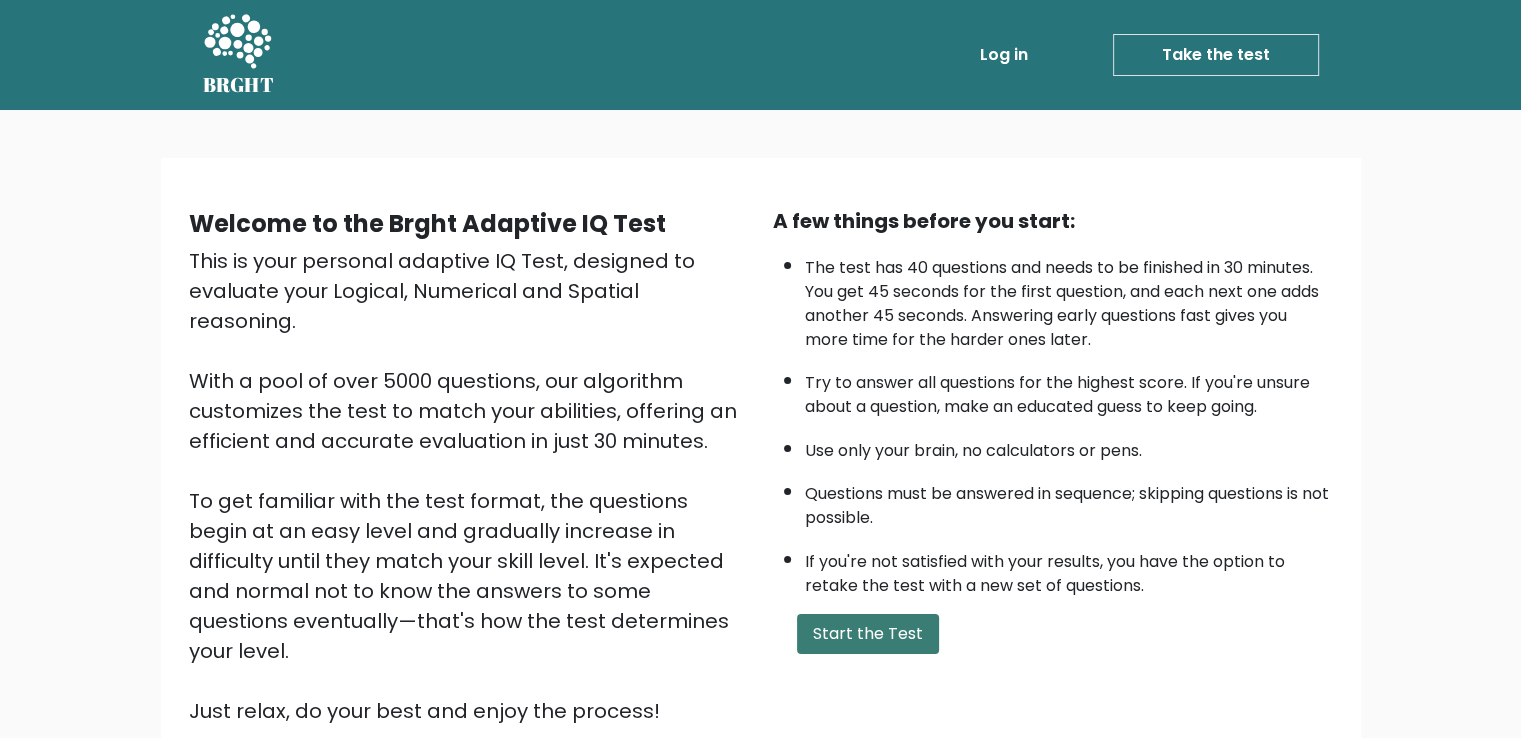 click on "Start the Test" at bounding box center [868, 634] 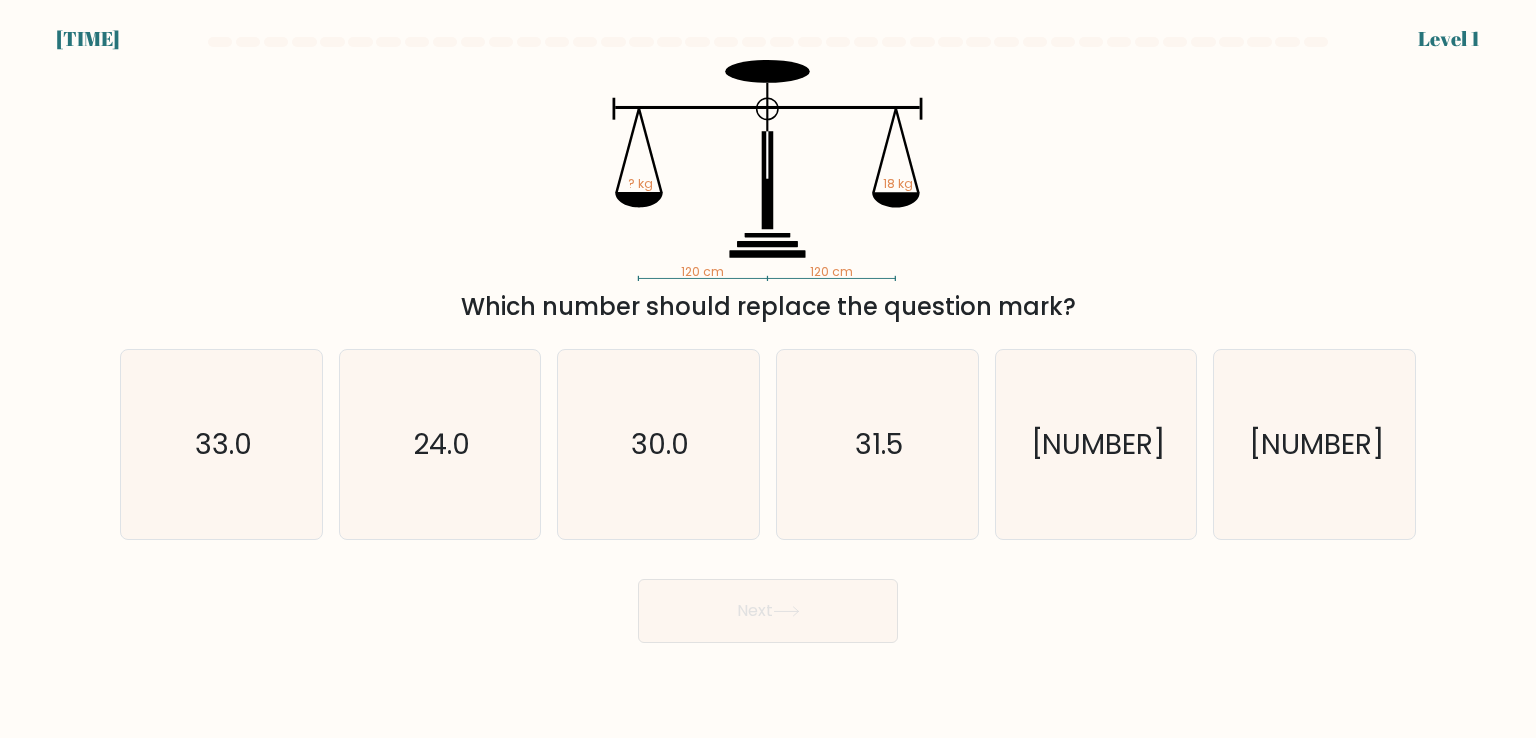 scroll, scrollTop: 0, scrollLeft: 0, axis: both 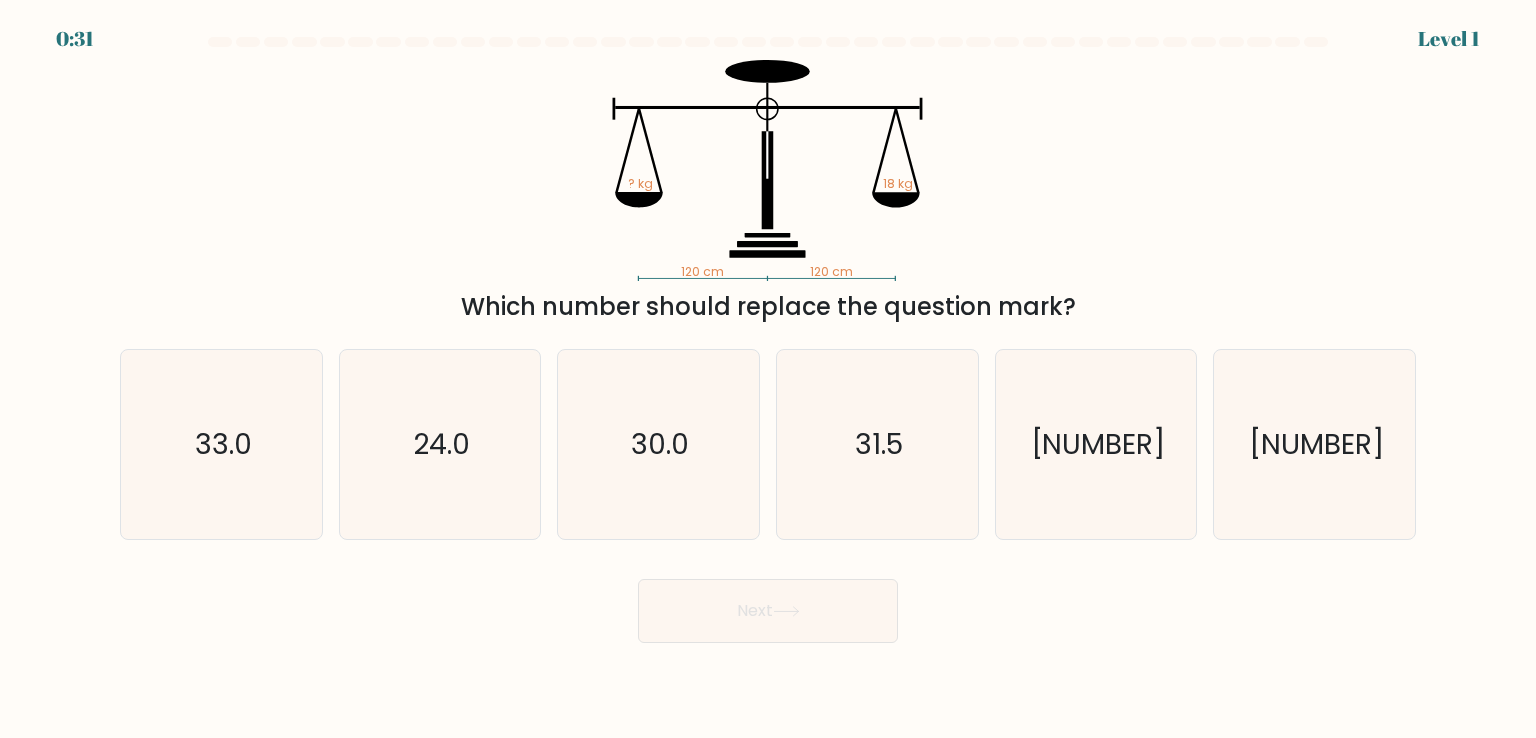 drag, startPoint x: 1129, startPoint y: 489, endPoint x: 907, endPoint y: 579, distance: 239.54958 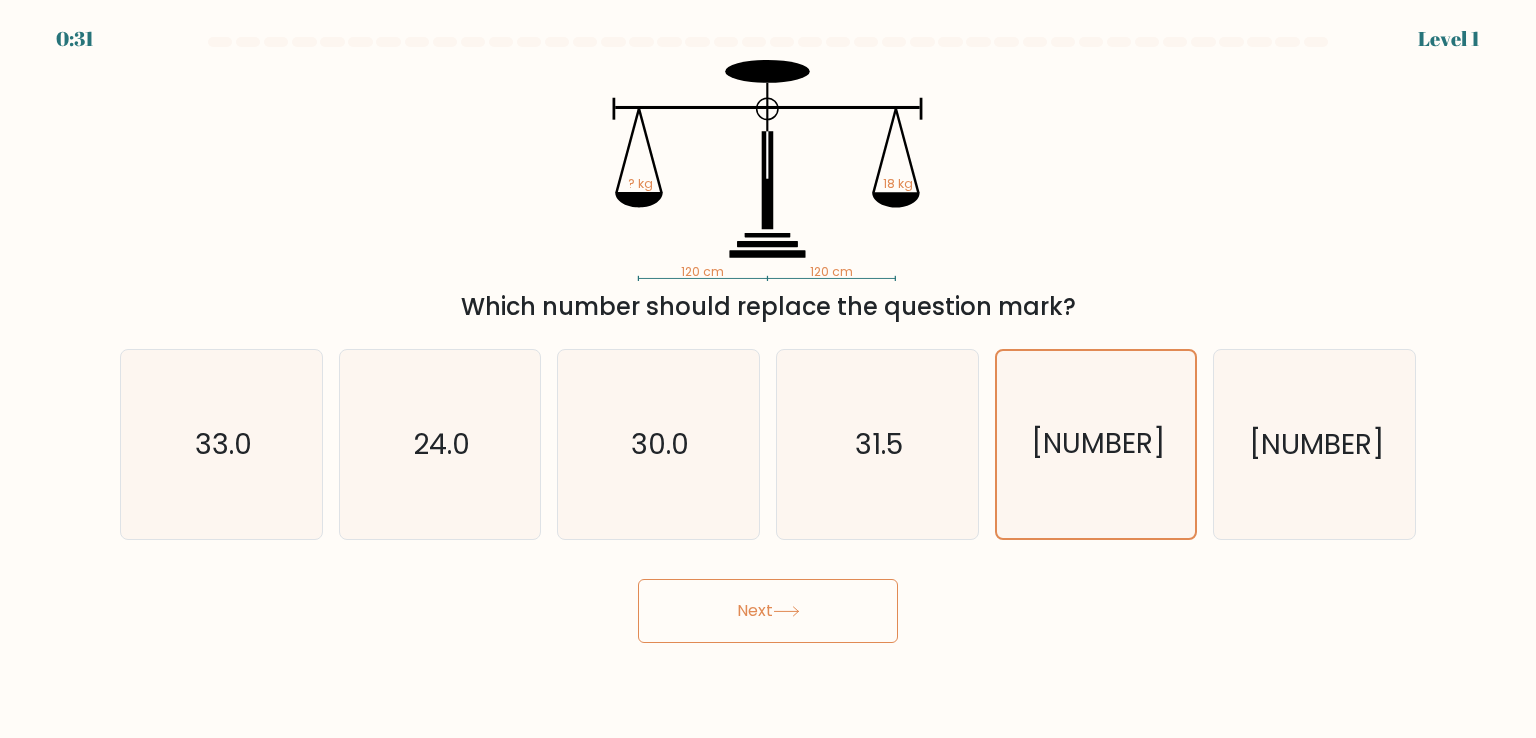 click on "Next" at bounding box center [768, 611] 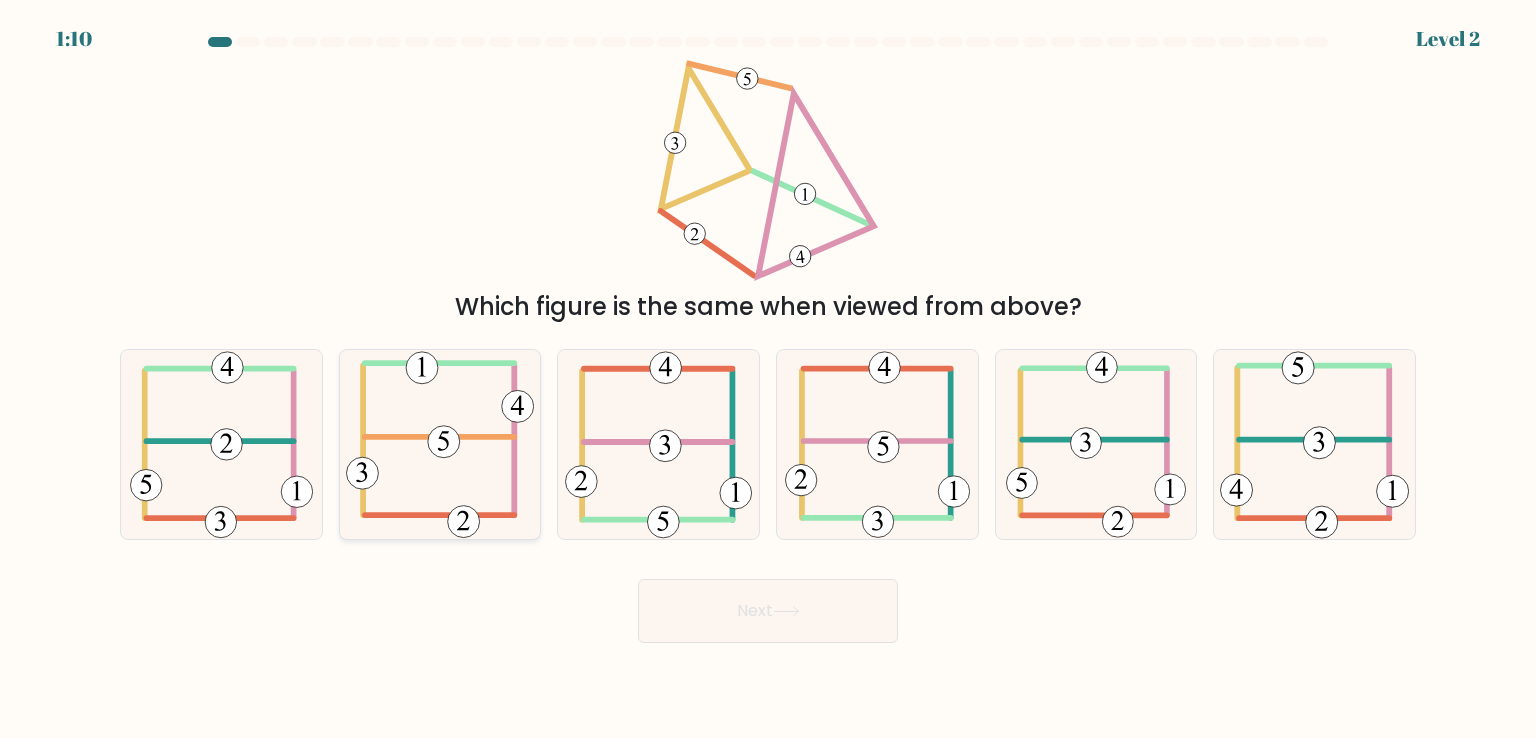 click at bounding box center [440, 444] 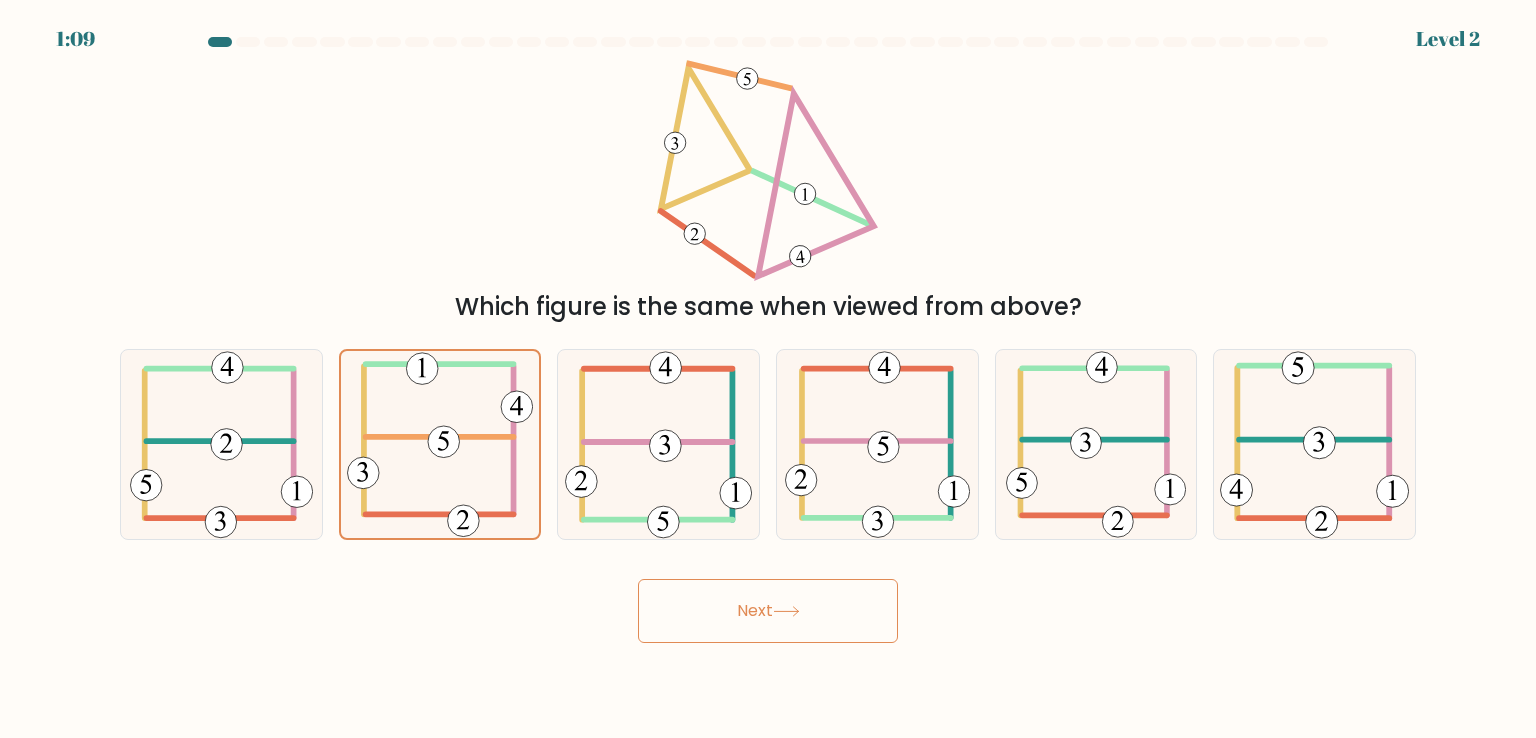 click on "Next" at bounding box center (768, 611) 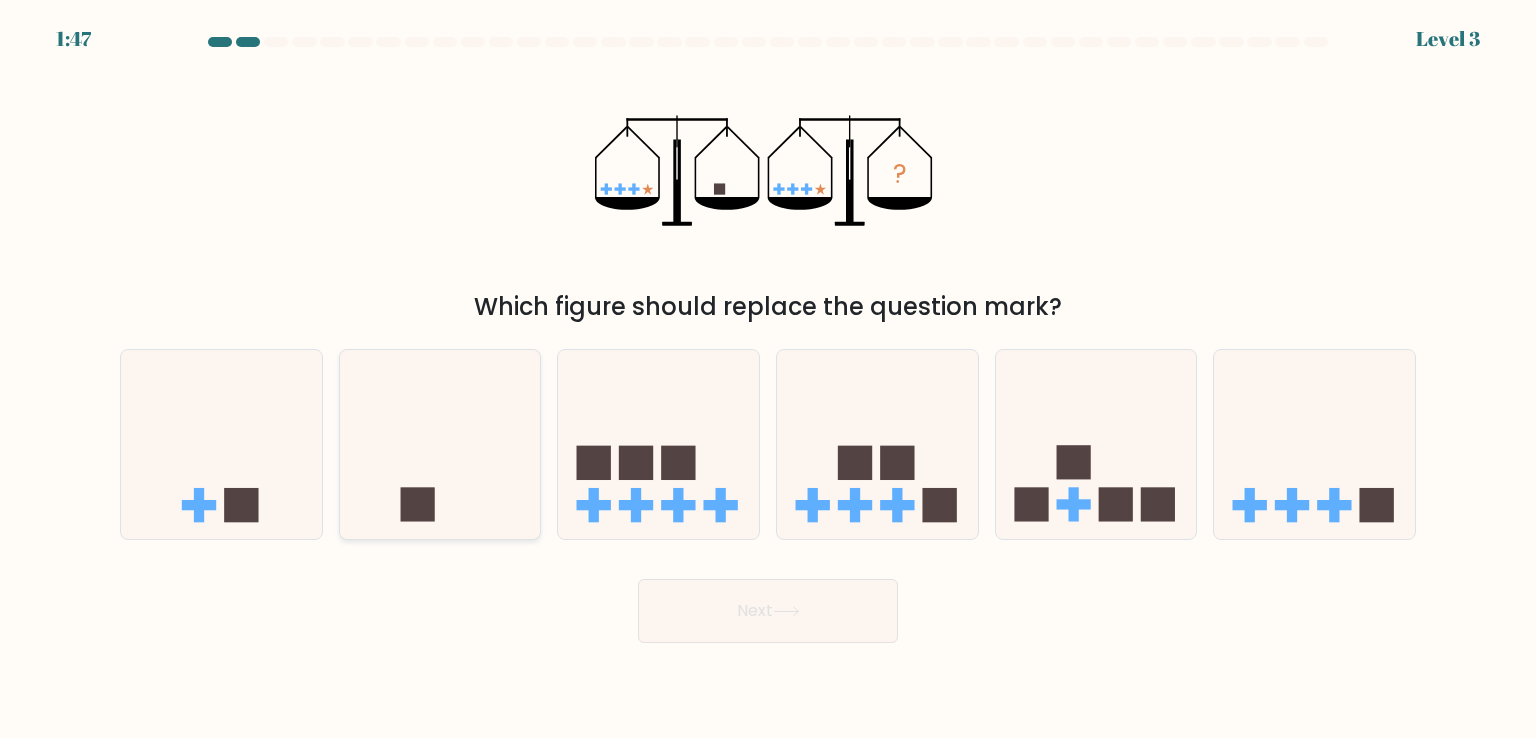 click at bounding box center (440, 444) 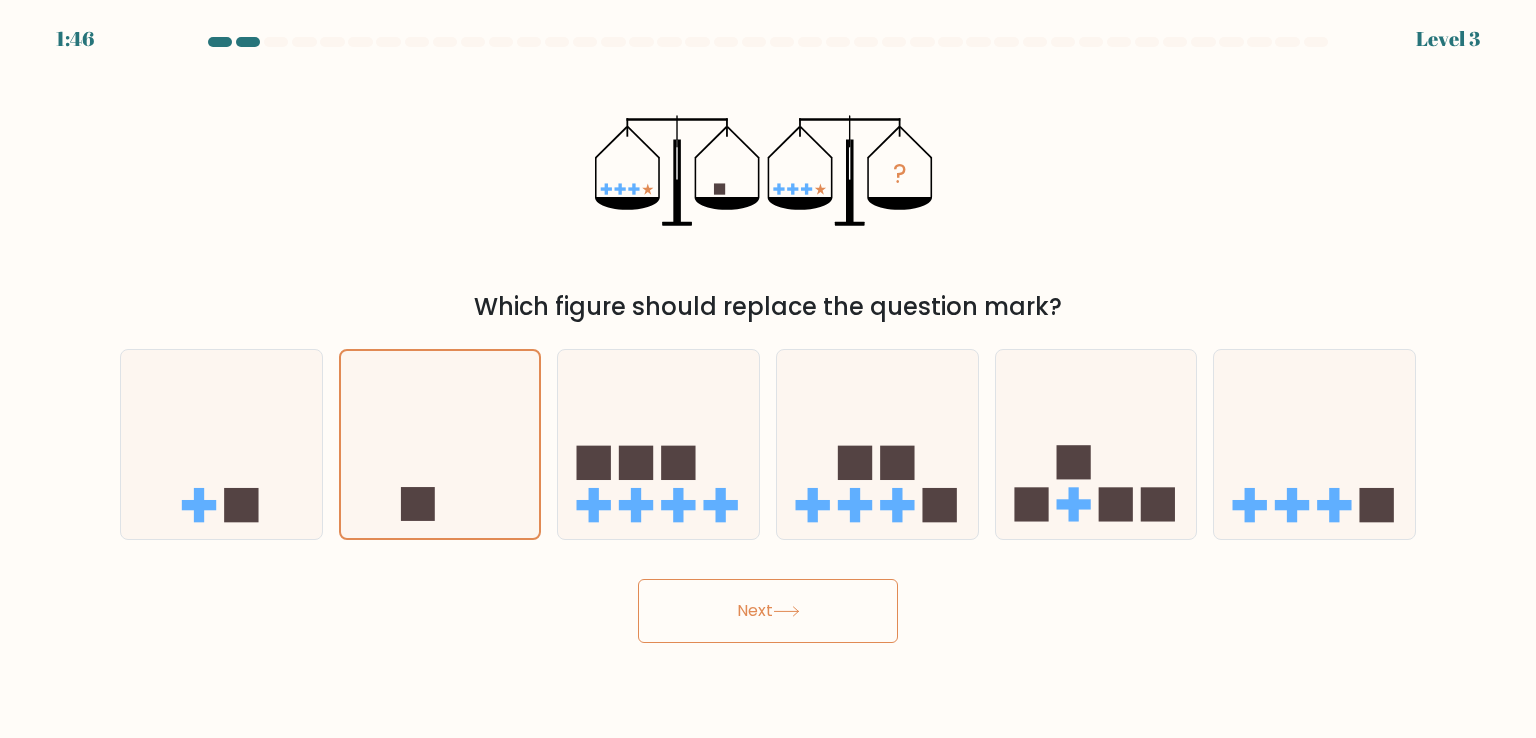 click on "Next" at bounding box center (768, 611) 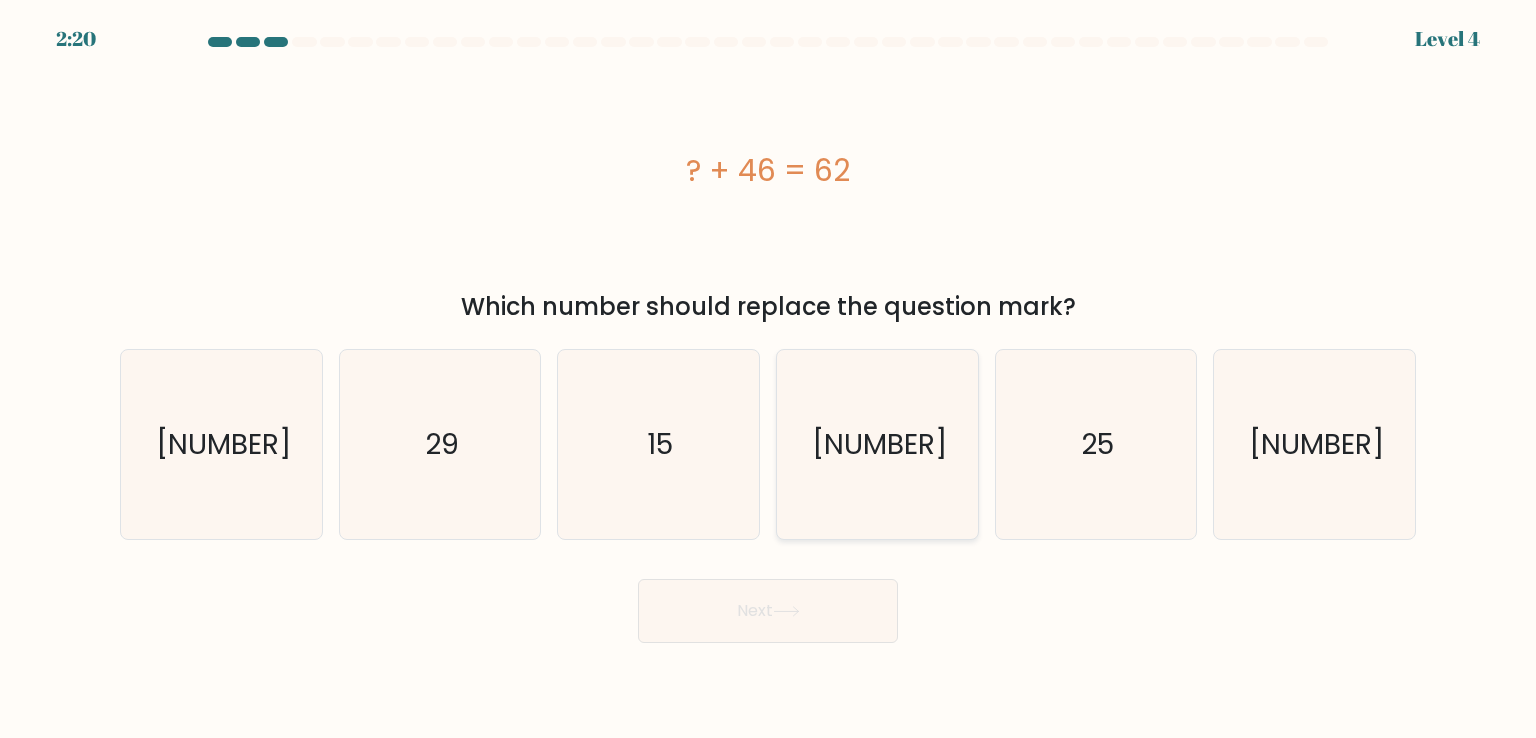 click on "16" at bounding box center [877, 444] 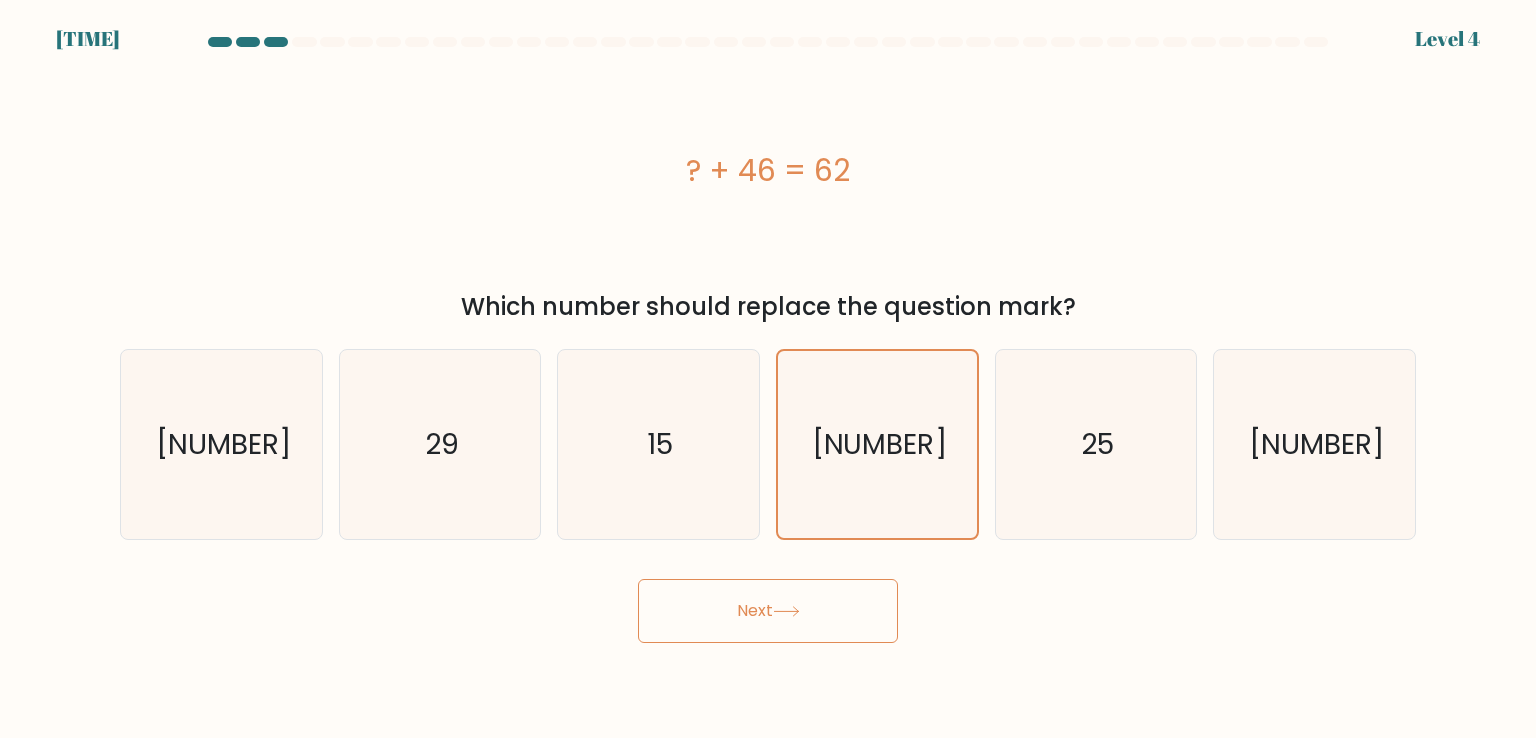 click at bounding box center [786, 611] 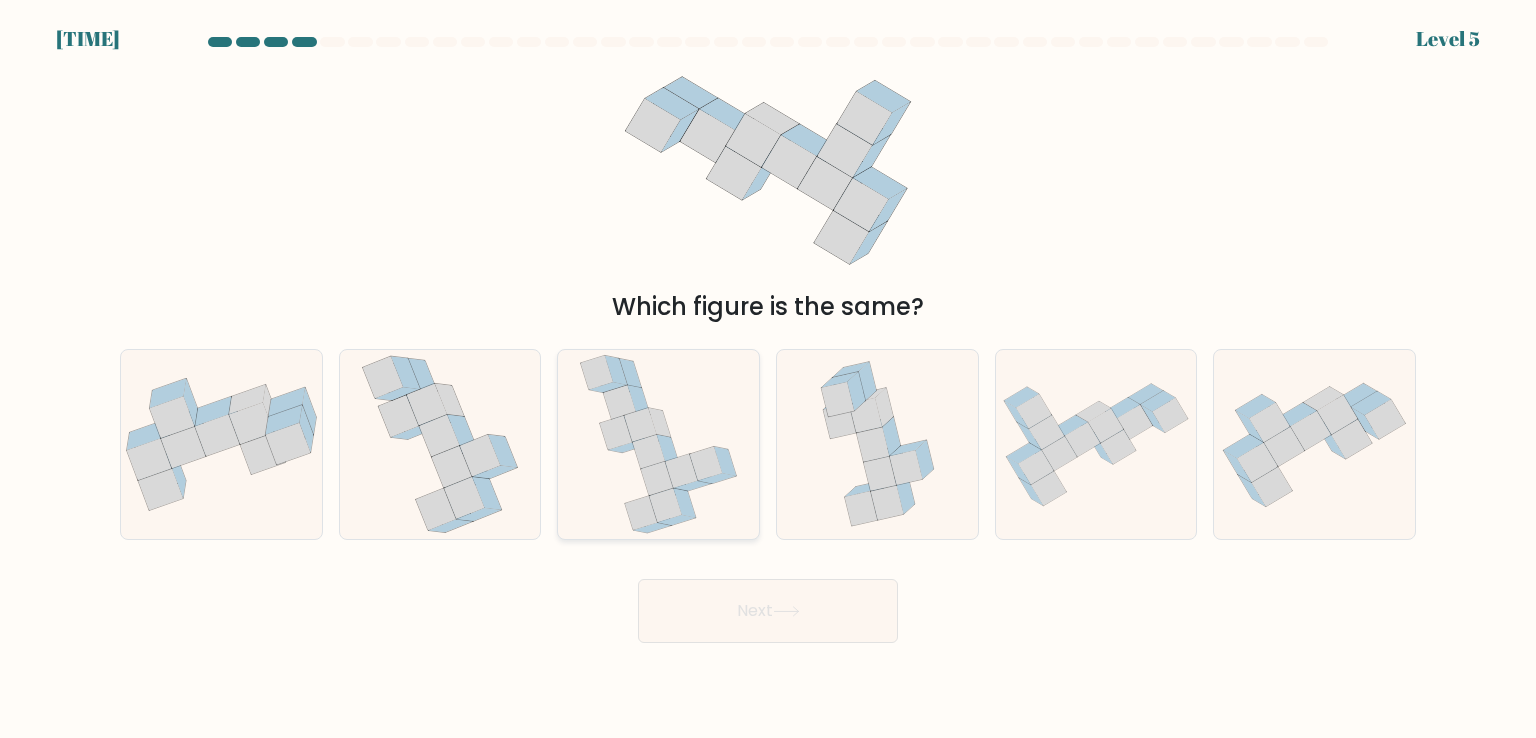 click at bounding box center [725, 461] 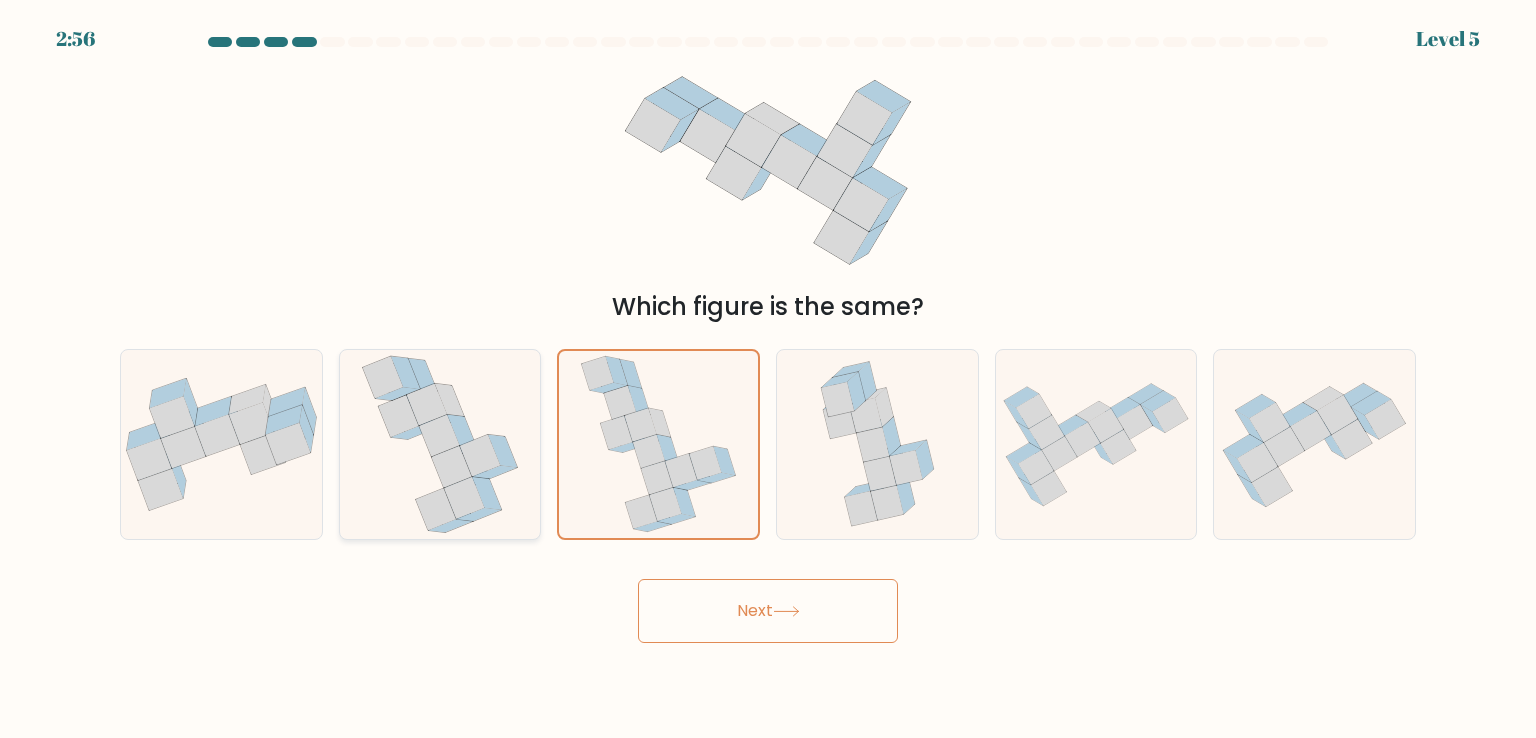 click at bounding box center (480, 456) 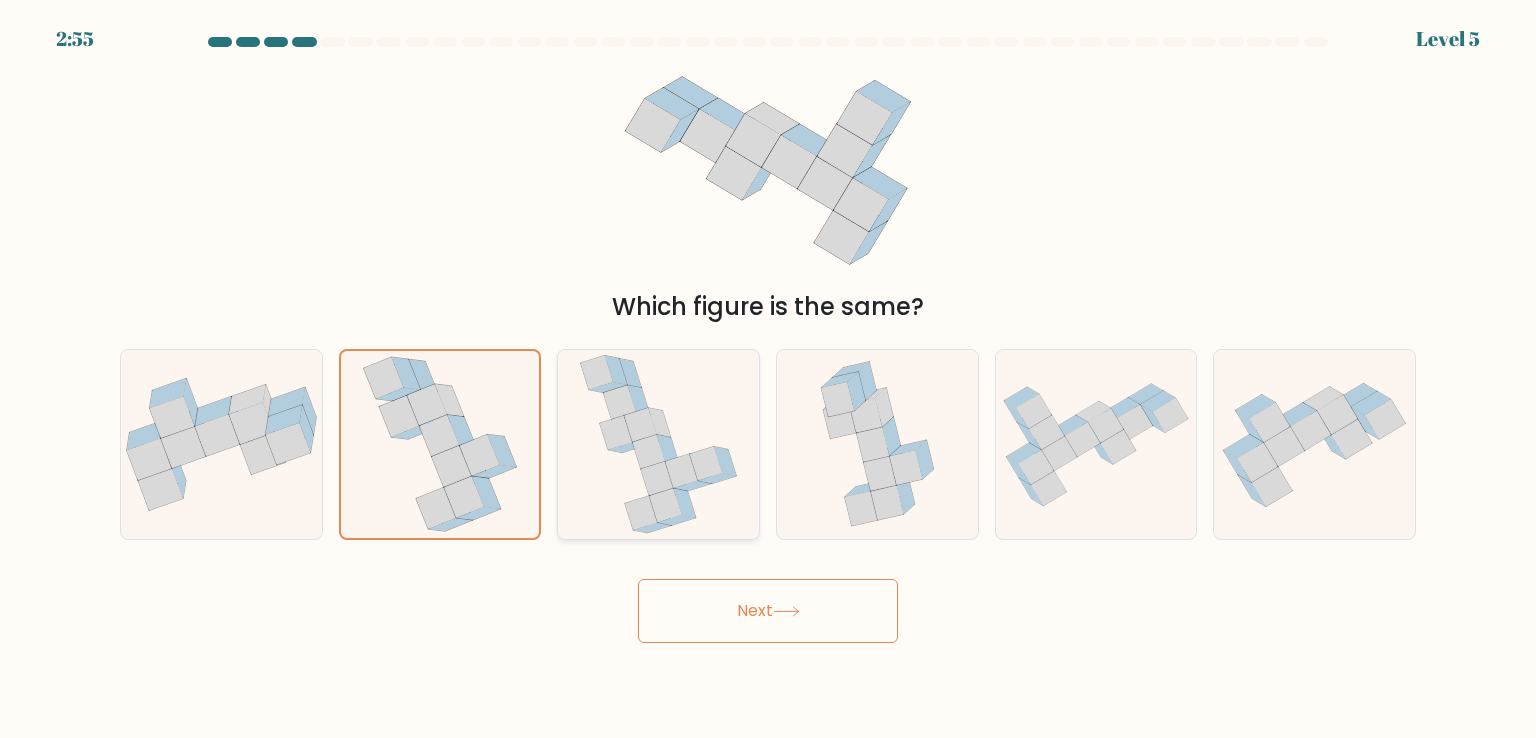click at bounding box center (657, 479) 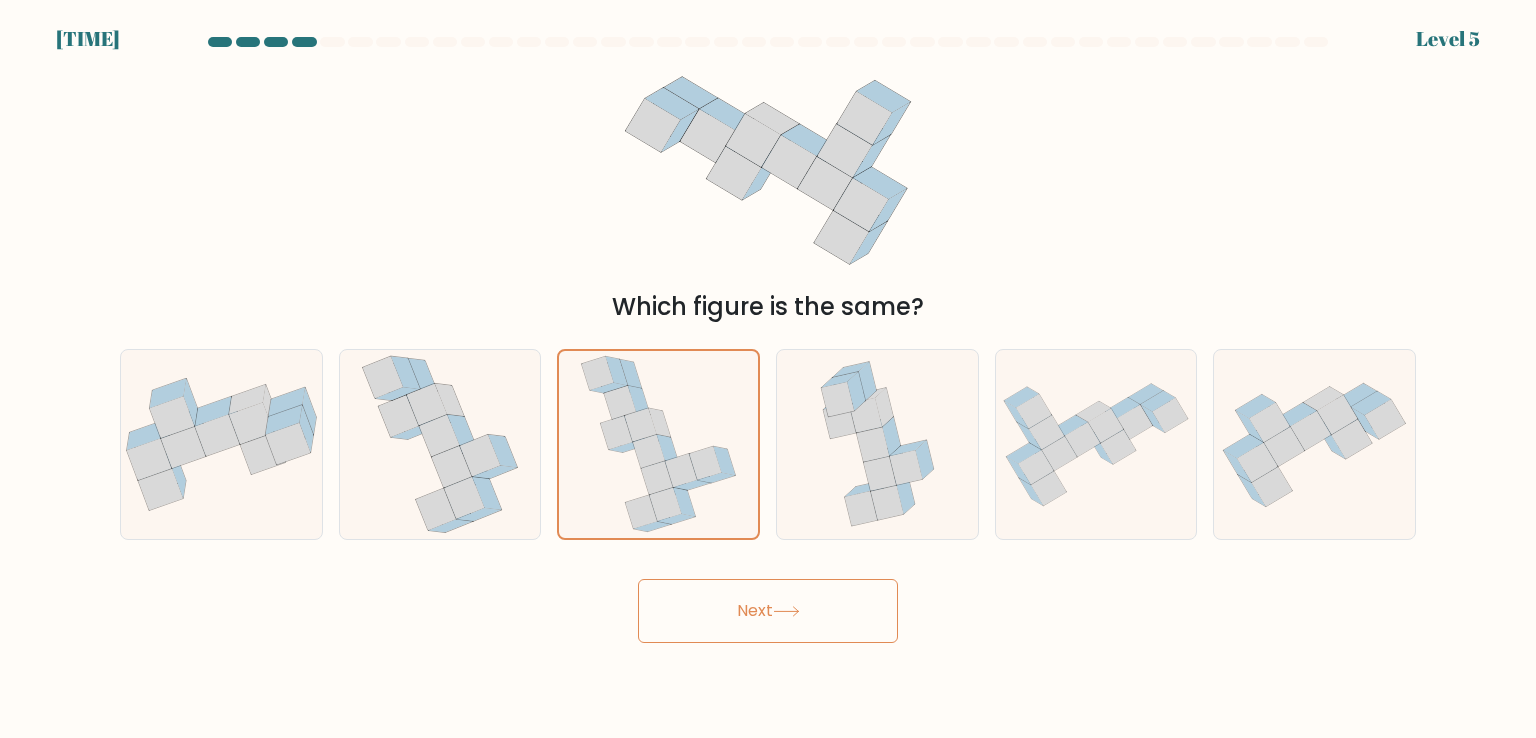 click on "Next" at bounding box center [768, 611] 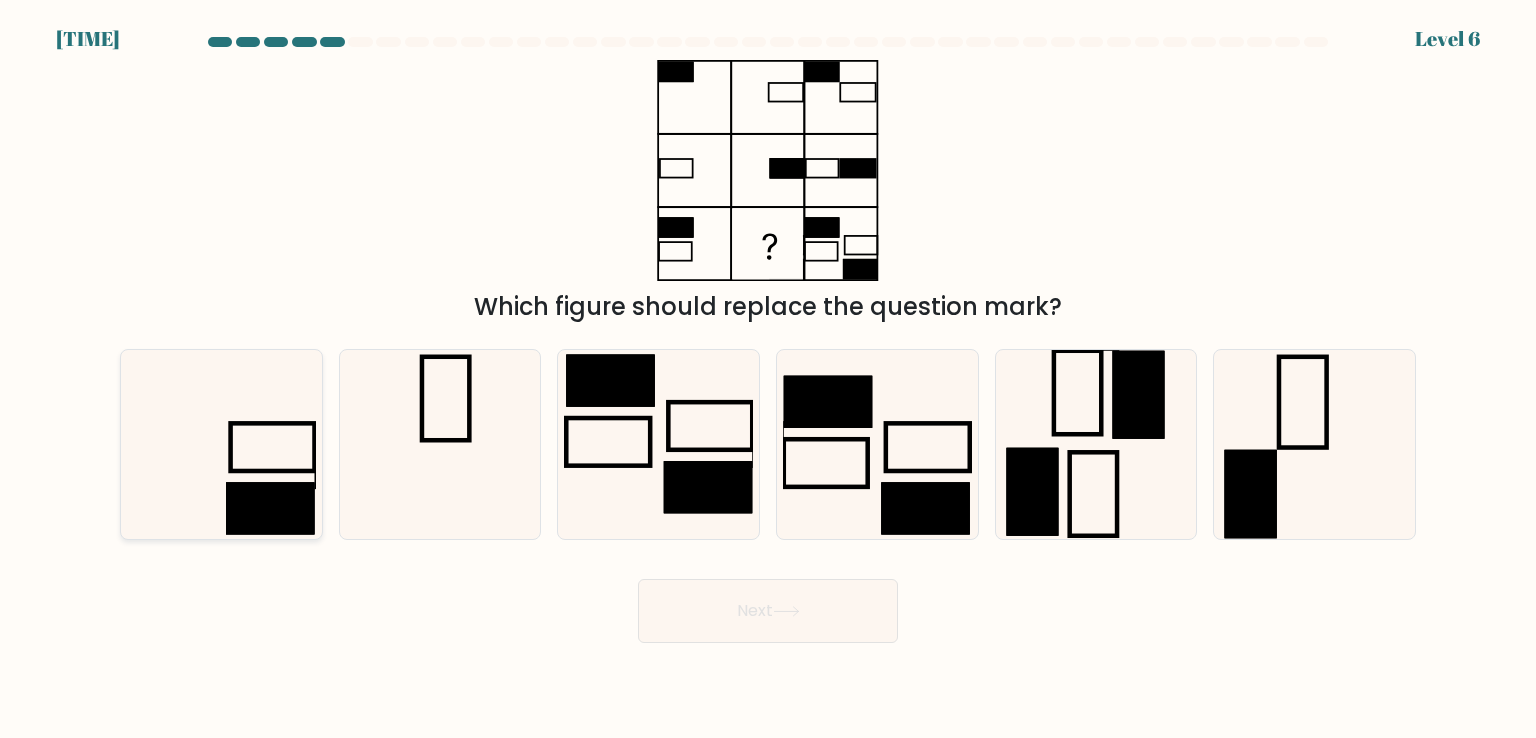 click at bounding box center (270, 508) 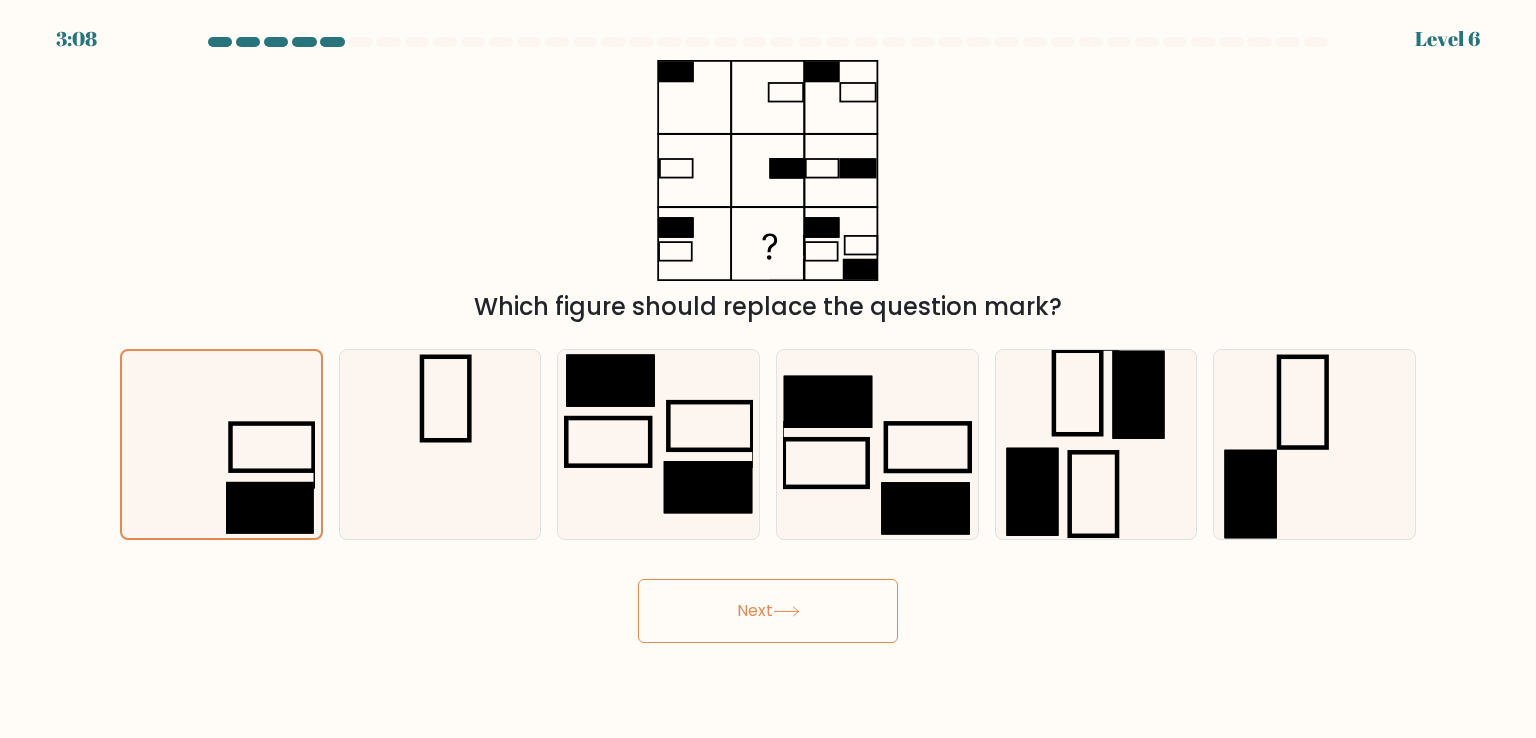 click on "Next" at bounding box center [768, 611] 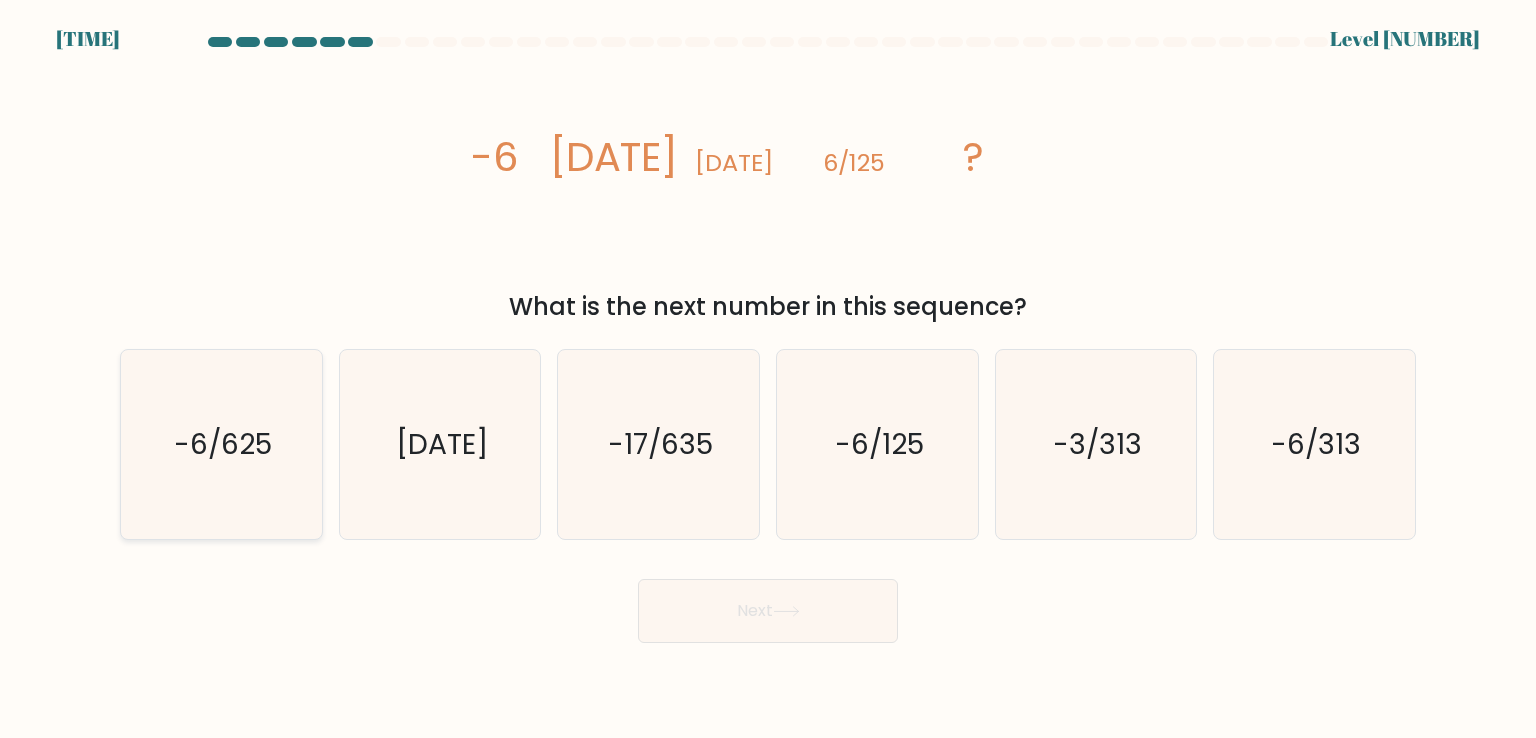 click on "-6/625" at bounding box center (221, 444) 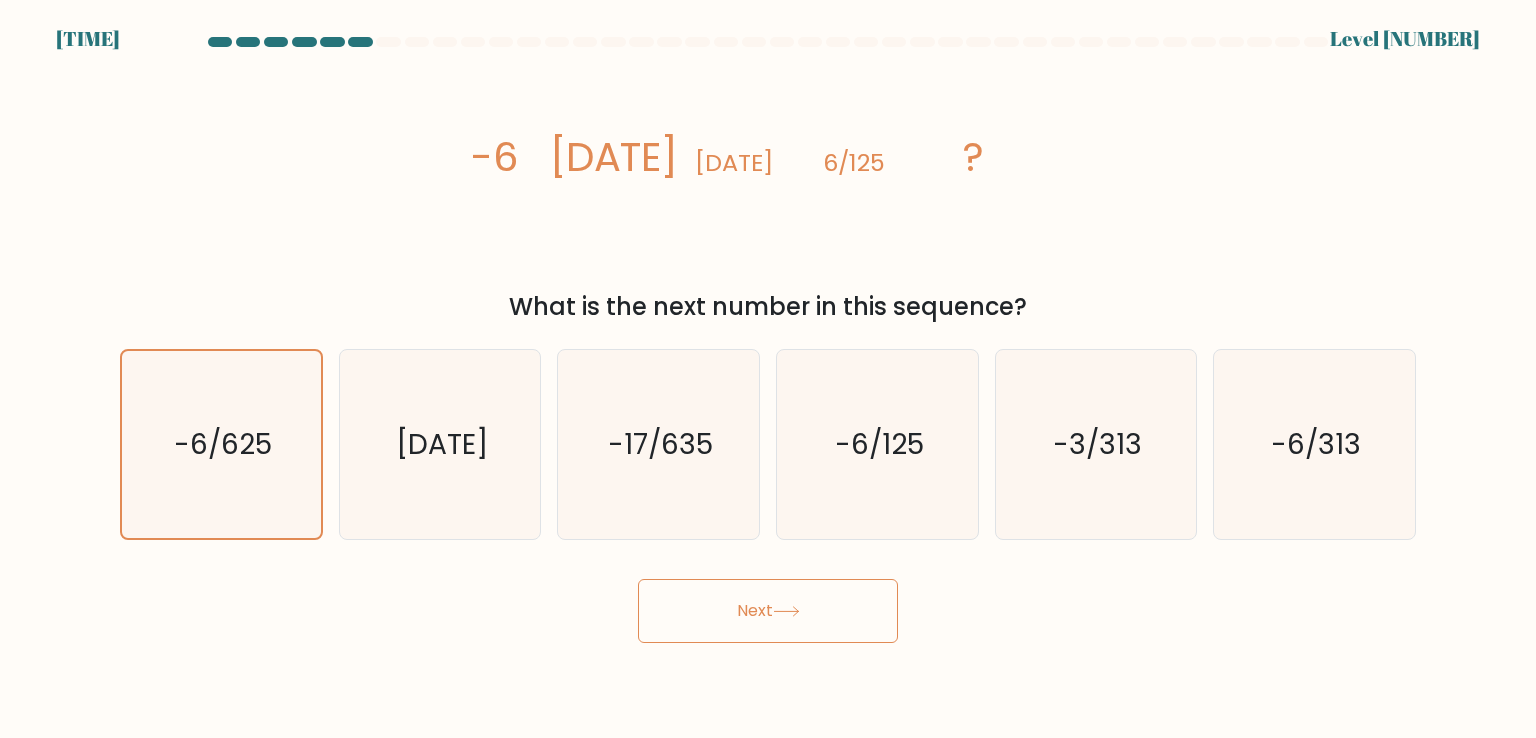 click on "Next" at bounding box center (768, 611) 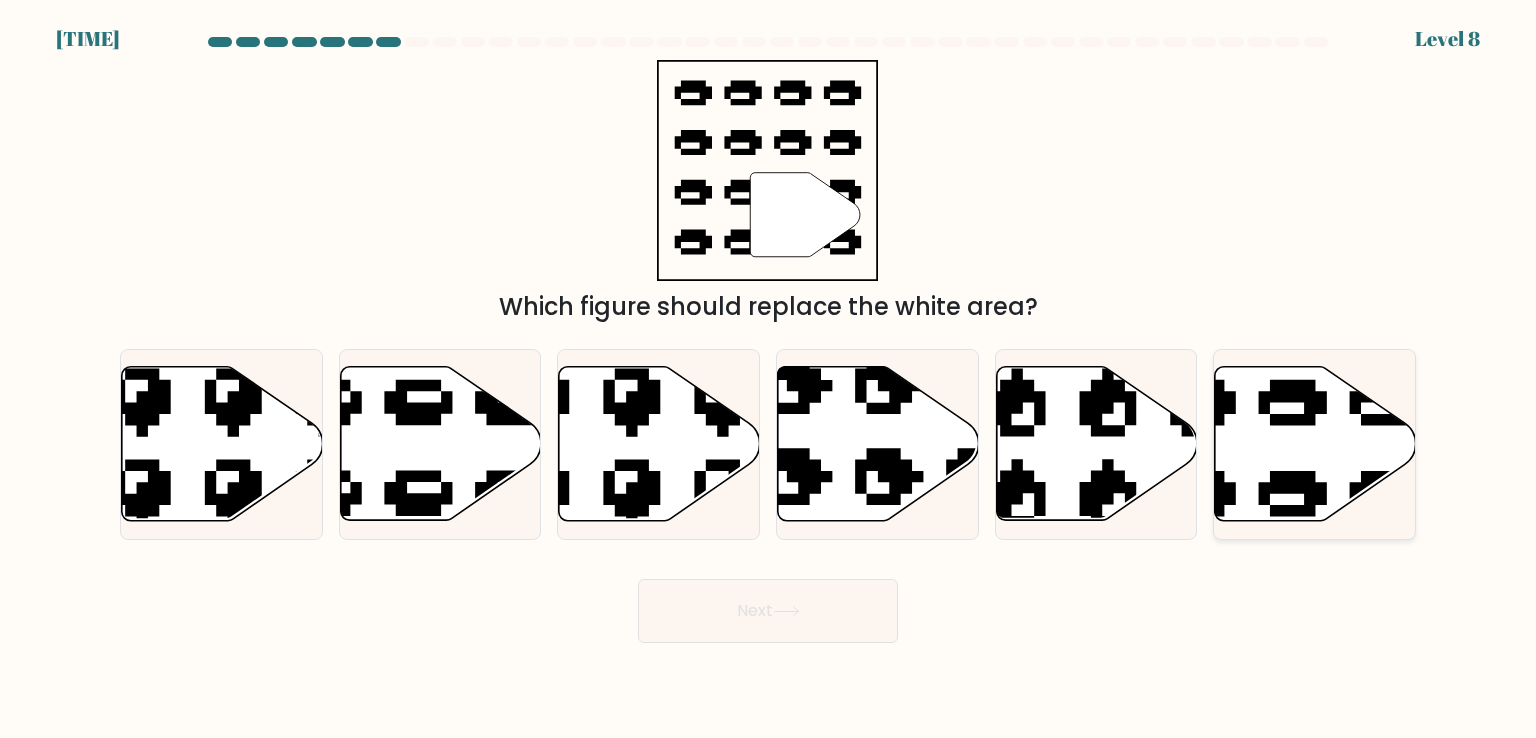 click at bounding box center [1315, 444] 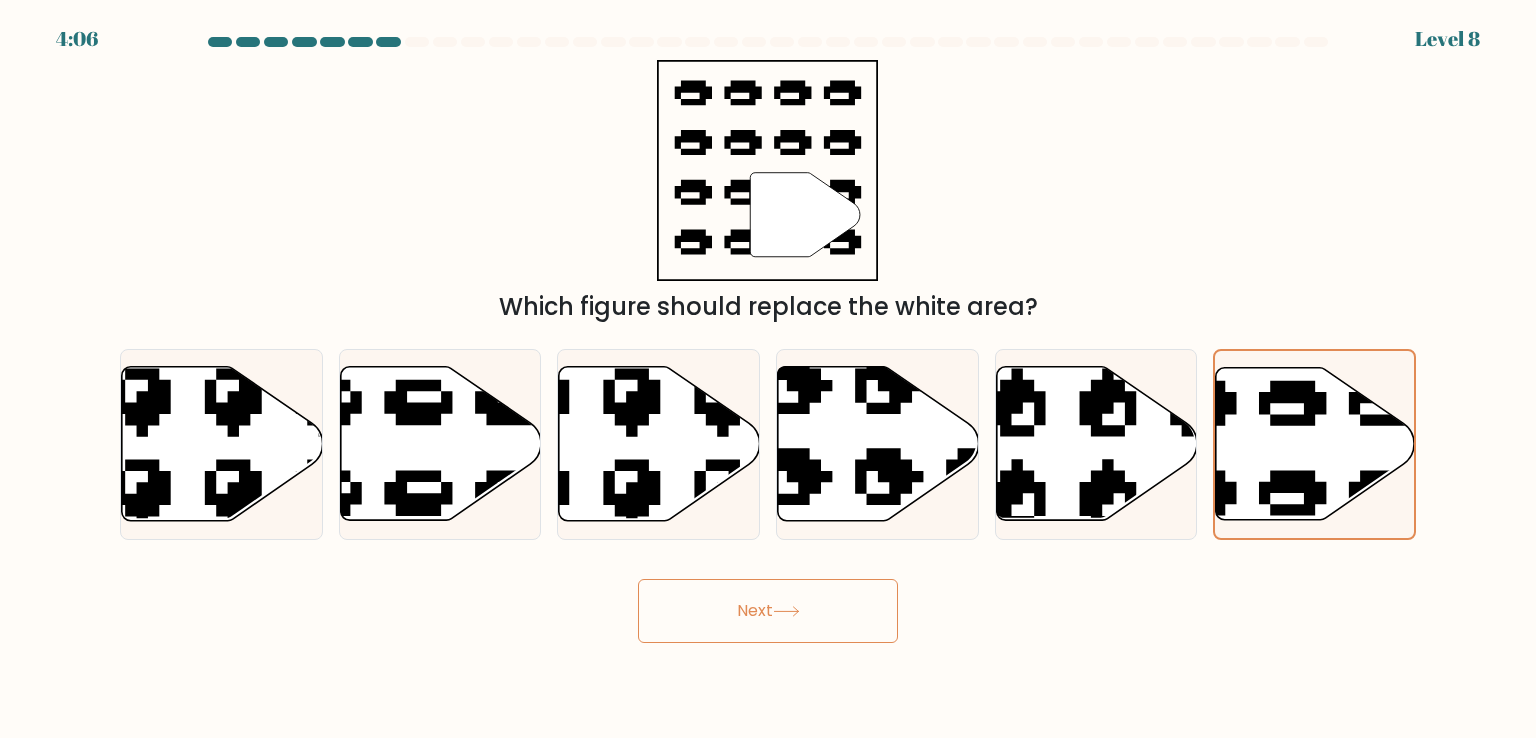 click on "Next" at bounding box center [768, 611] 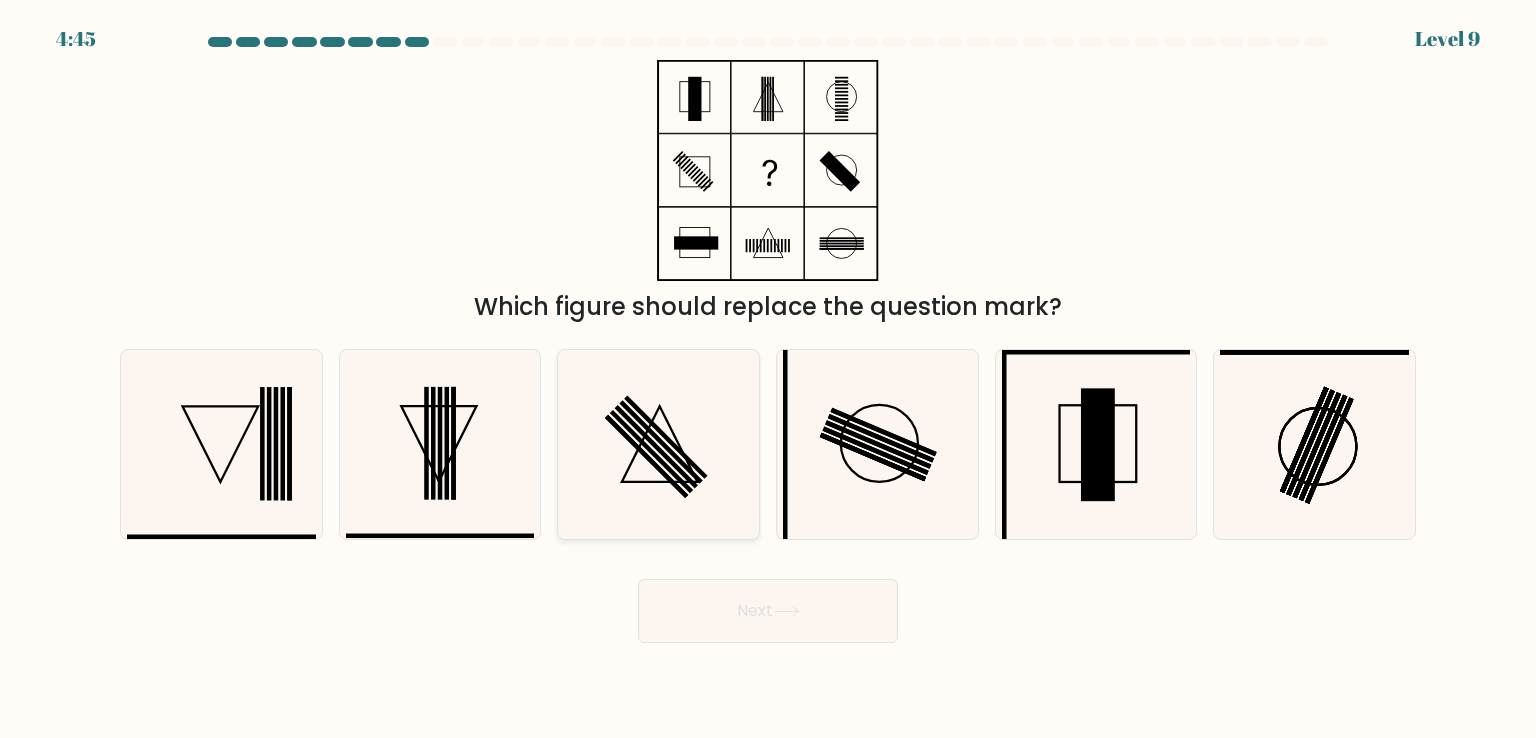 click at bounding box center [651, 451] 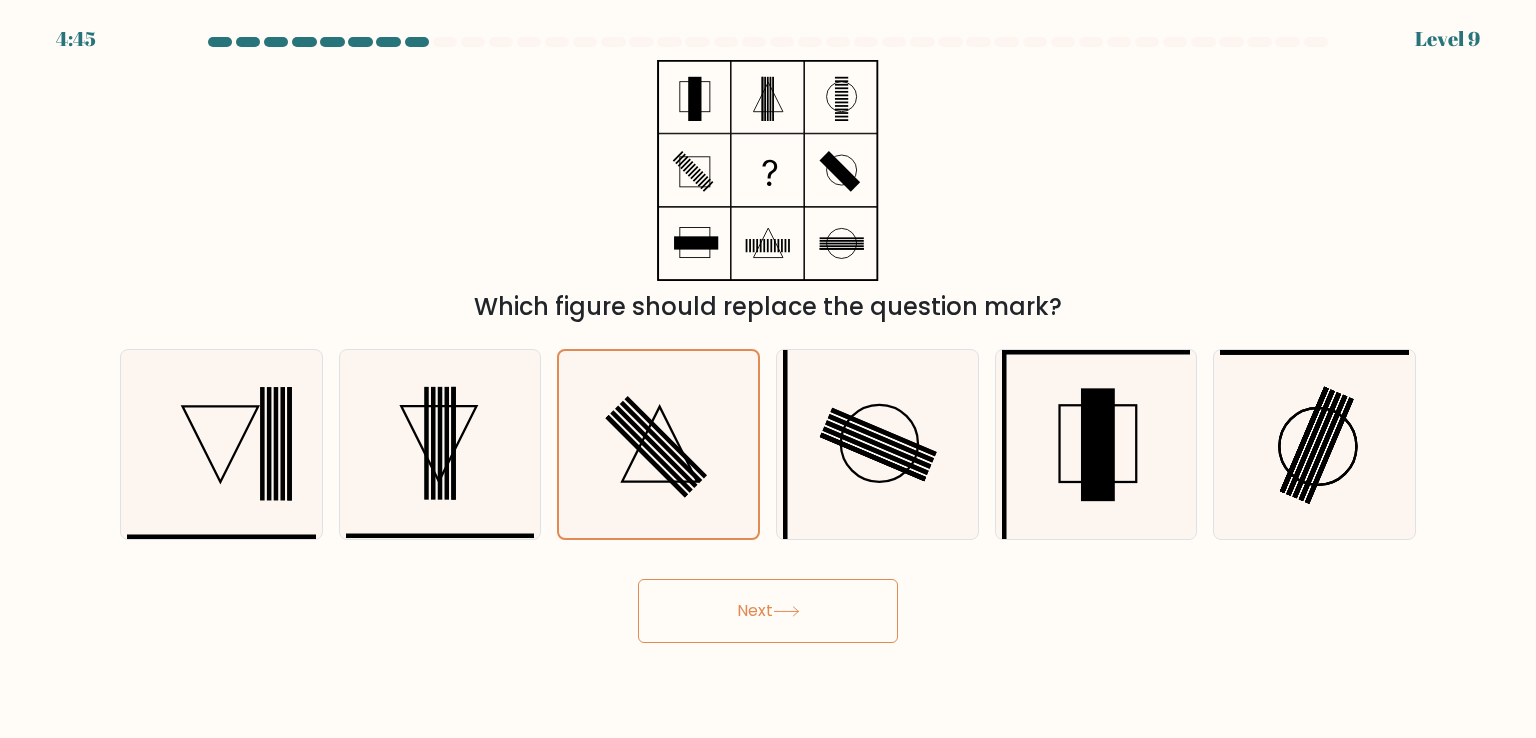 click on "Next" at bounding box center [768, 611] 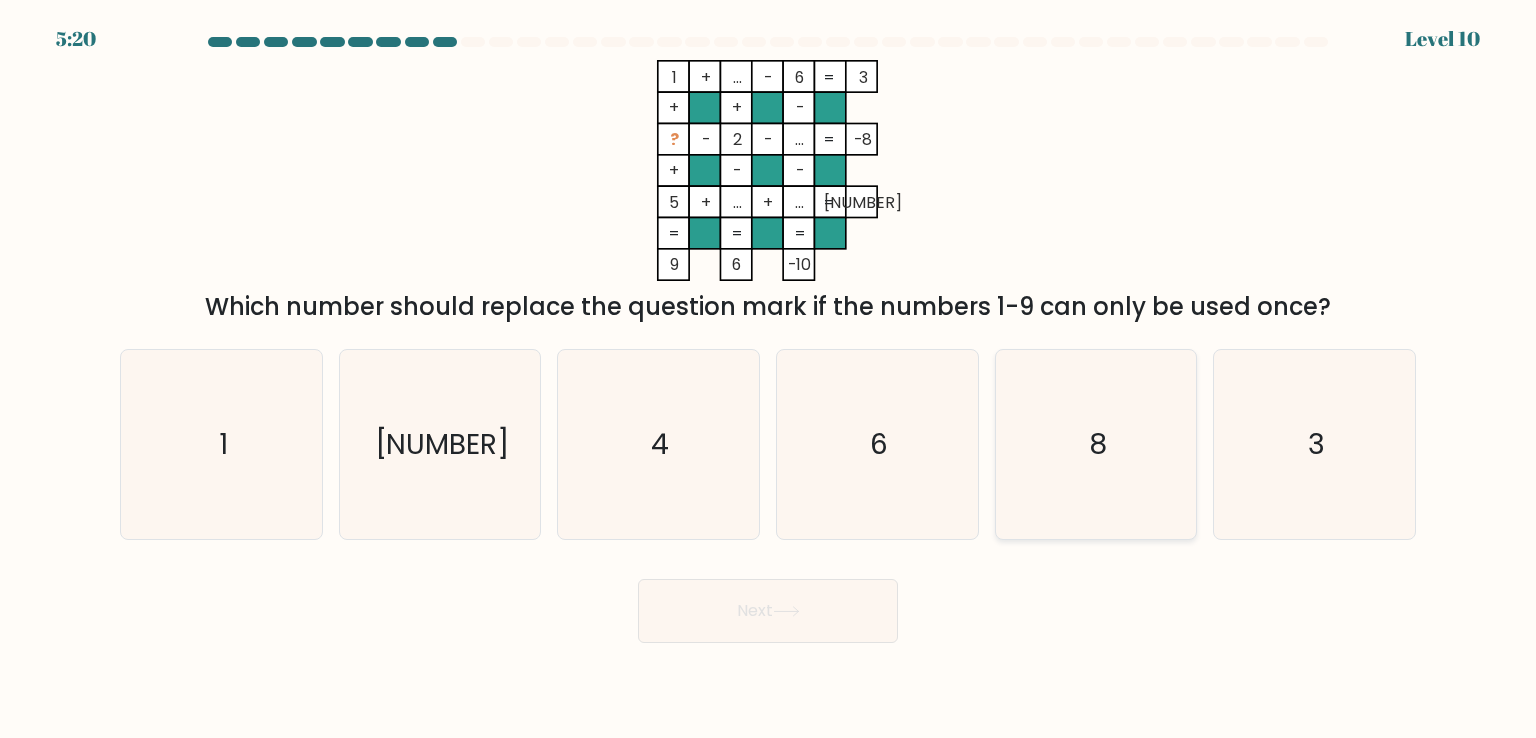 drag, startPoint x: 1300, startPoint y: 453, endPoint x: 1190, endPoint y: 517, distance: 127.263504 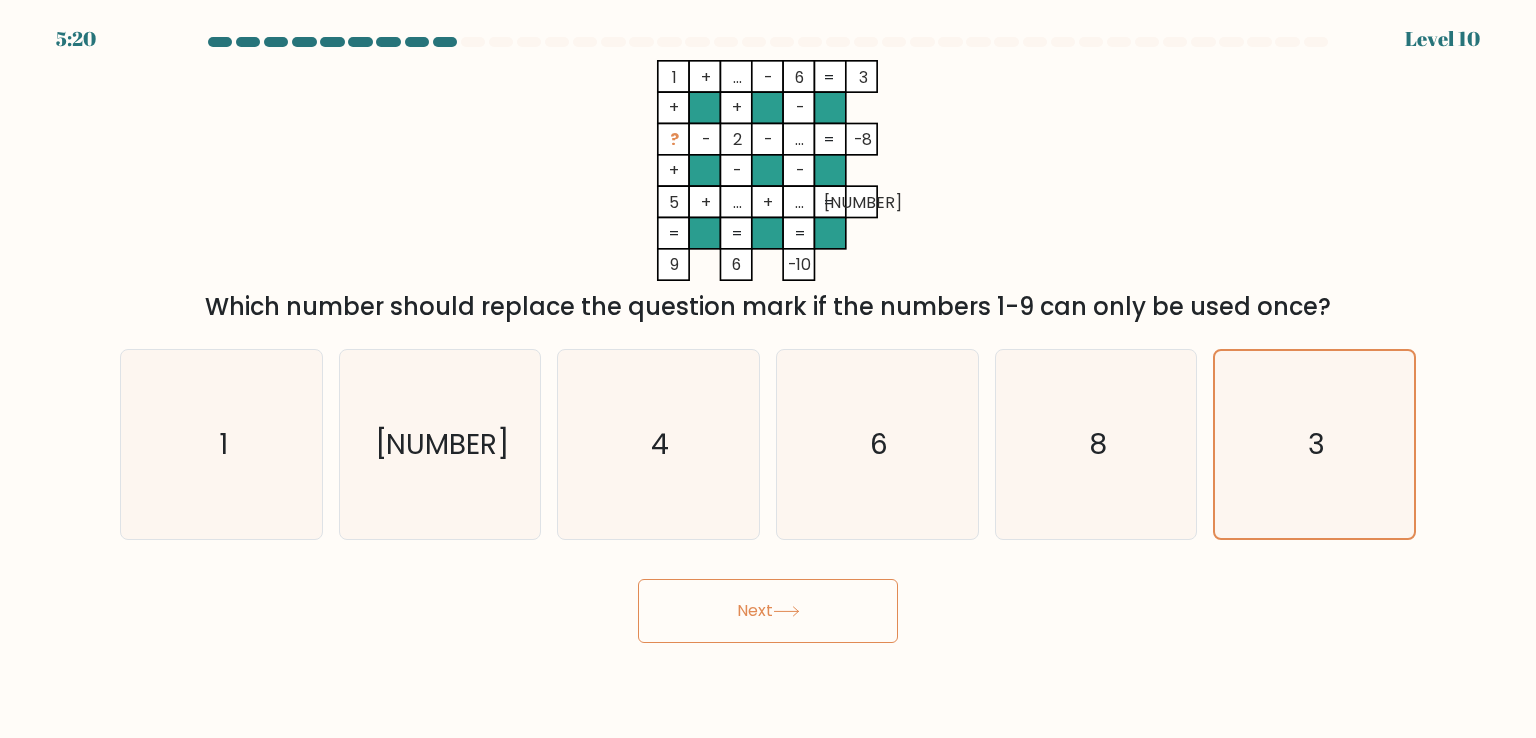 click on "5:20
Level 10" at bounding box center [768, 369] 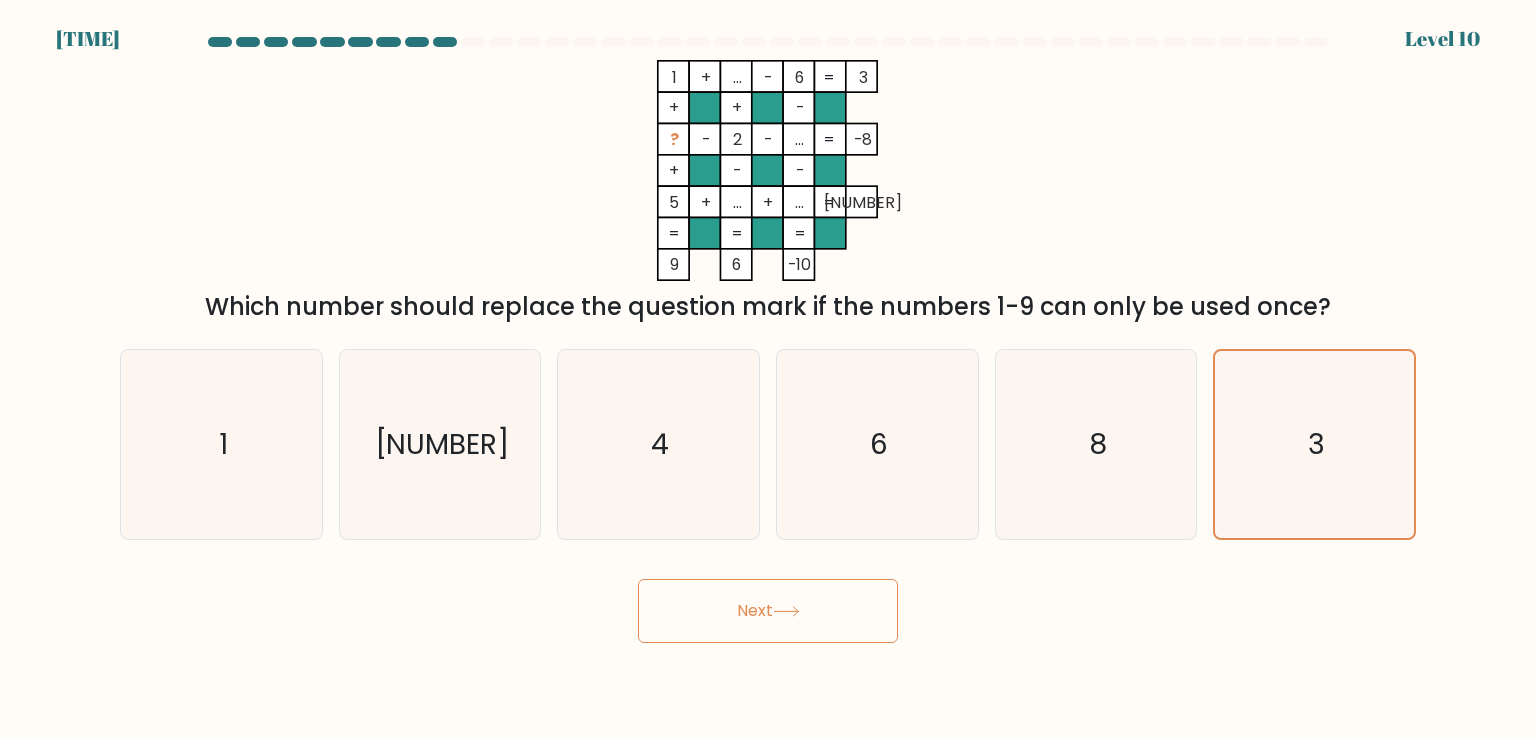 click on "Next" at bounding box center [768, 611] 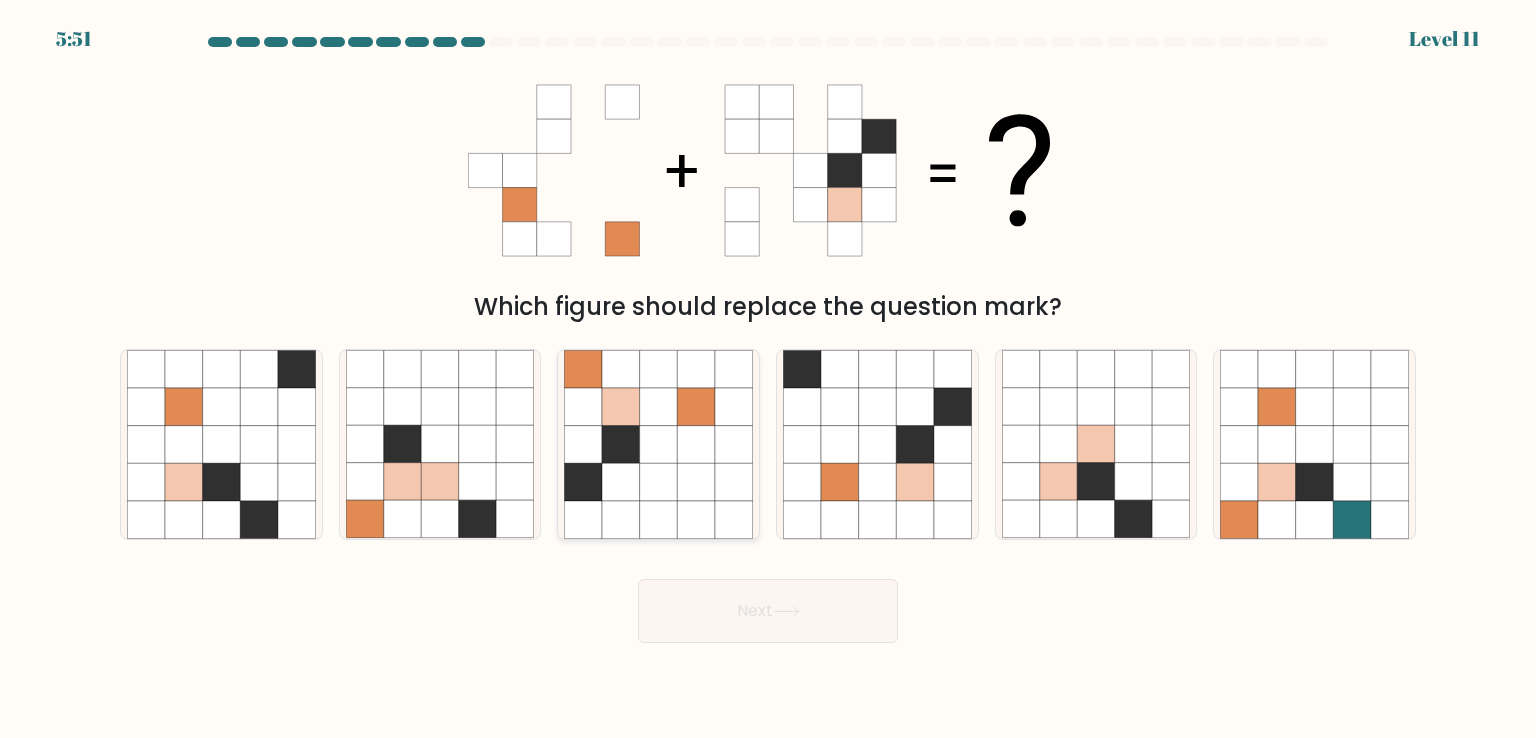 click at bounding box center [696, 482] 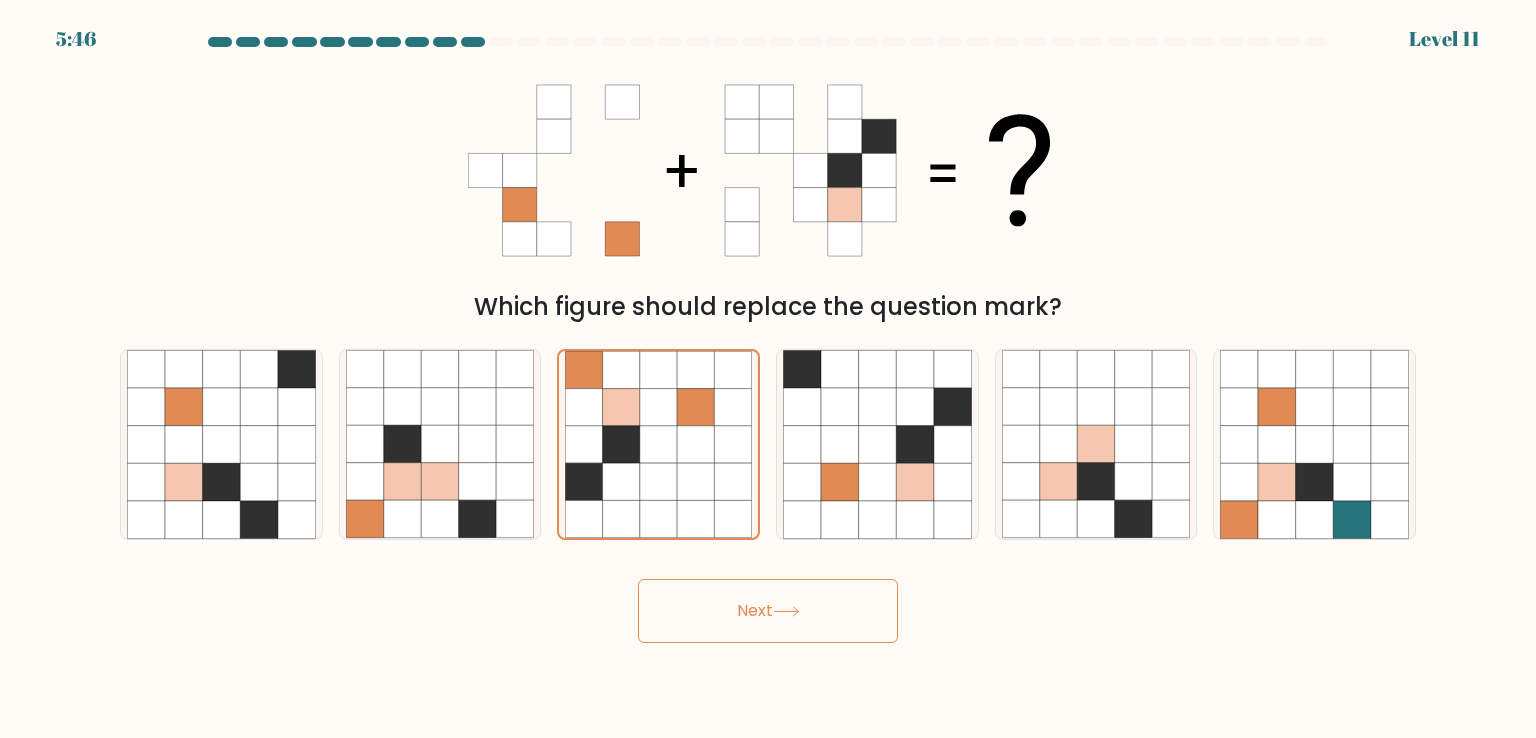 click at bounding box center (786, 611) 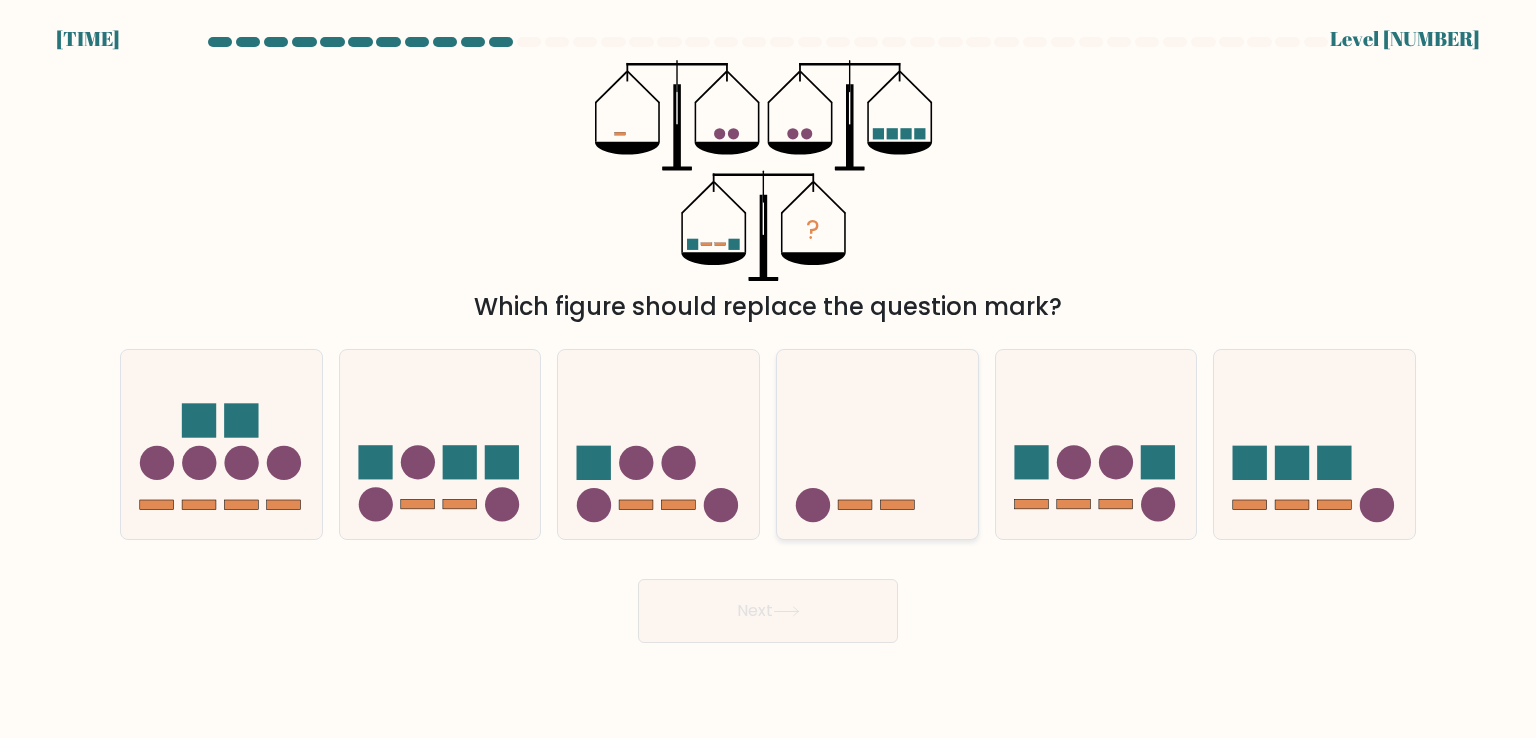 click at bounding box center [877, 444] 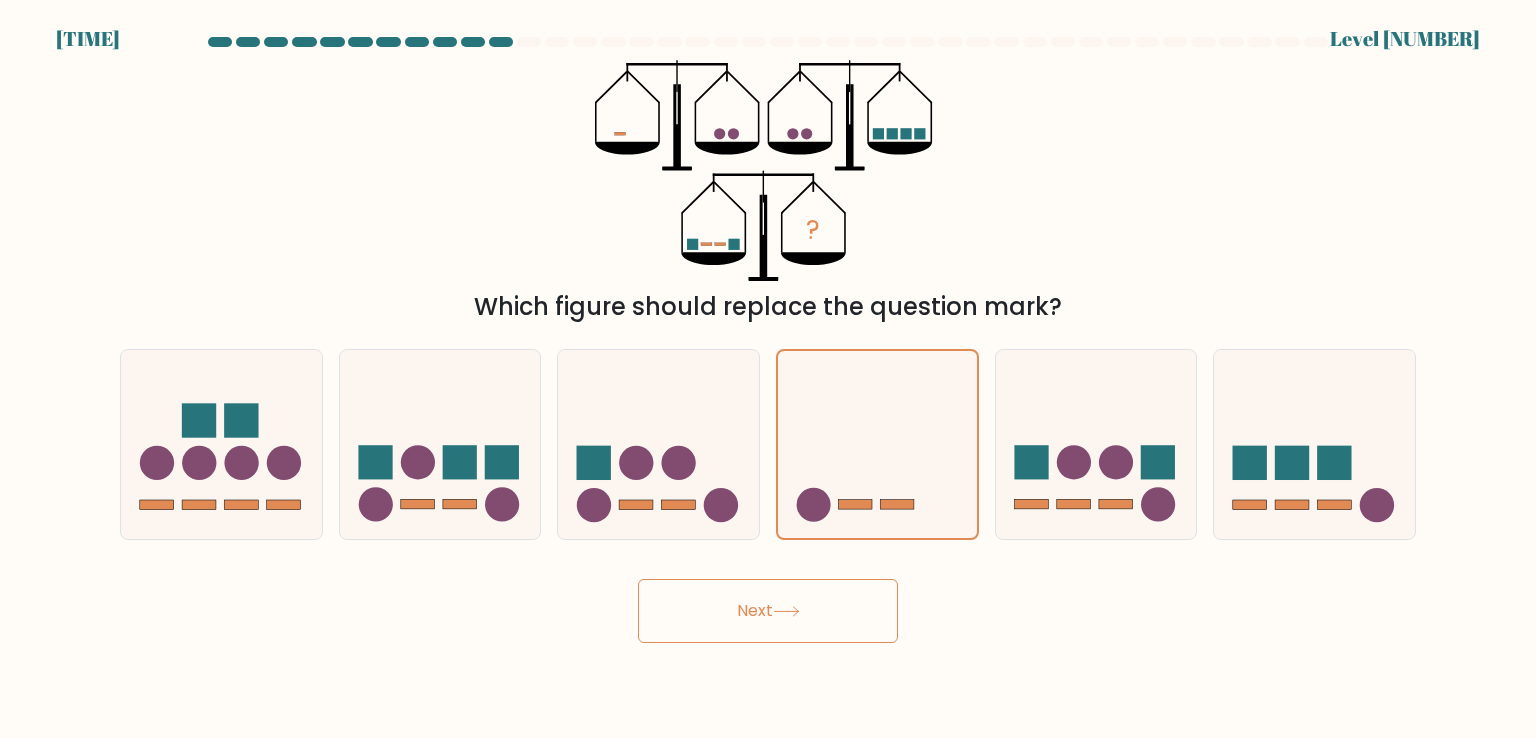click on "Next" at bounding box center (768, 611) 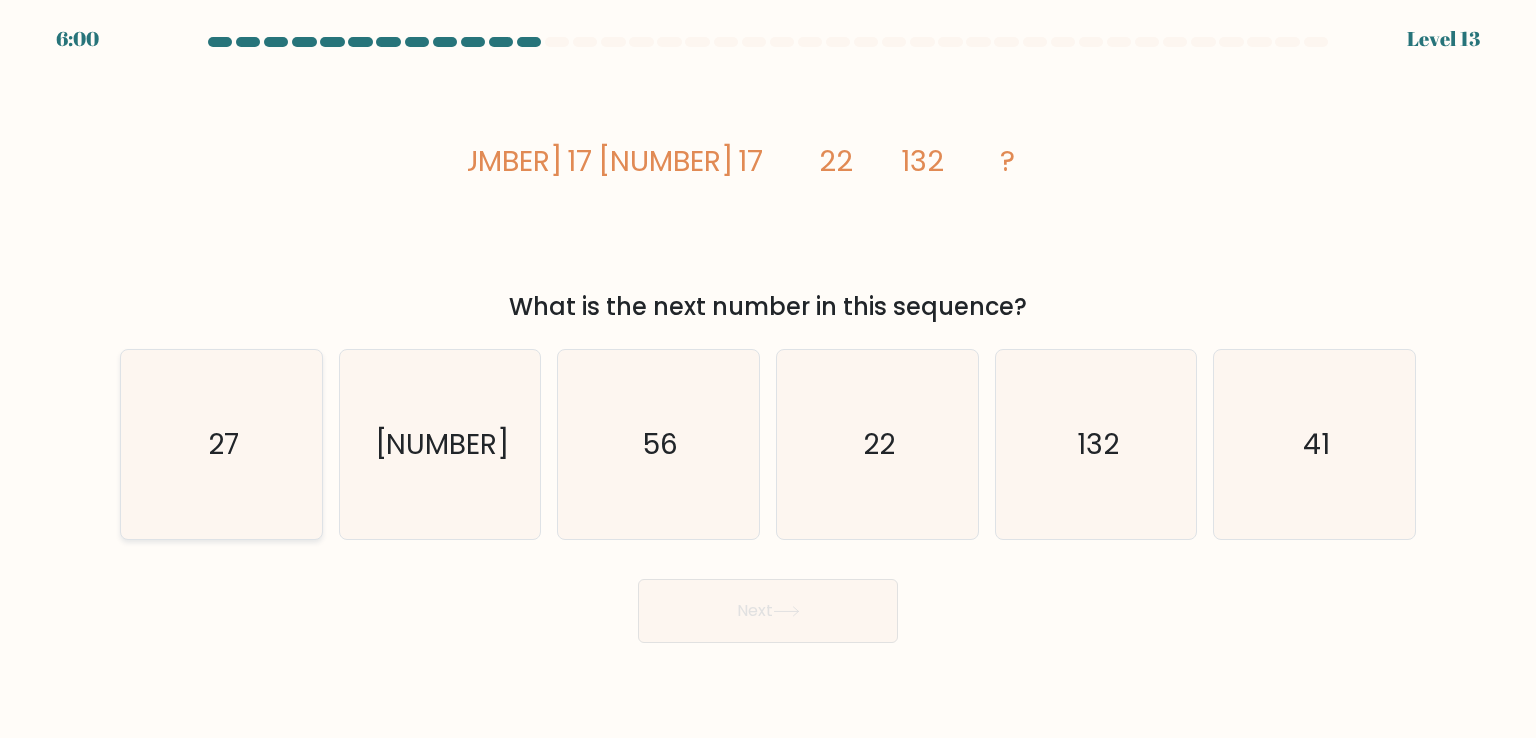 click on "27" at bounding box center (221, 444) 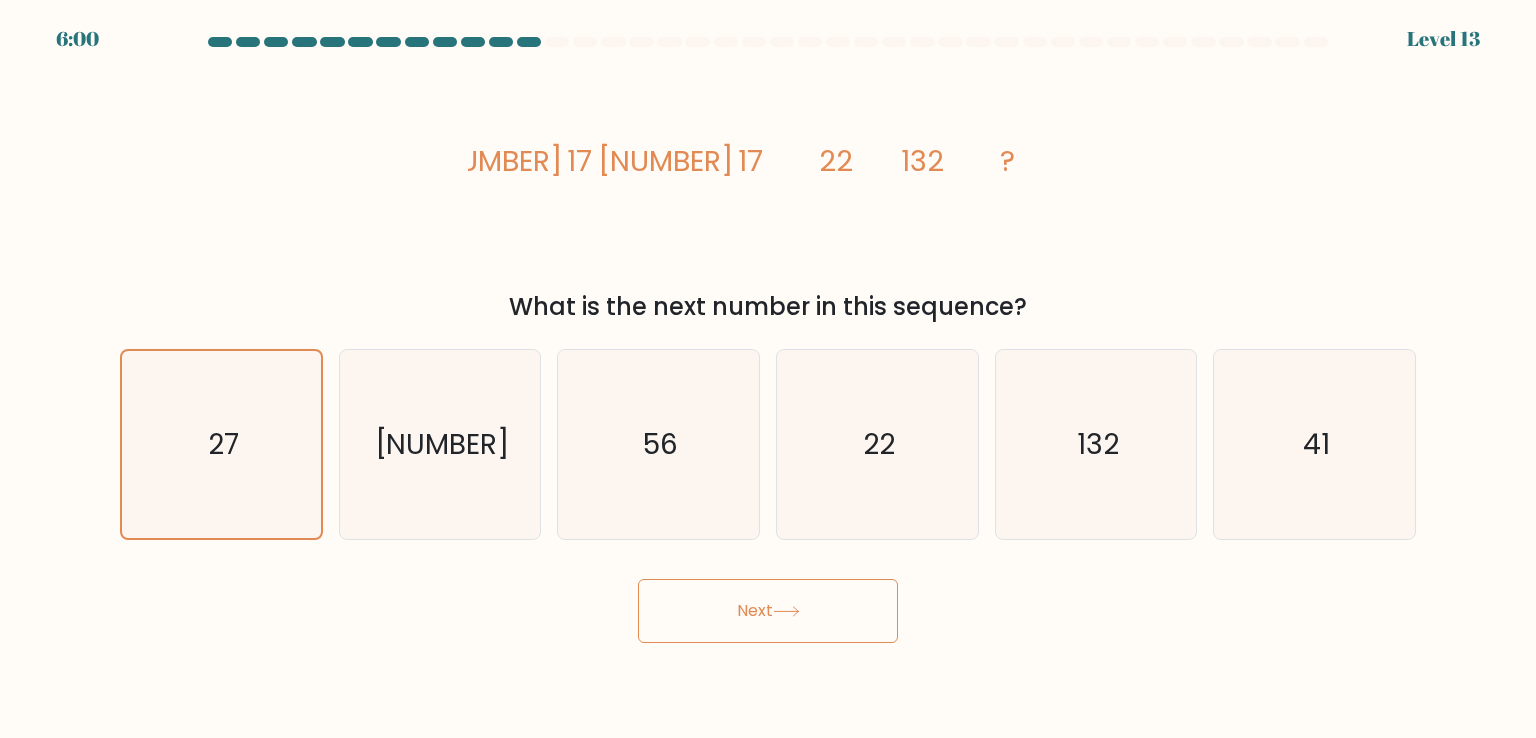 click on "Next" at bounding box center [768, 611] 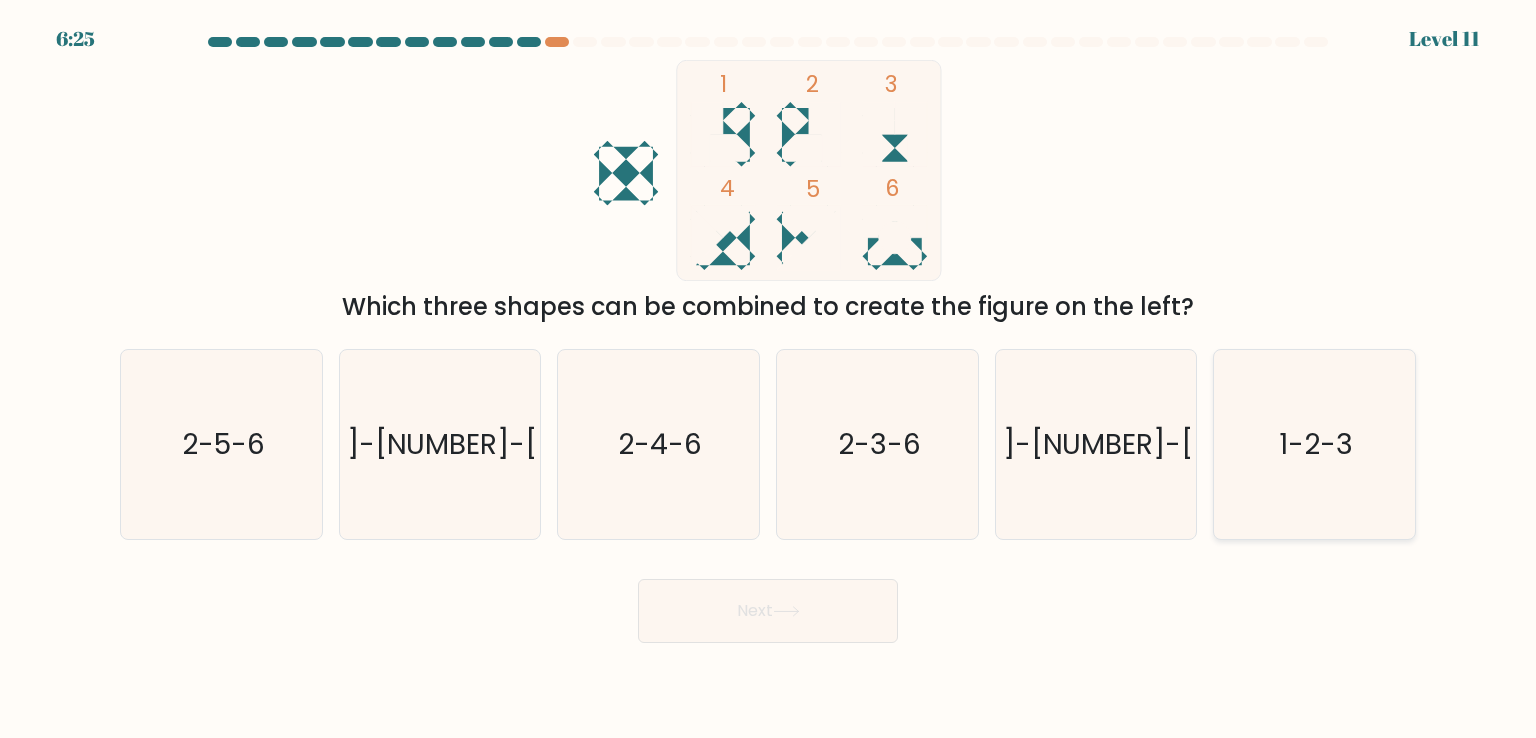 click on "1-2-3" at bounding box center (1314, 444) 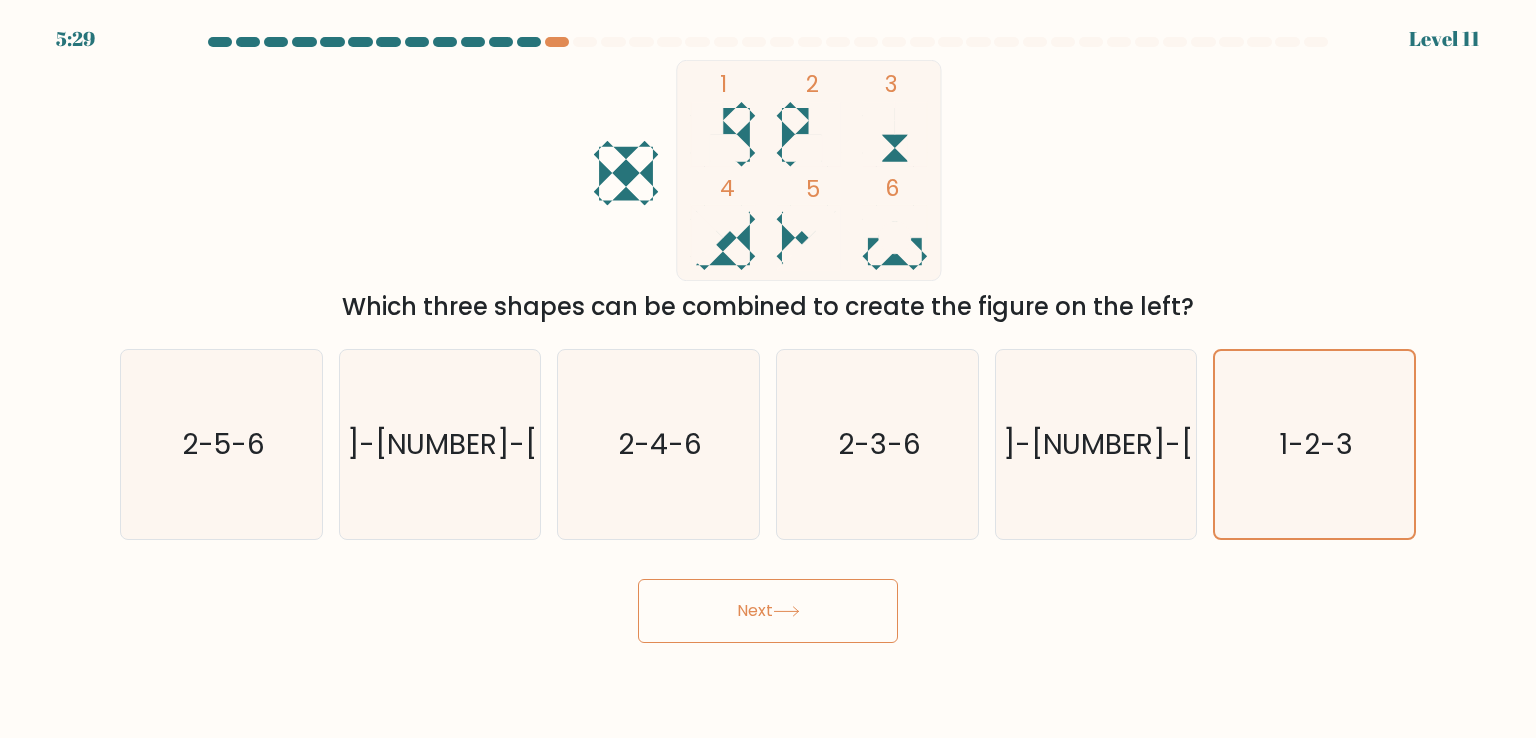 click on "Next" at bounding box center (768, 611) 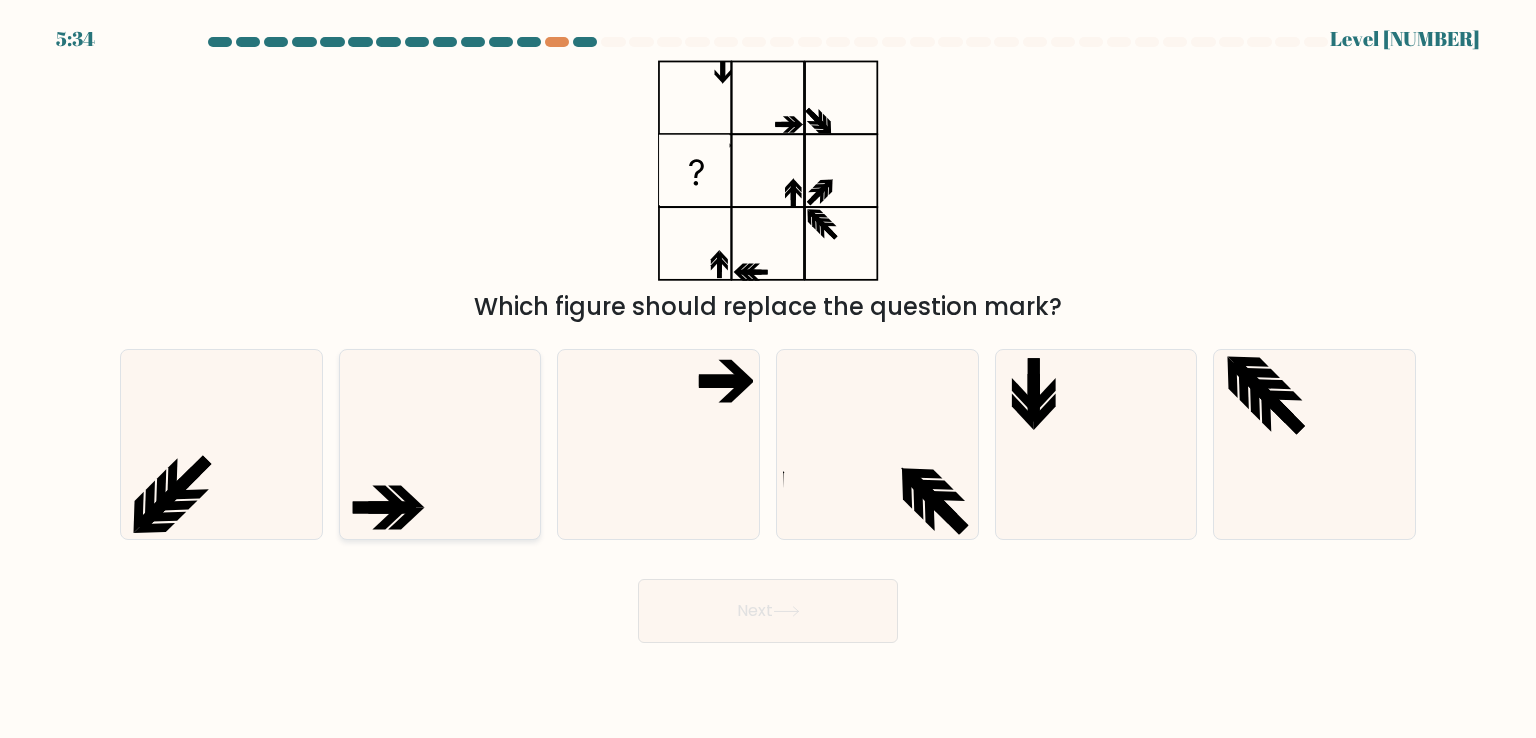 click at bounding box center (440, 444) 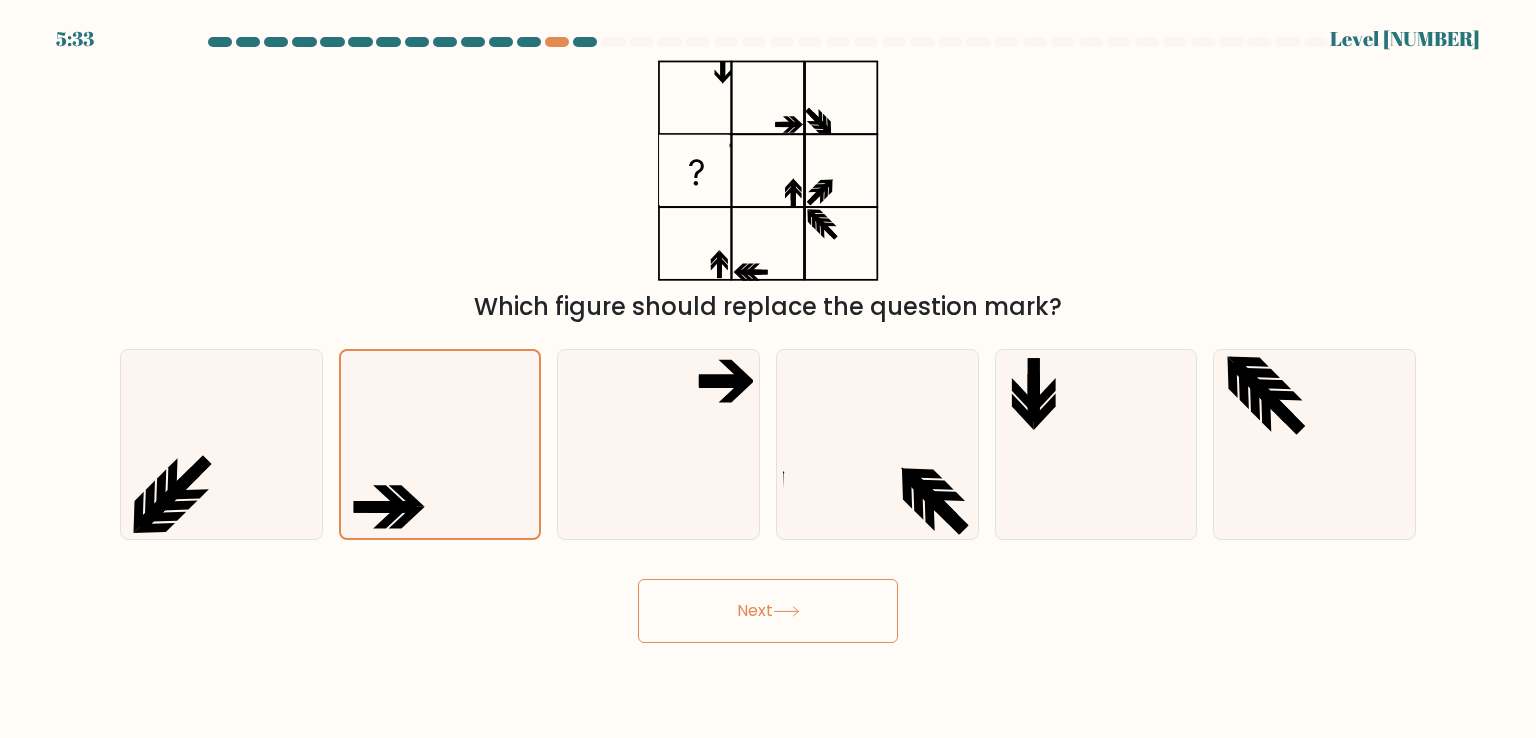 click on "Next" at bounding box center [768, 611] 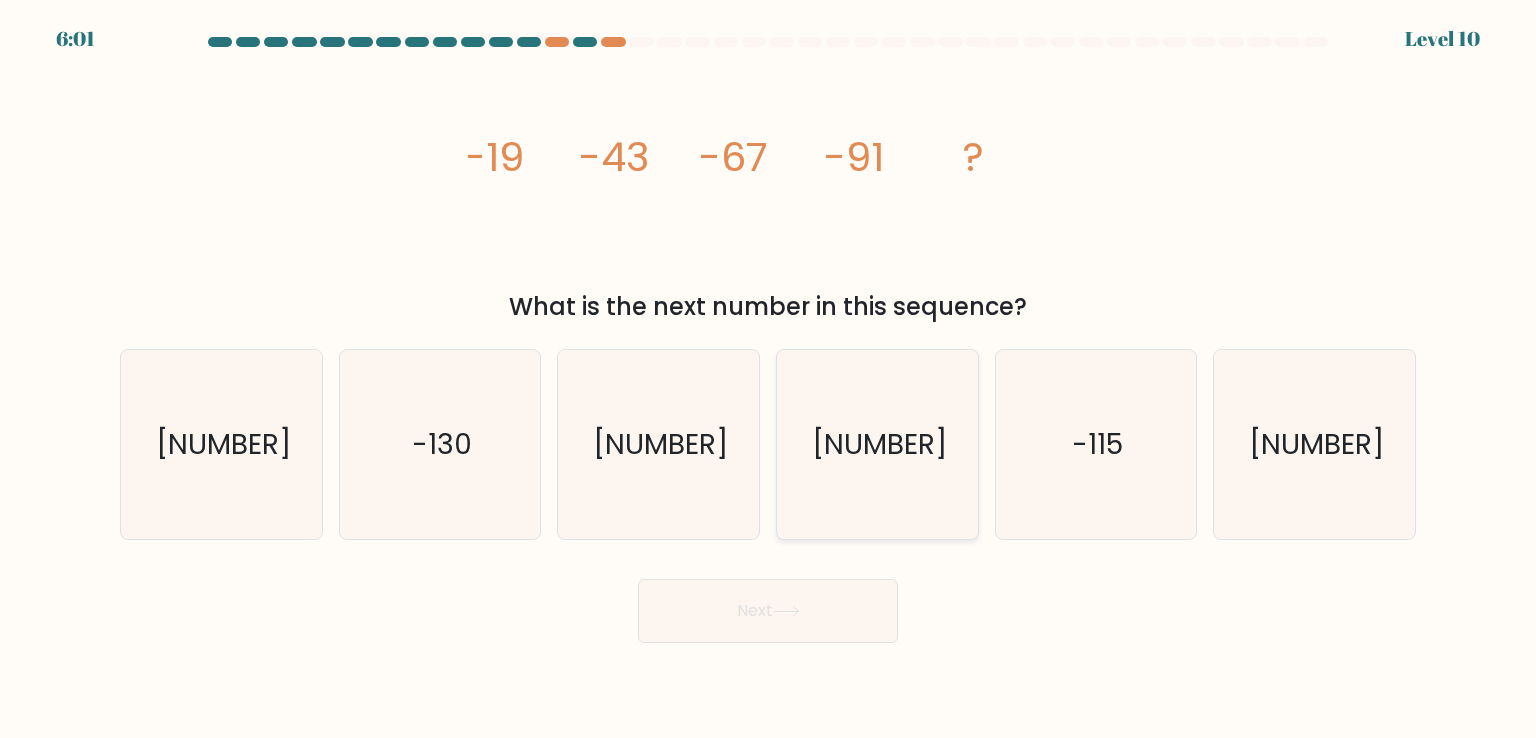 click on "-126" at bounding box center (879, 444) 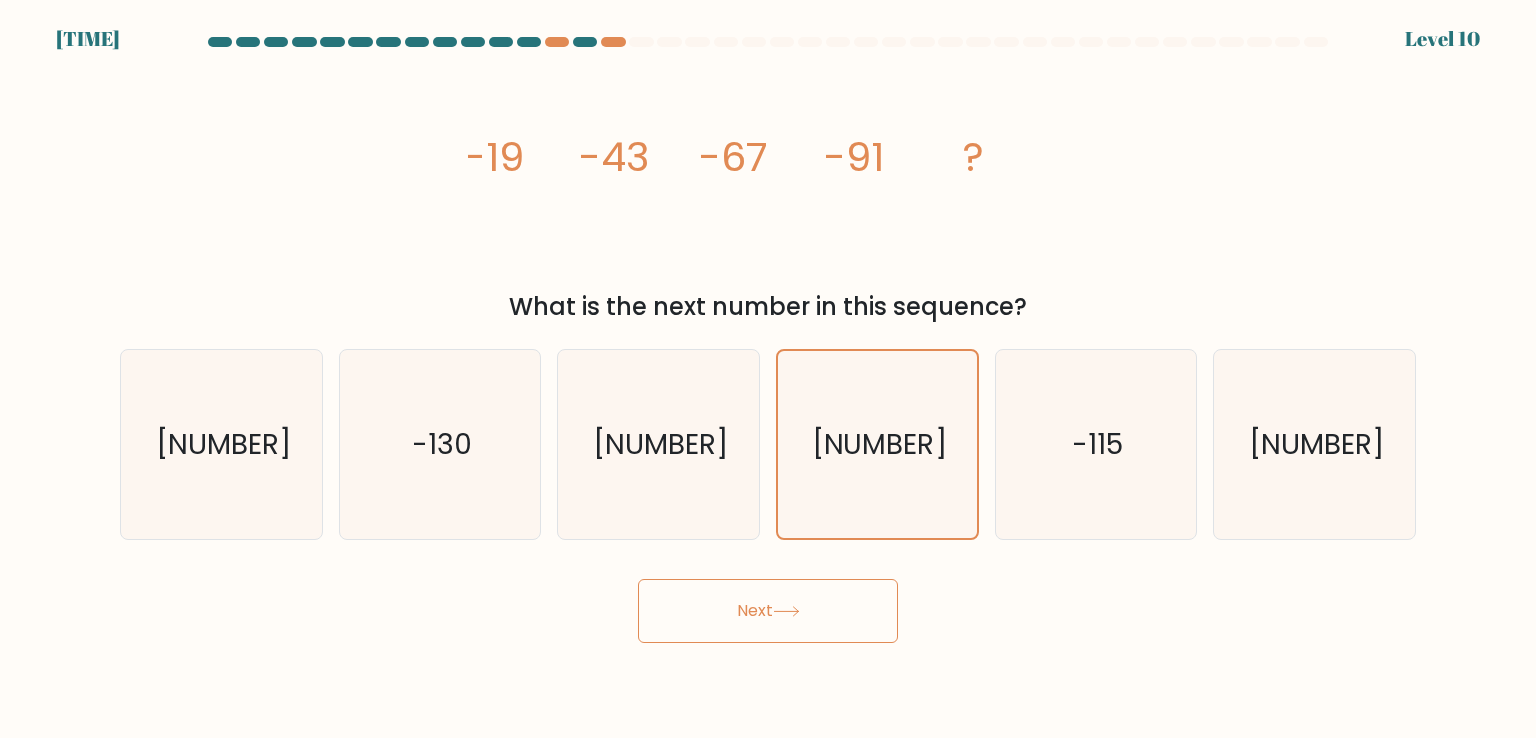 click on "Next" at bounding box center (768, 611) 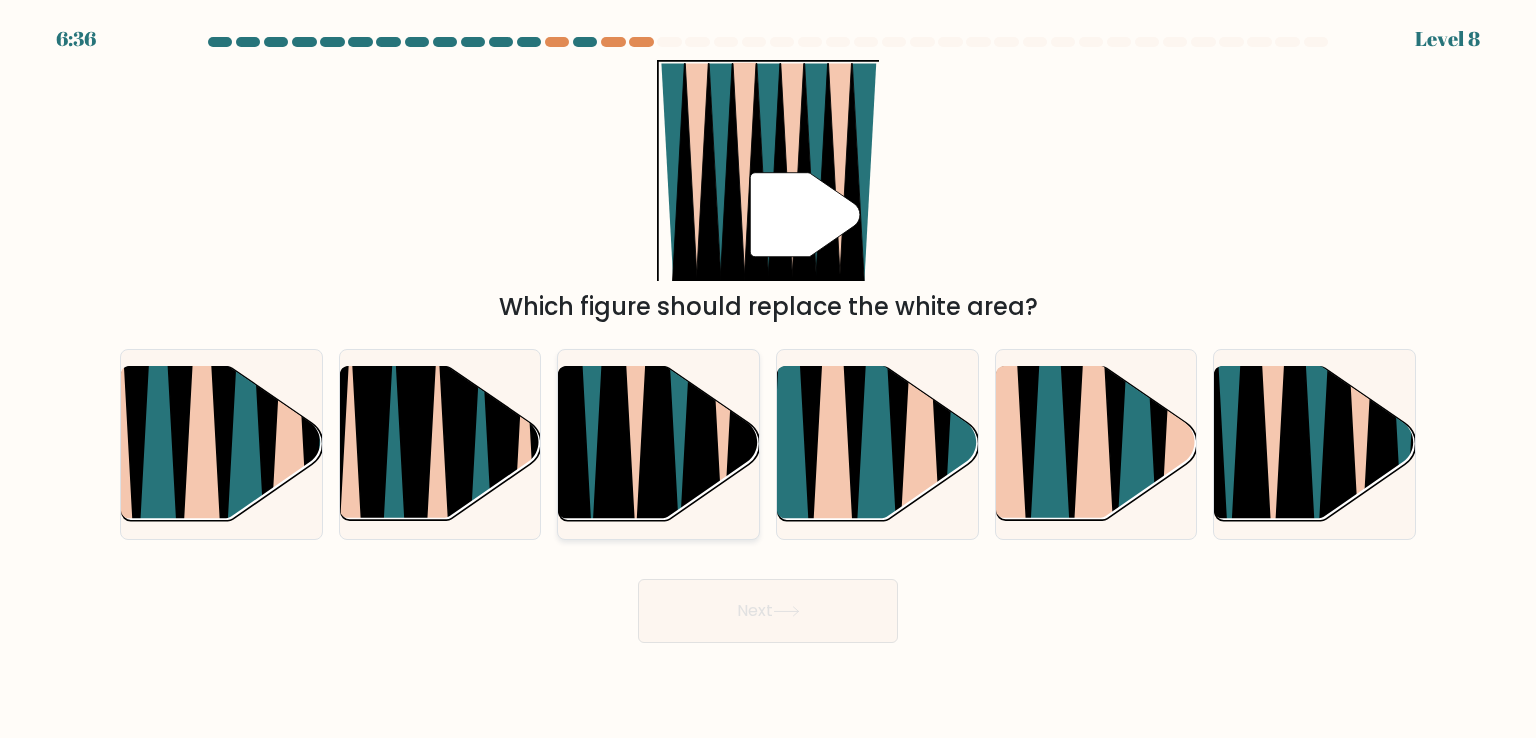 click at bounding box center (657, 368) 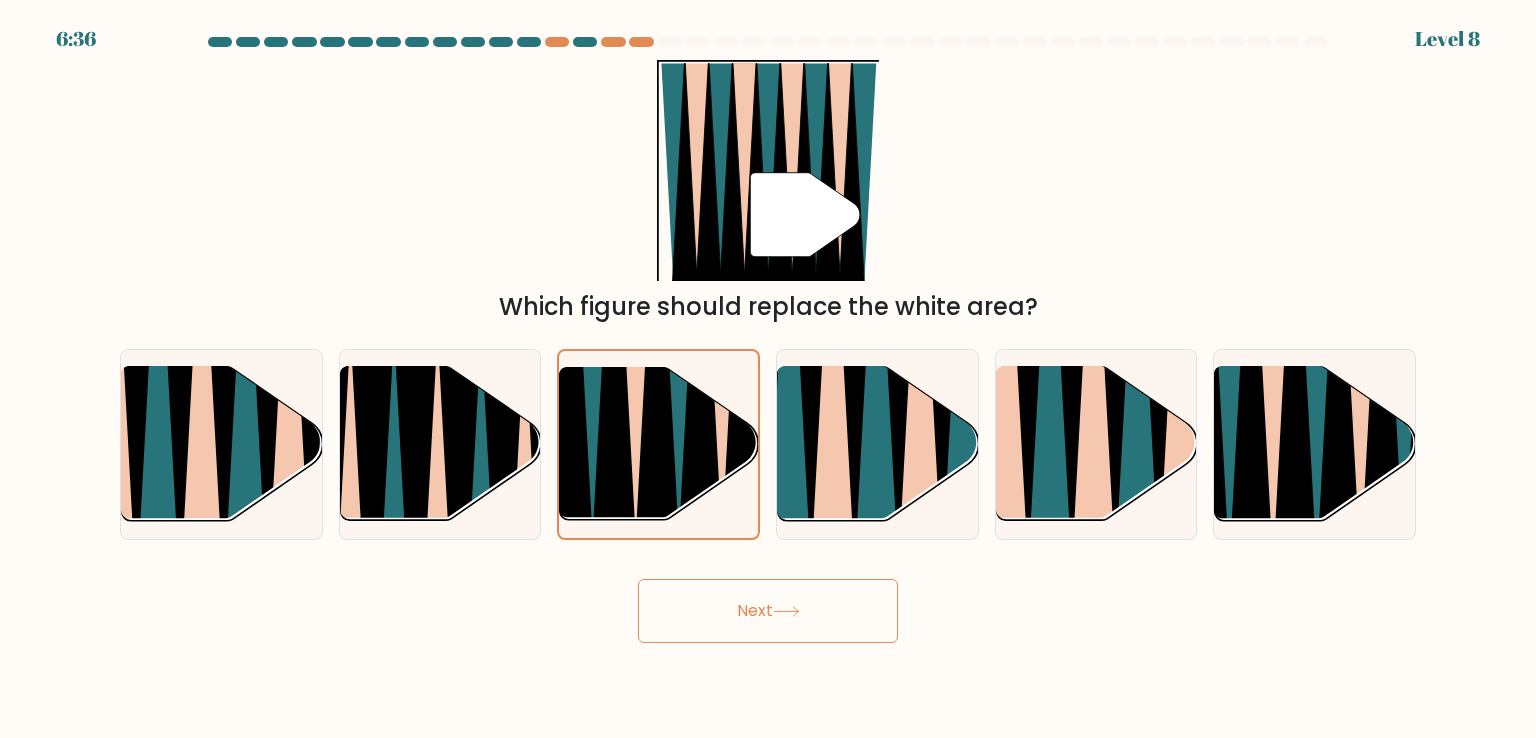 click on "Next" at bounding box center [768, 611] 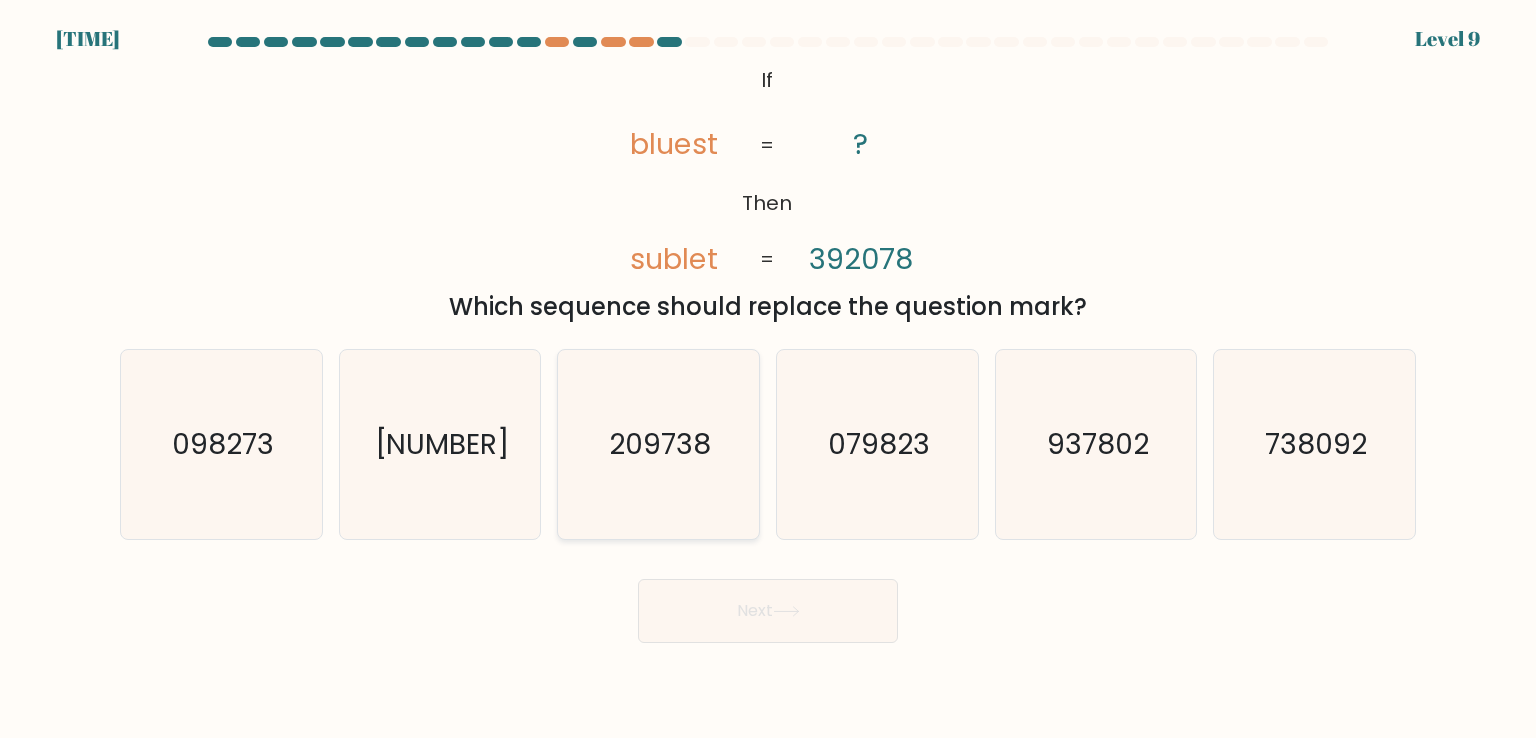 drag, startPoint x: 723, startPoint y: 443, endPoint x: 731, endPoint y: 452, distance: 12.0415945 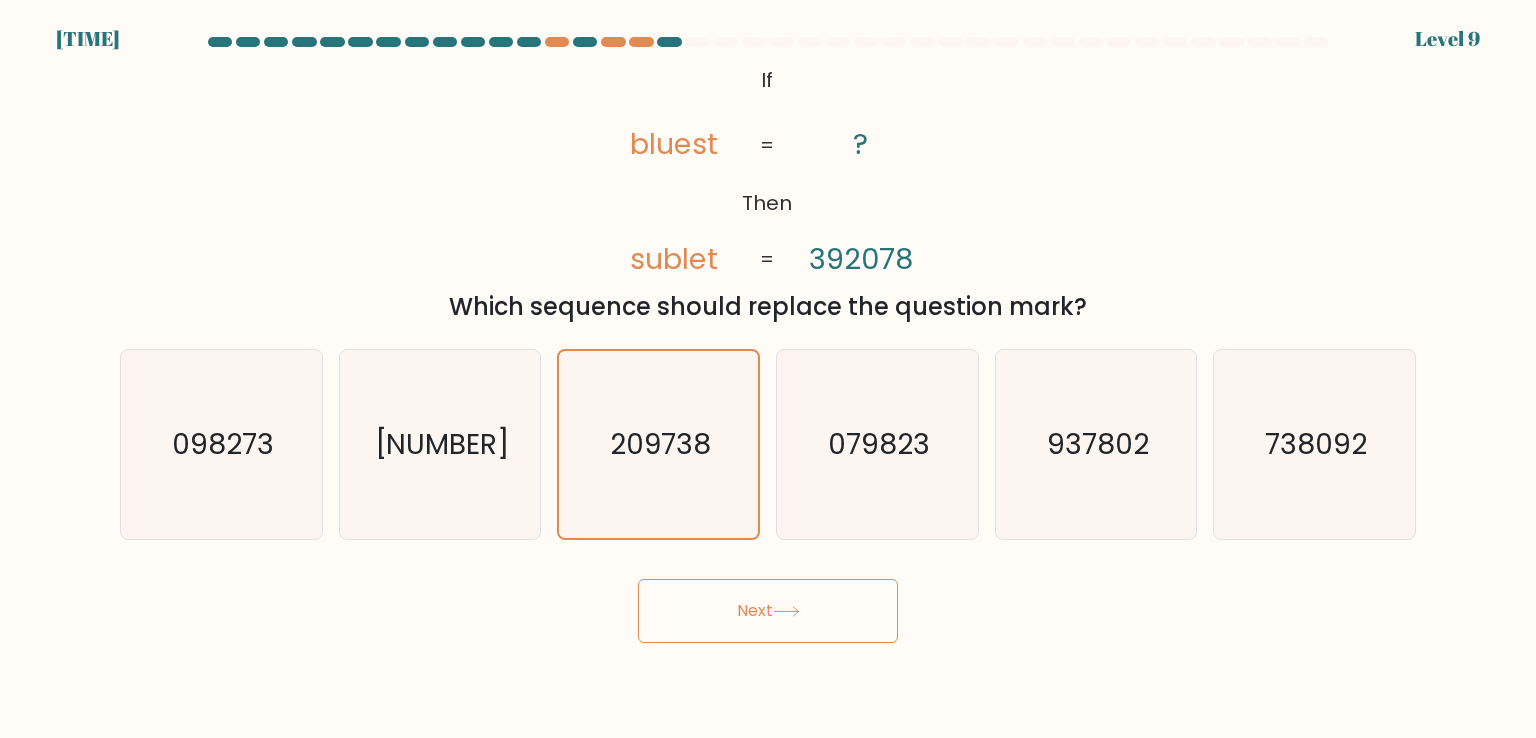 click on "Next" at bounding box center [768, 611] 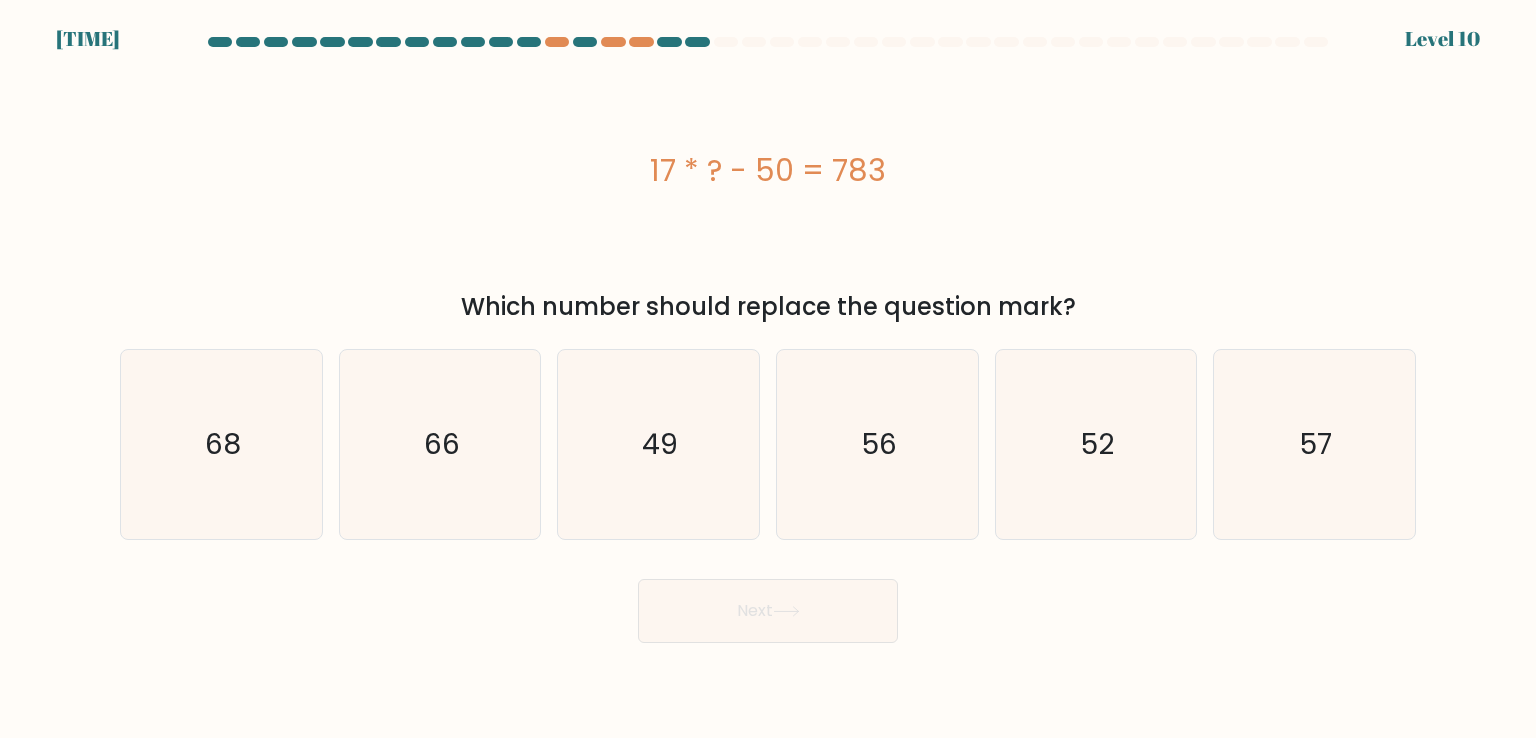 drag, startPoint x: 645, startPoint y: 155, endPoint x: 1036, endPoint y: 174, distance: 391.46136 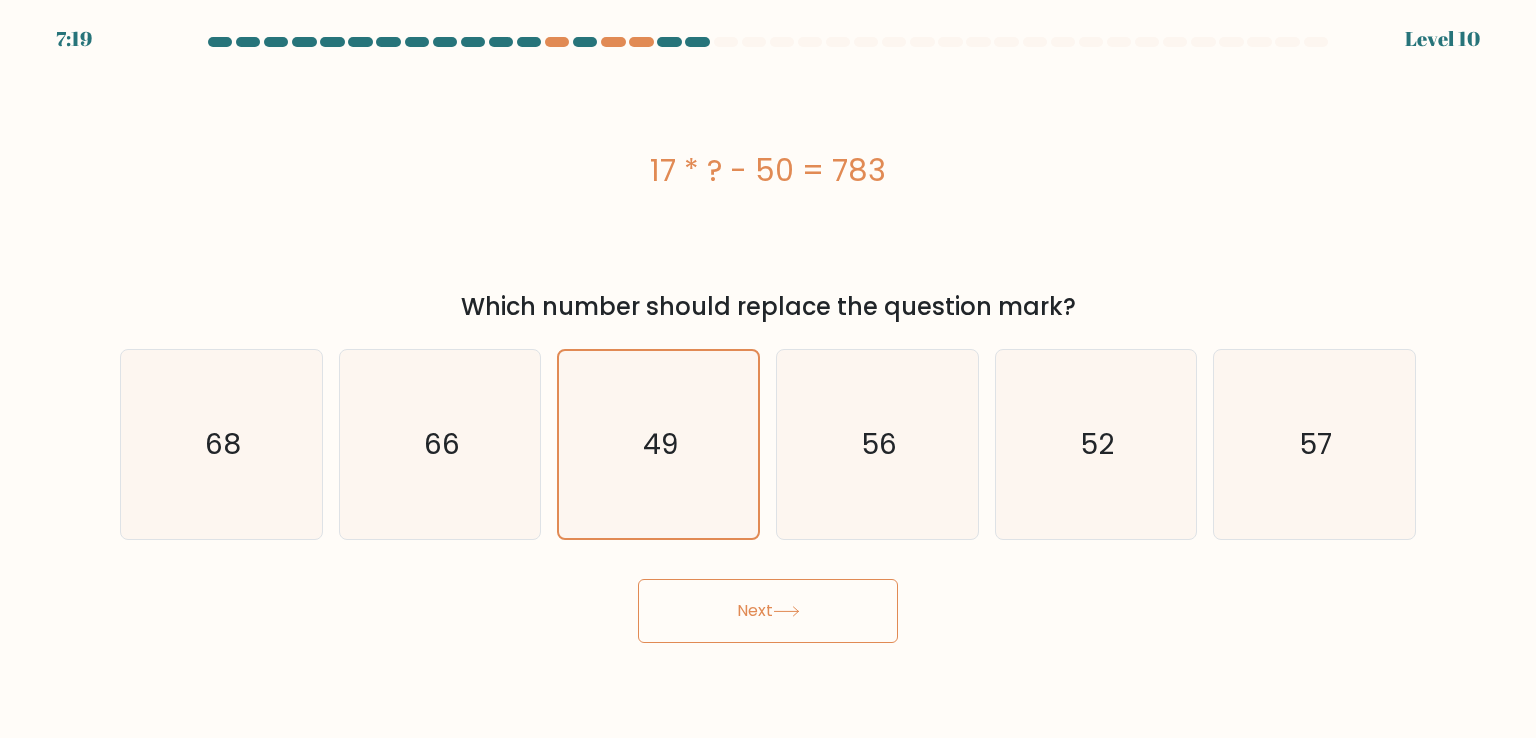 click on "Next" at bounding box center [768, 611] 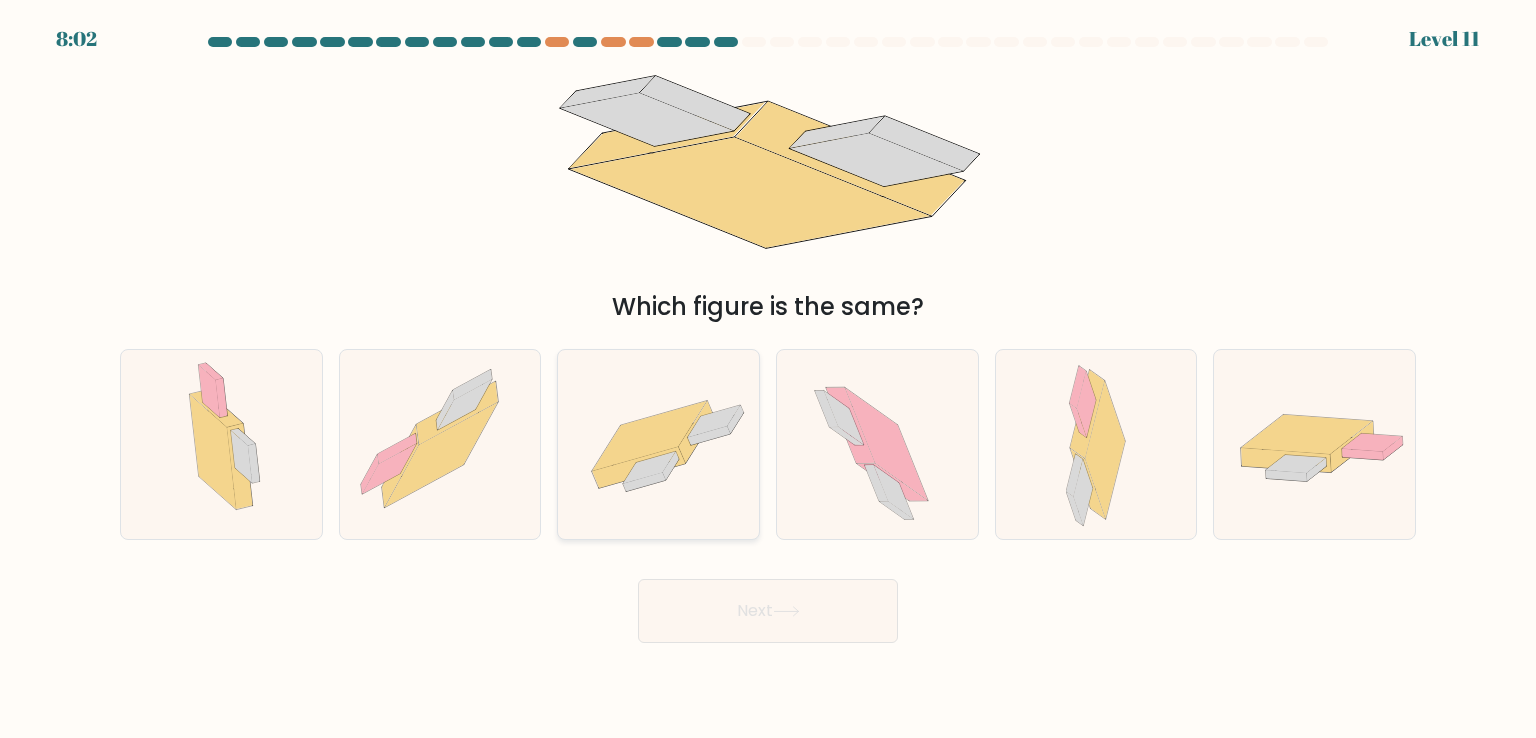 click at bounding box center [709, 435] 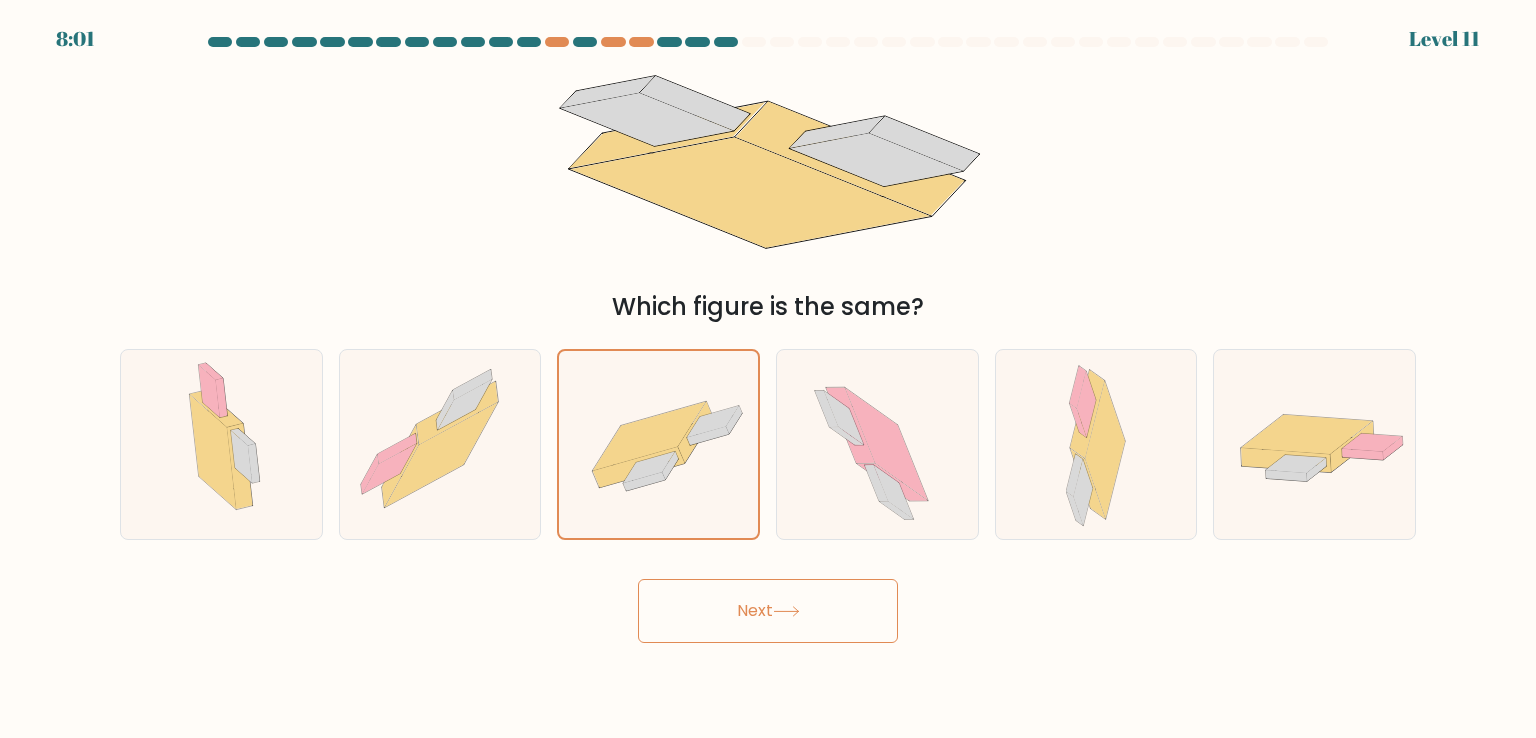 click on "Next" at bounding box center (768, 611) 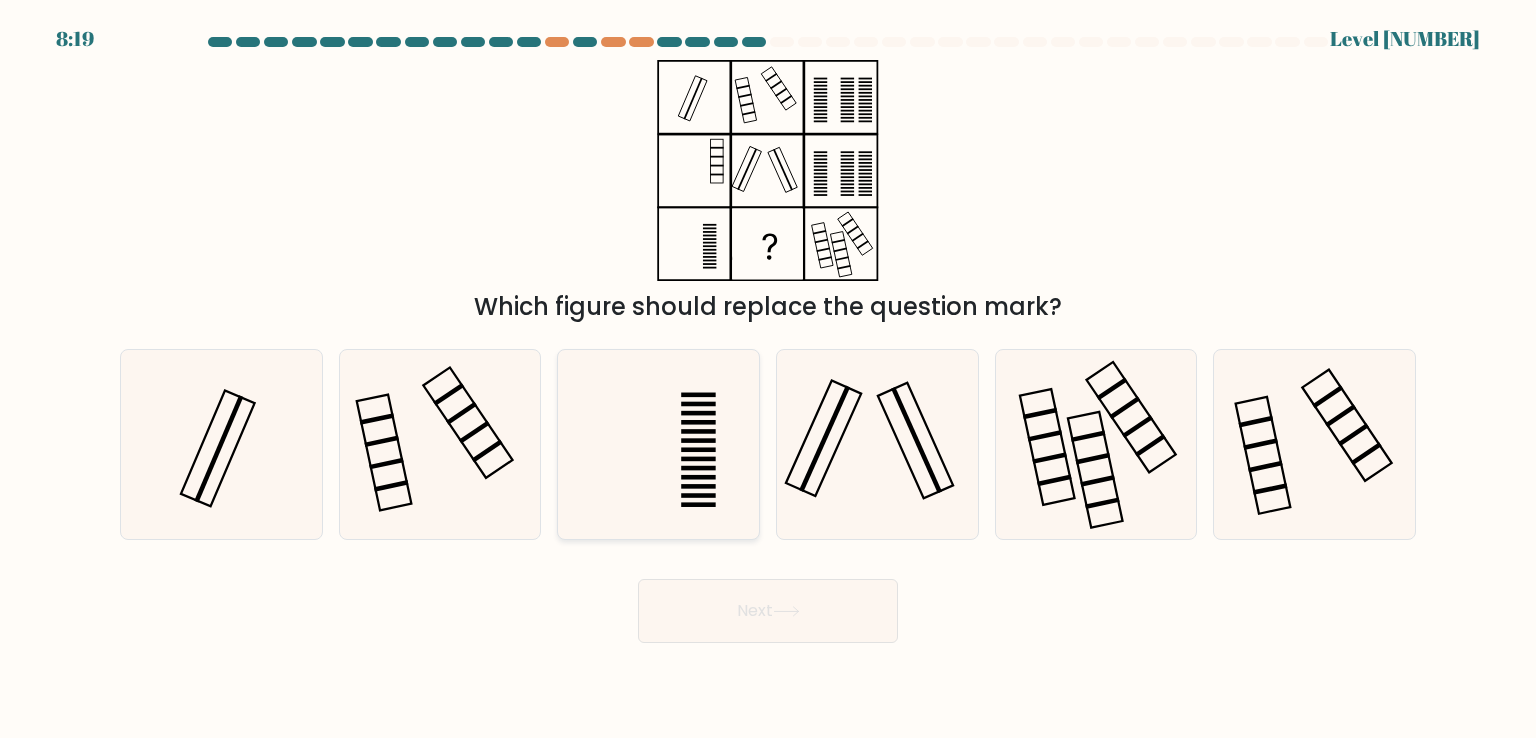 click at bounding box center [658, 444] 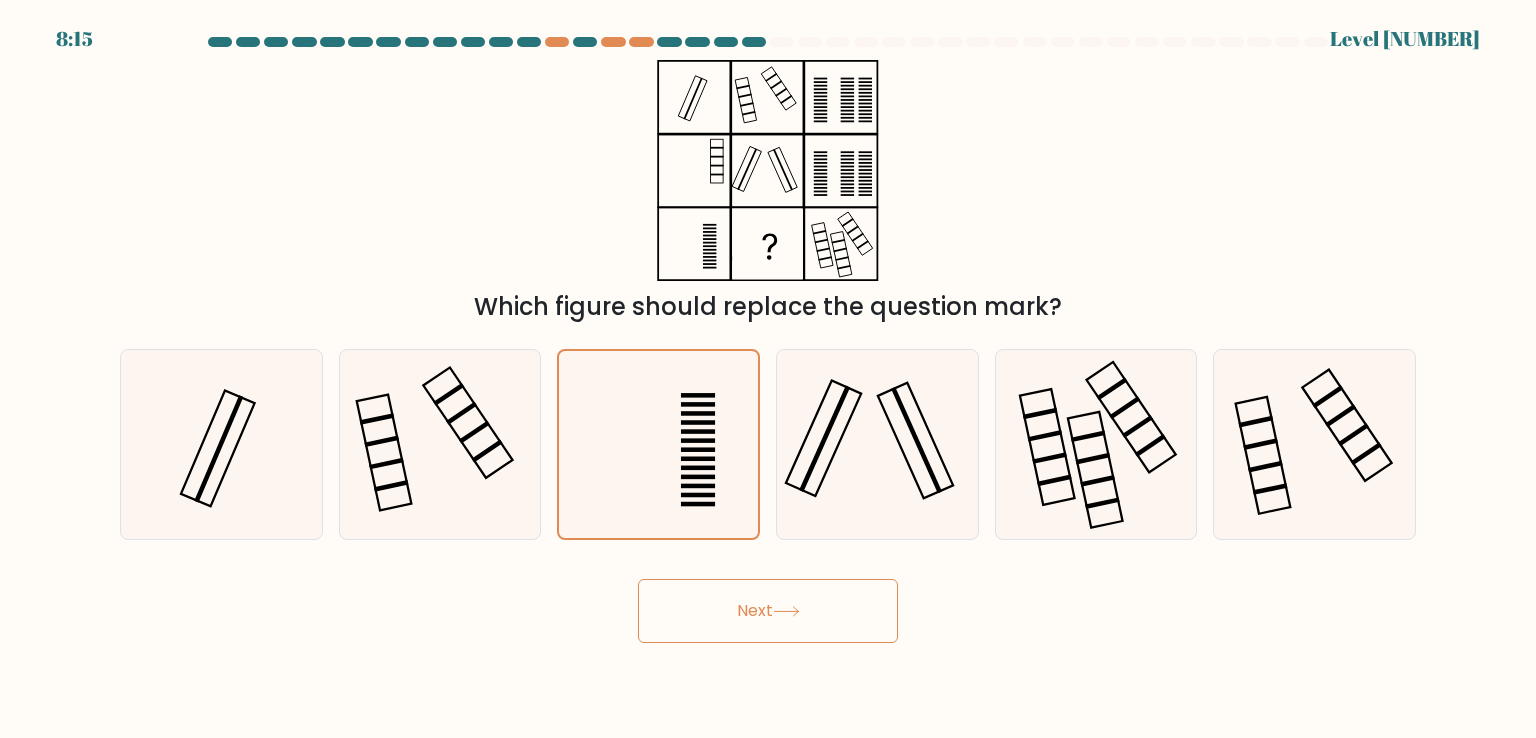 click on "Next" at bounding box center [768, 611] 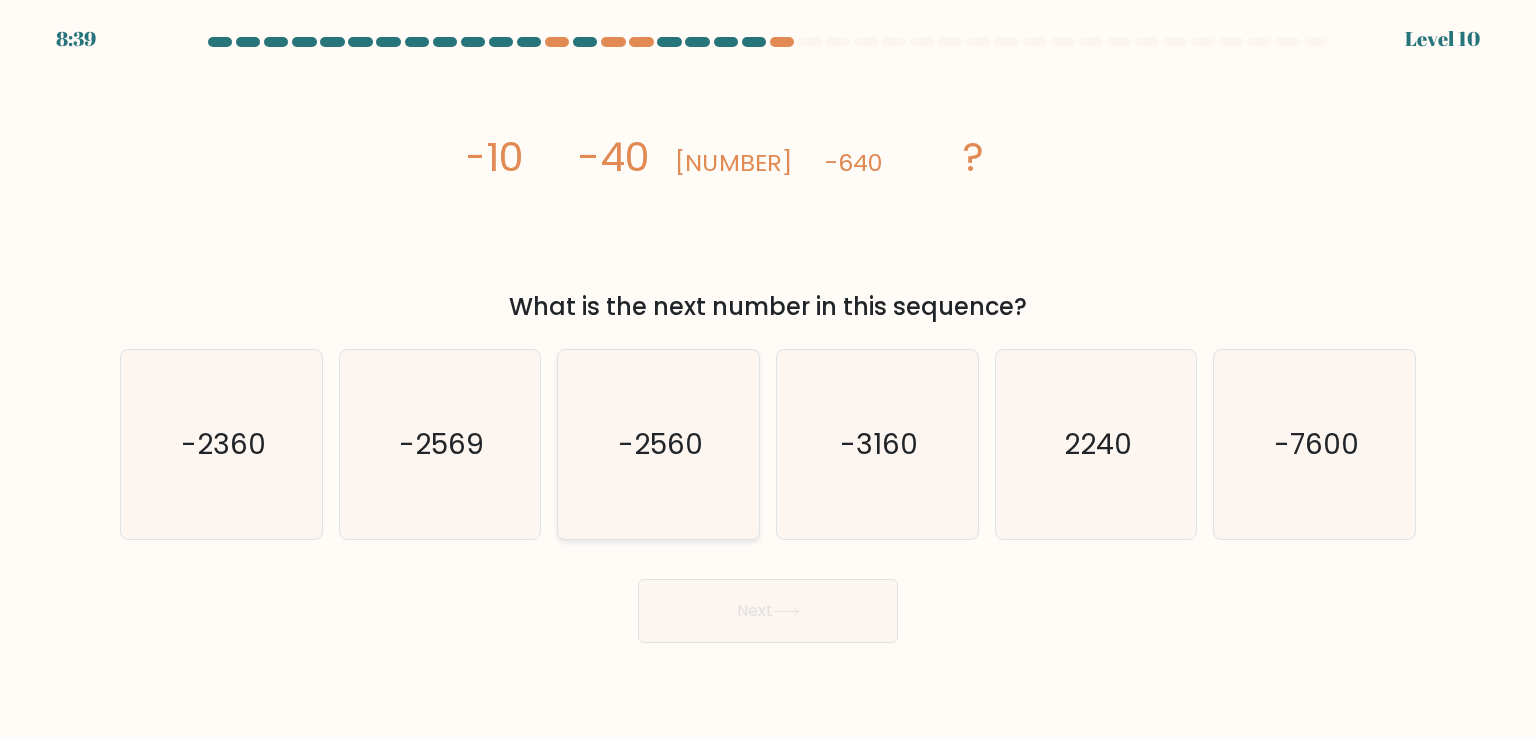 click on "-2560" at bounding box center (660, 444) 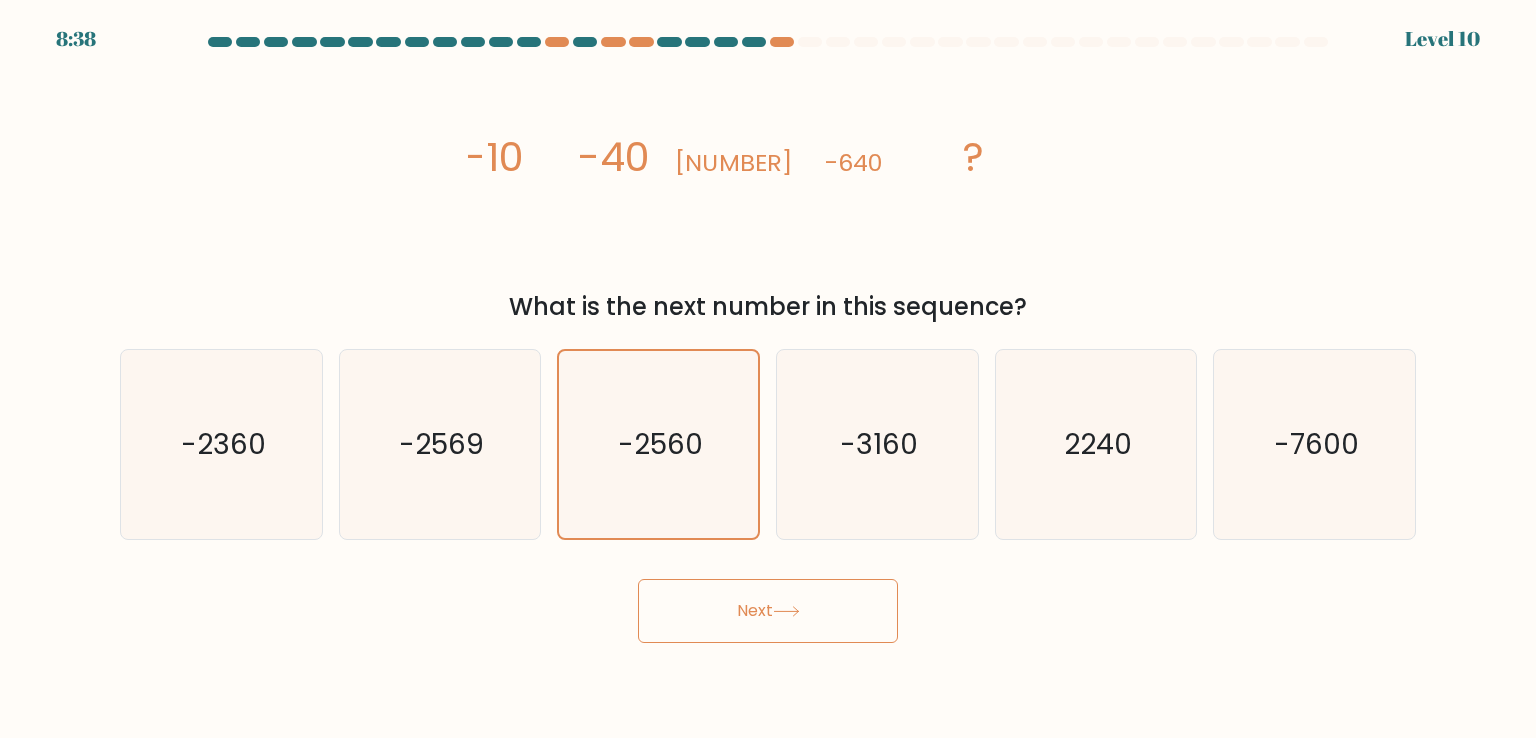 click on "Next" at bounding box center (768, 611) 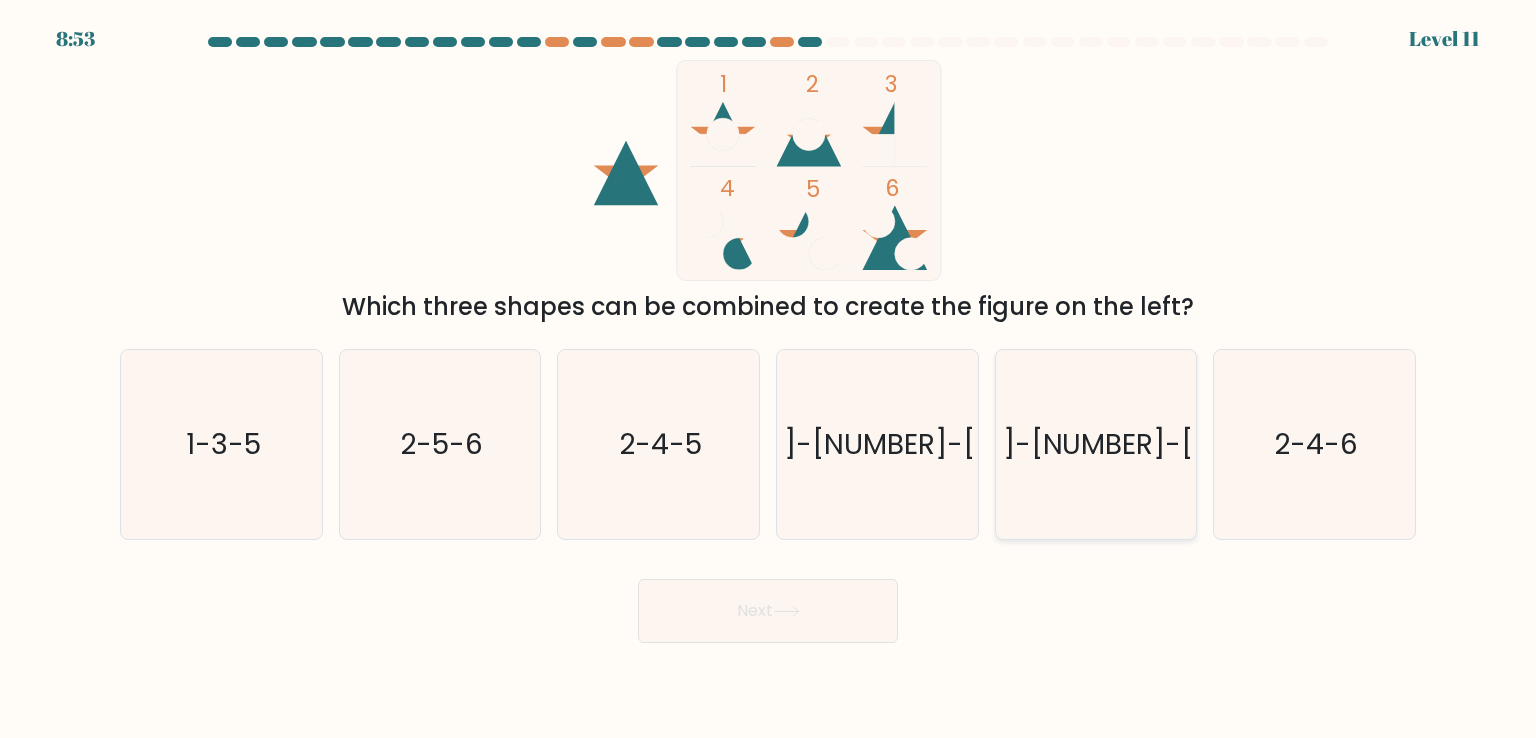 click on "4-5-6" at bounding box center [1096, 444] 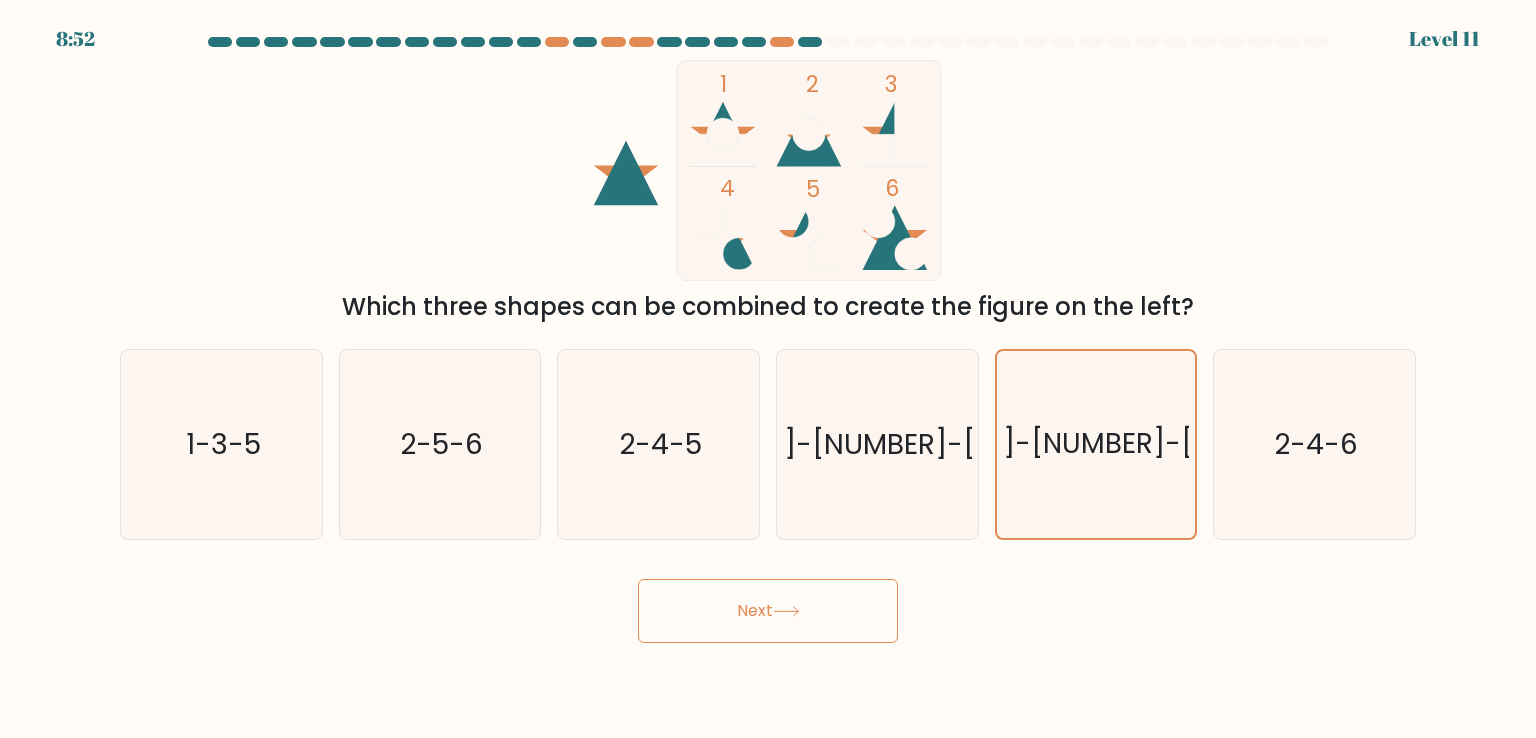 click on "Next" at bounding box center (768, 611) 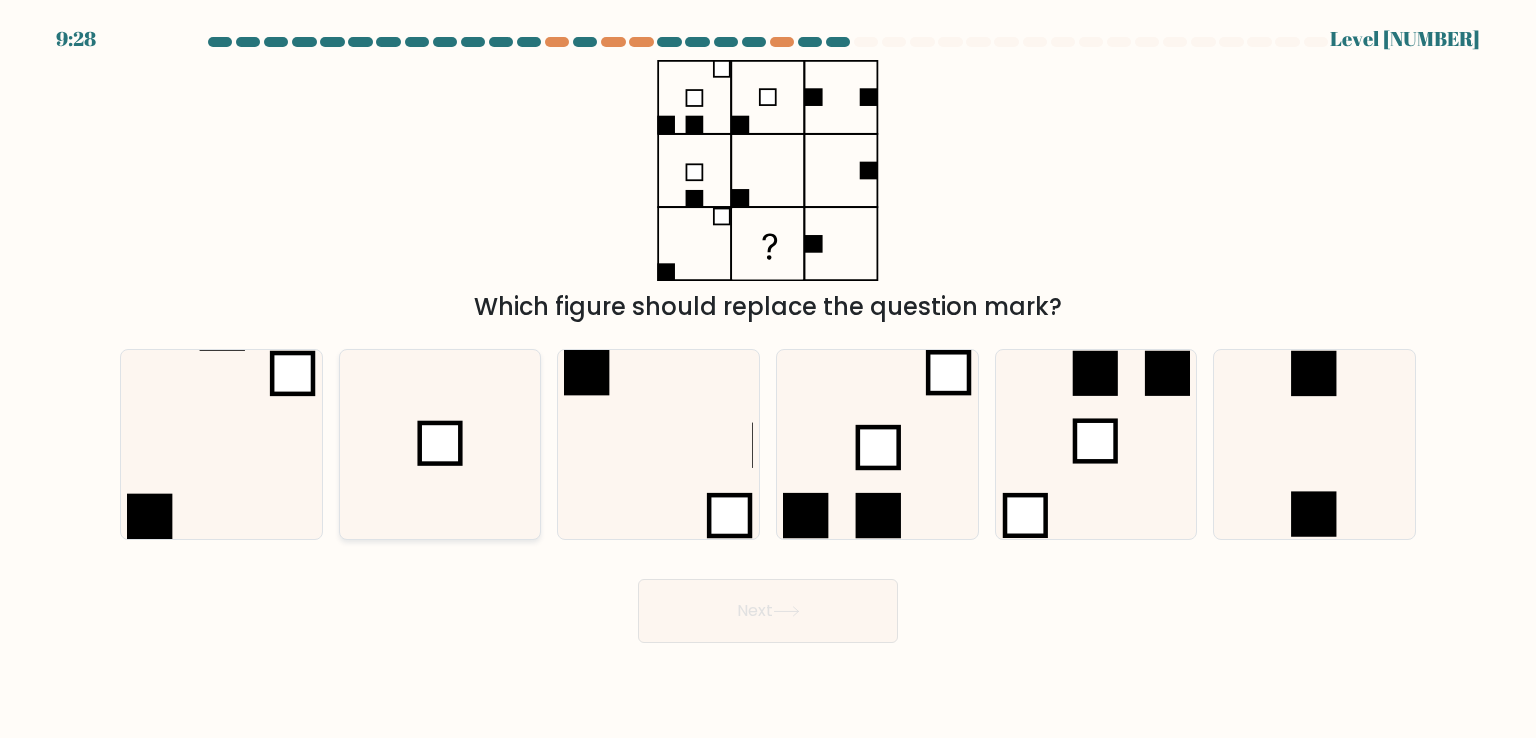 click at bounding box center (440, 444) 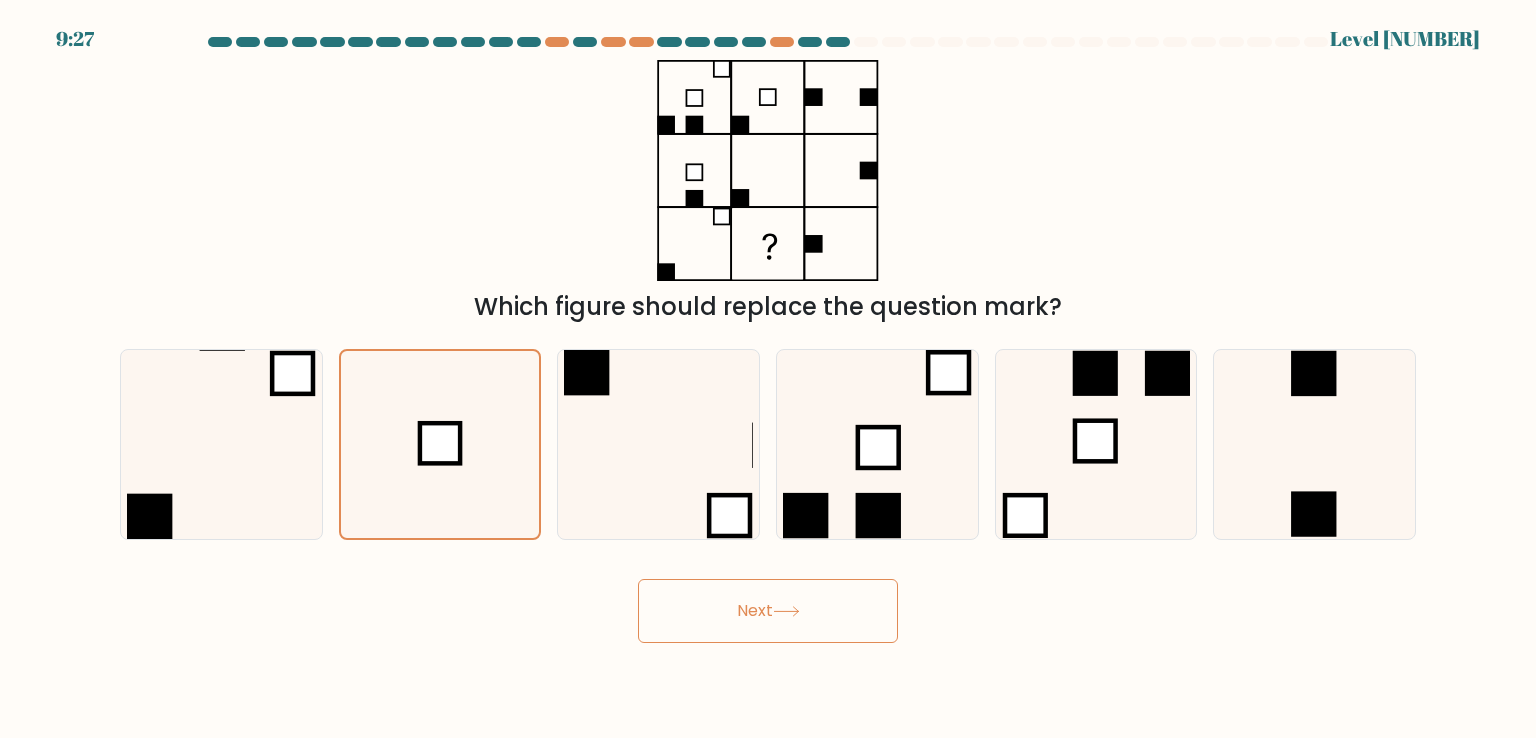 click on "Next" at bounding box center [768, 611] 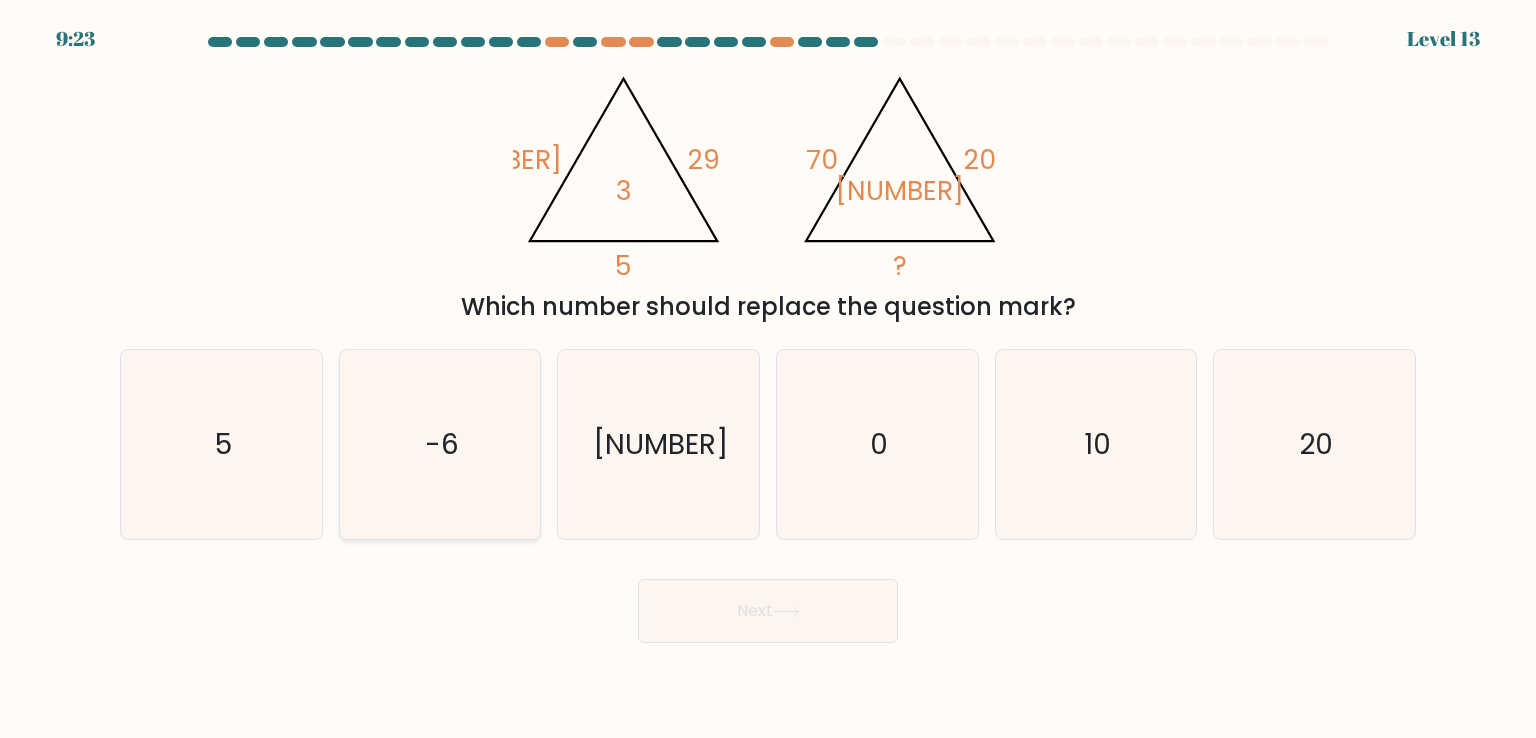 click on "-6" at bounding box center (440, 444) 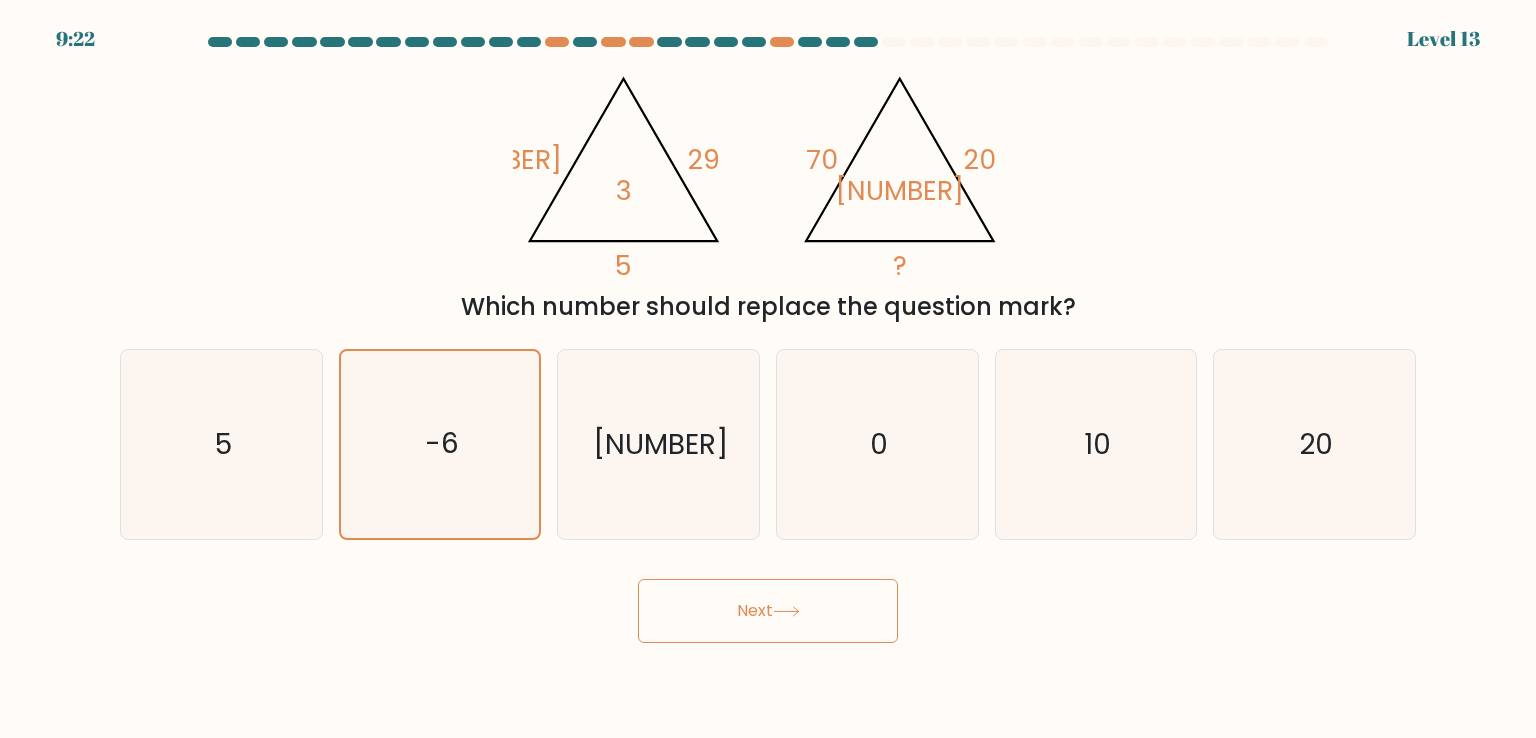 click at bounding box center [786, 611] 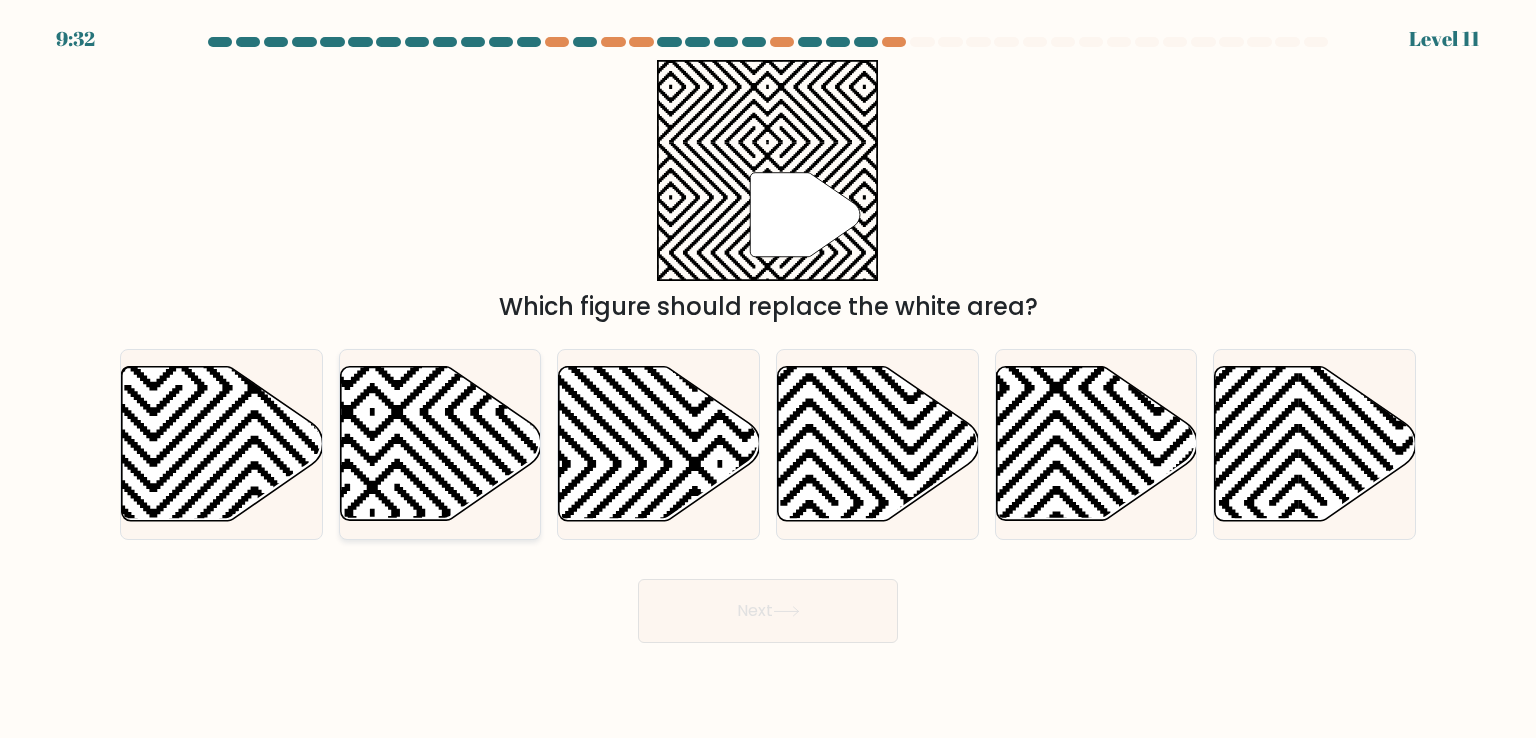 click at bounding box center [440, 444] 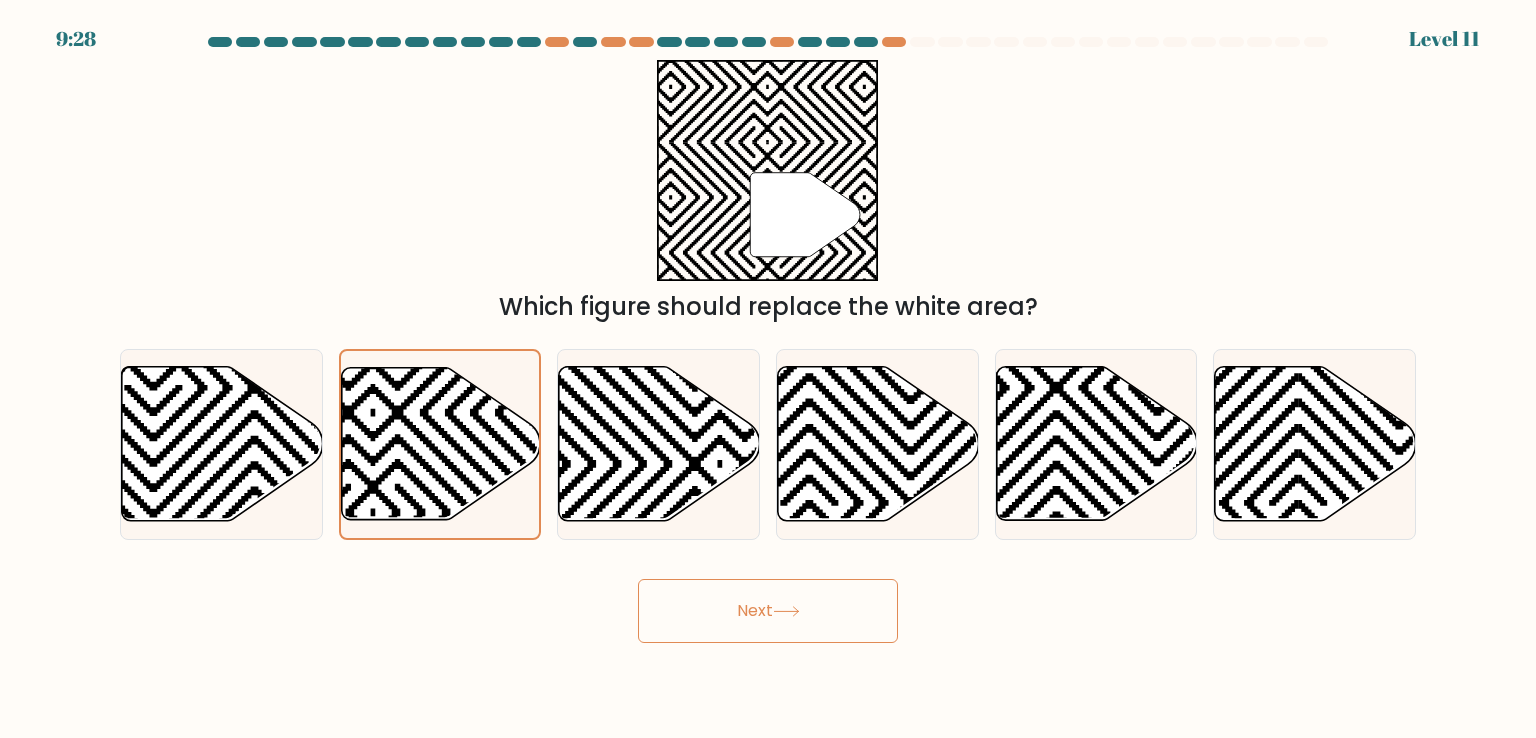 click on "Next" at bounding box center (768, 611) 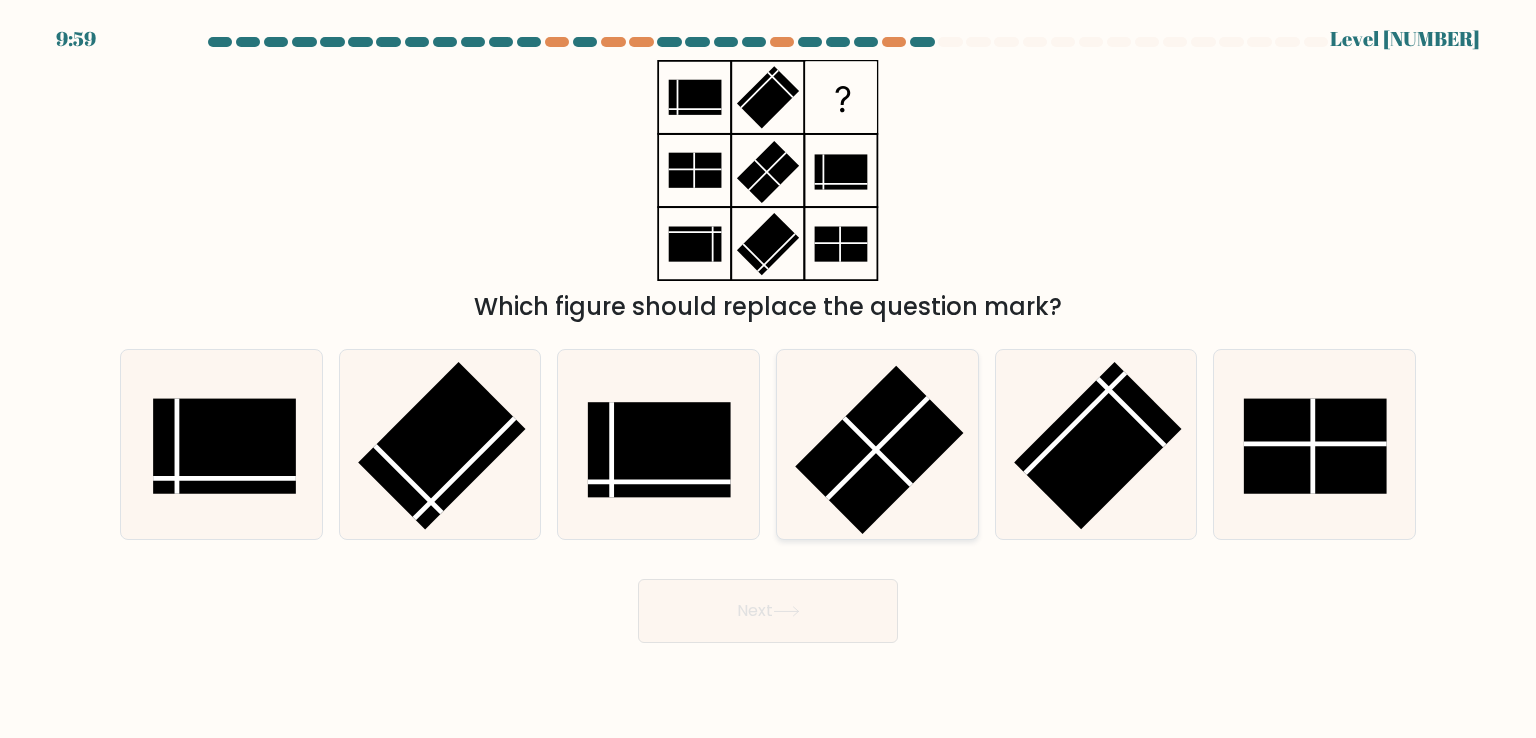 click at bounding box center [879, 450] 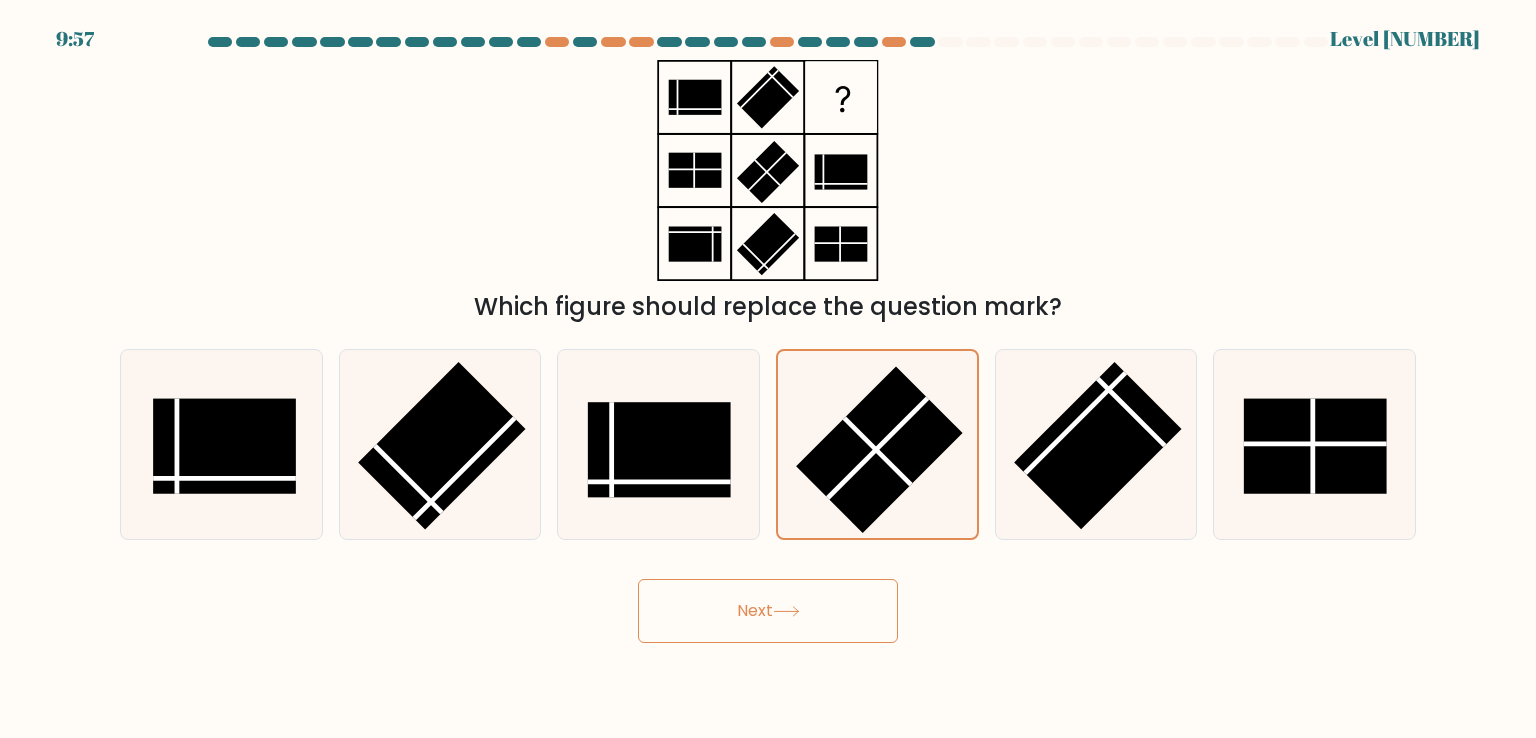 click on "Next" at bounding box center (768, 611) 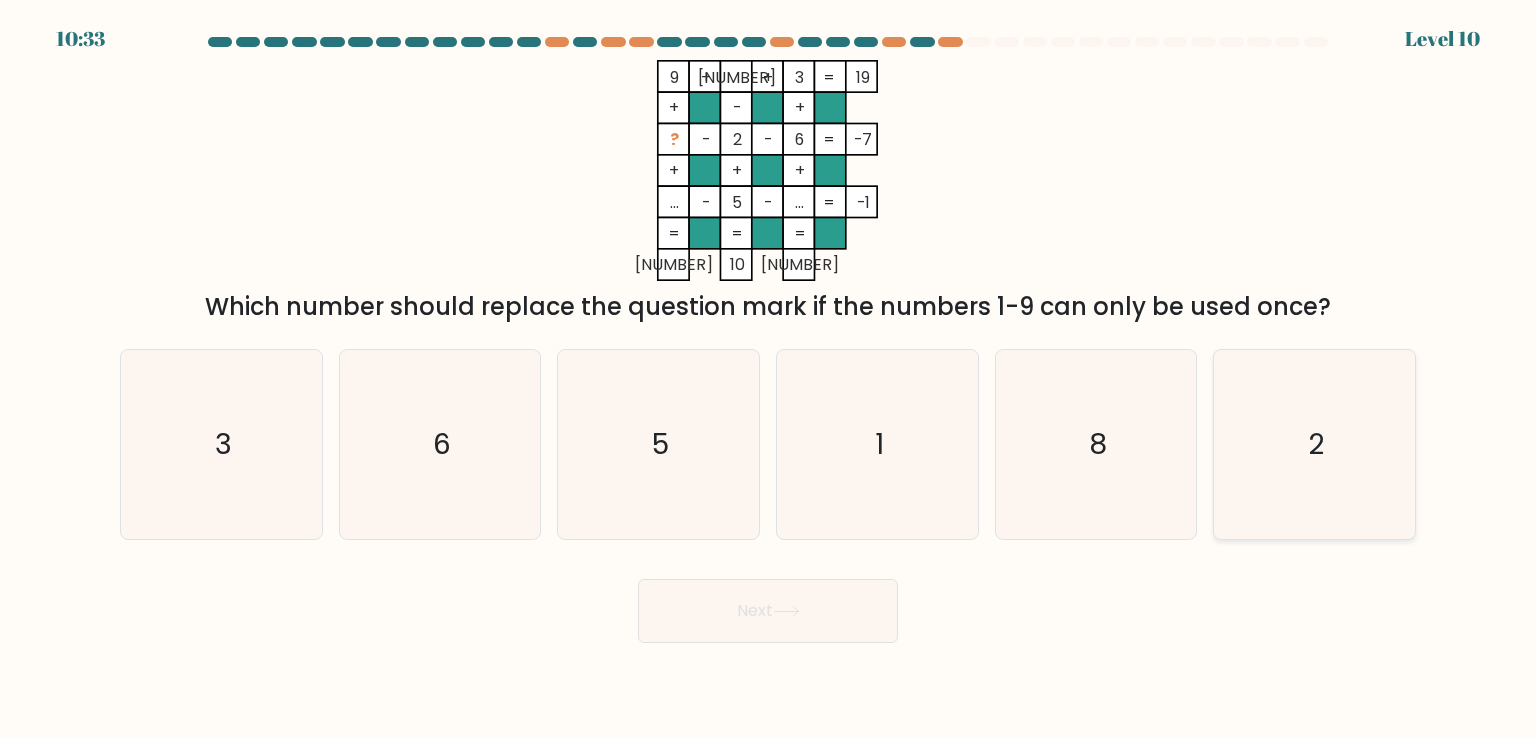 click on "2" at bounding box center [1314, 444] 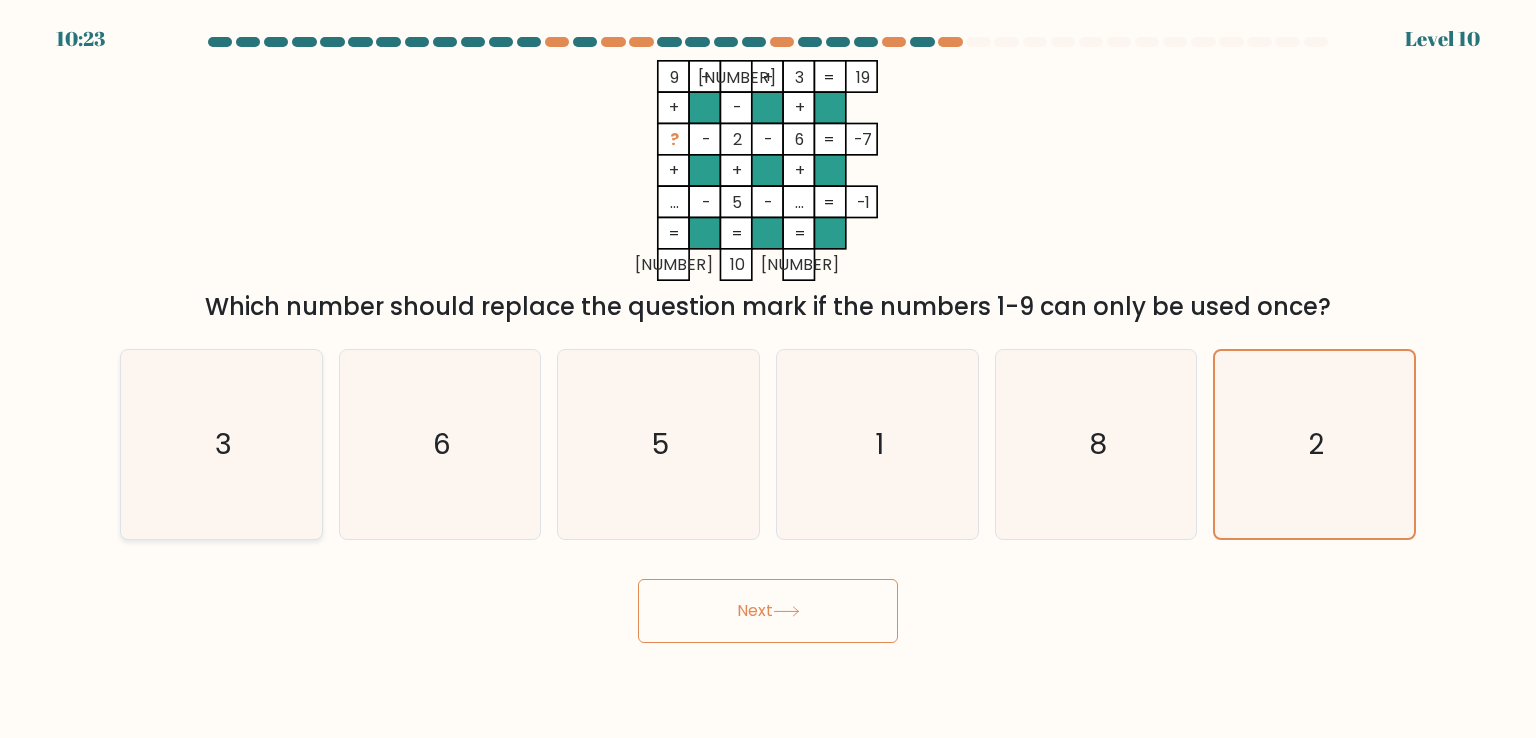 click on "3" at bounding box center (221, 444) 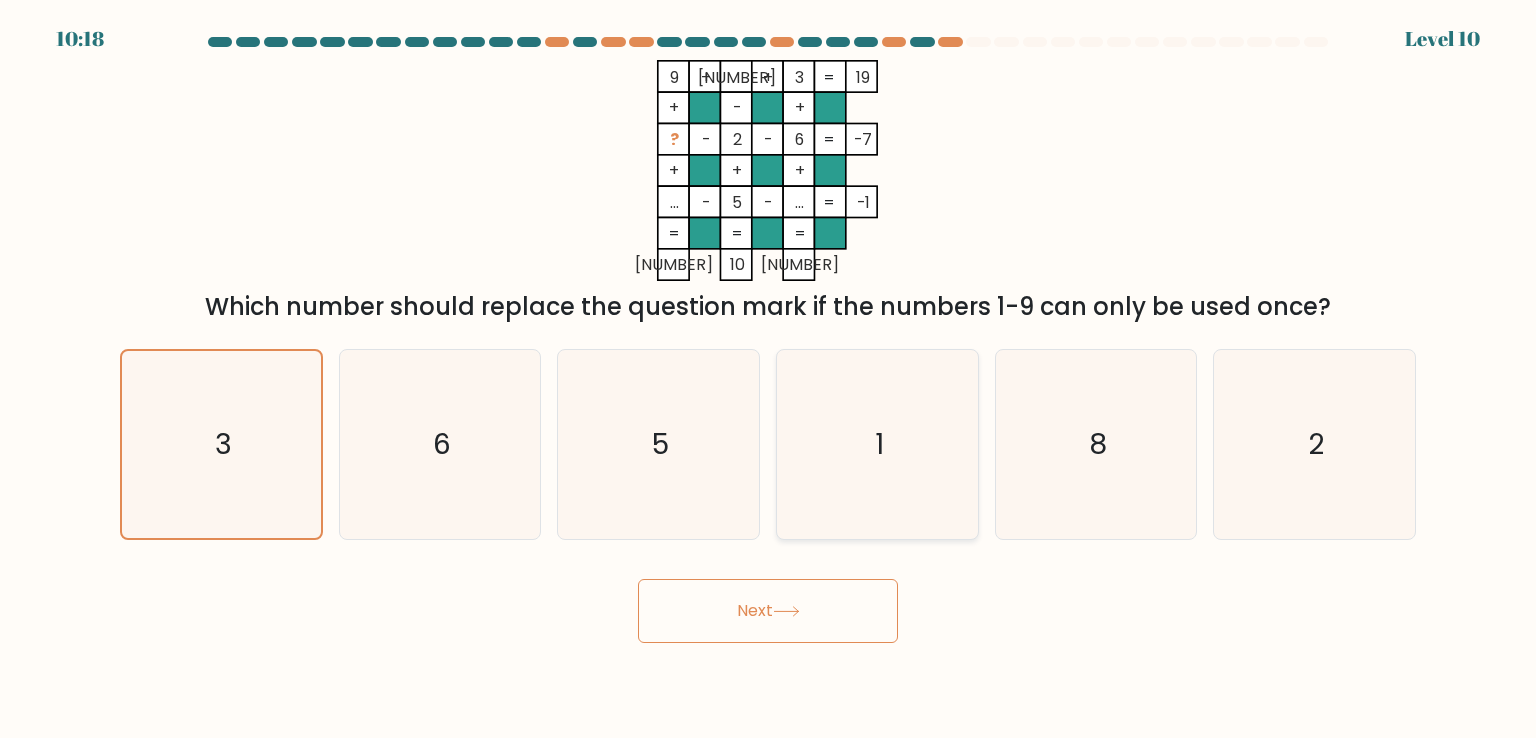 click on "1" at bounding box center (877, 444) 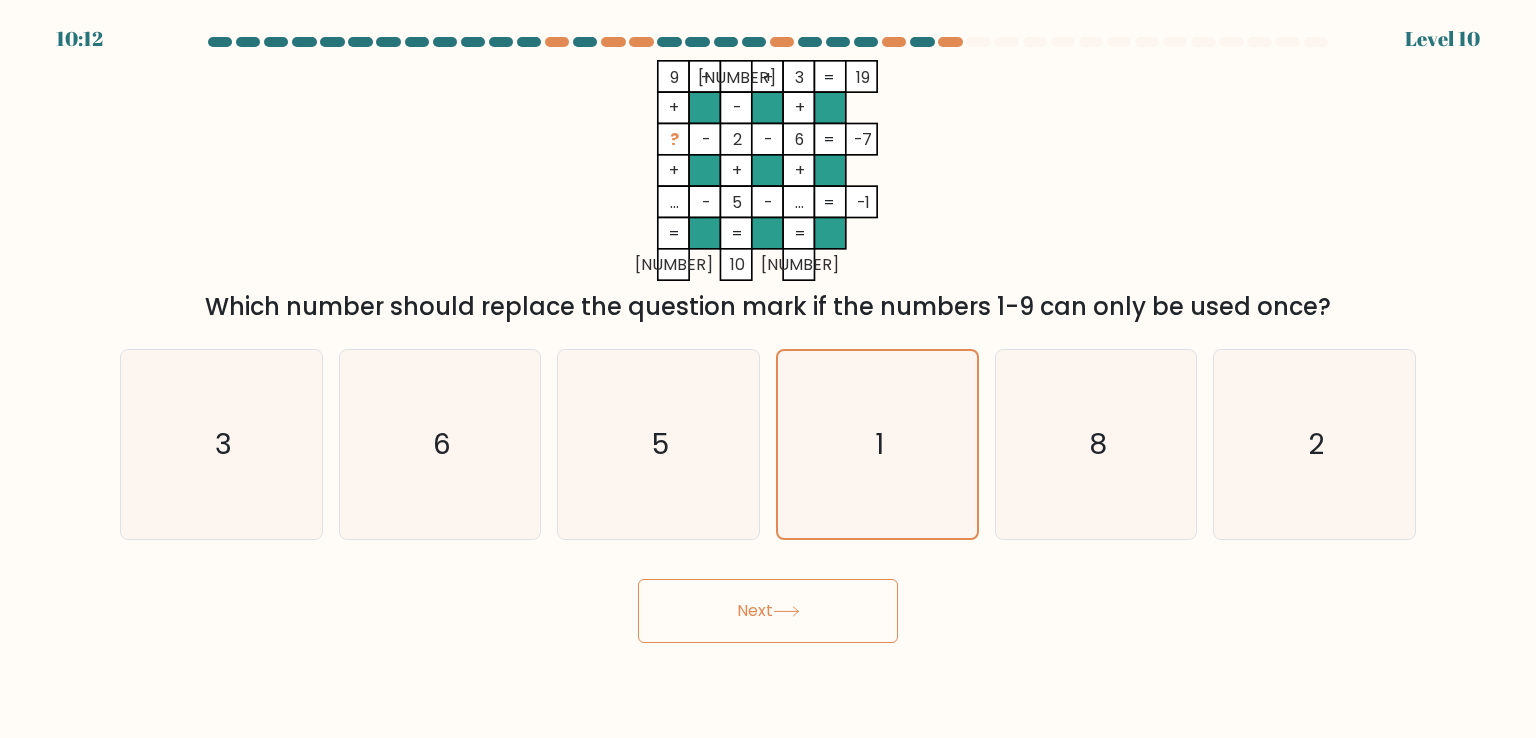click on "Next" at bounding box center [768, 611] 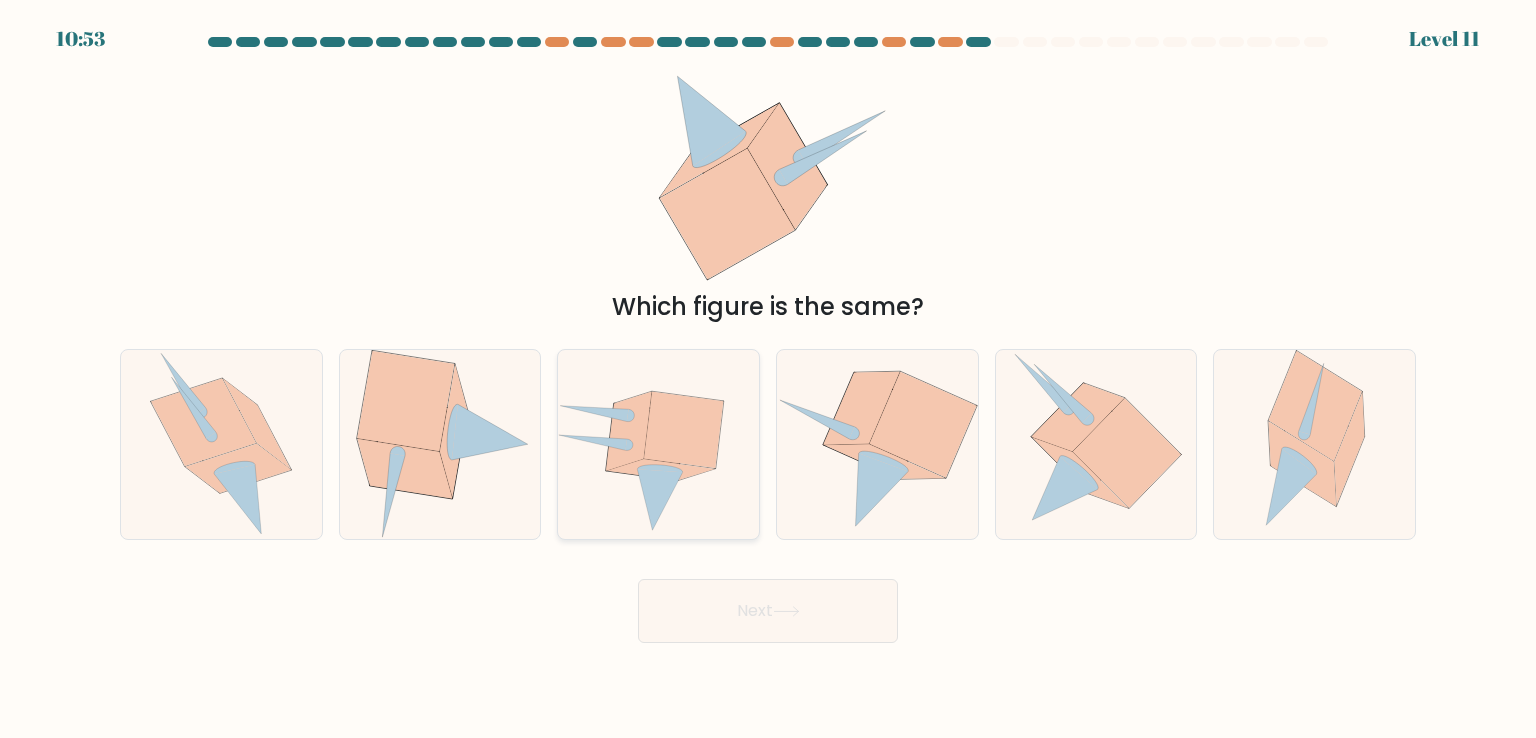 click at bounding box center (658, 444) 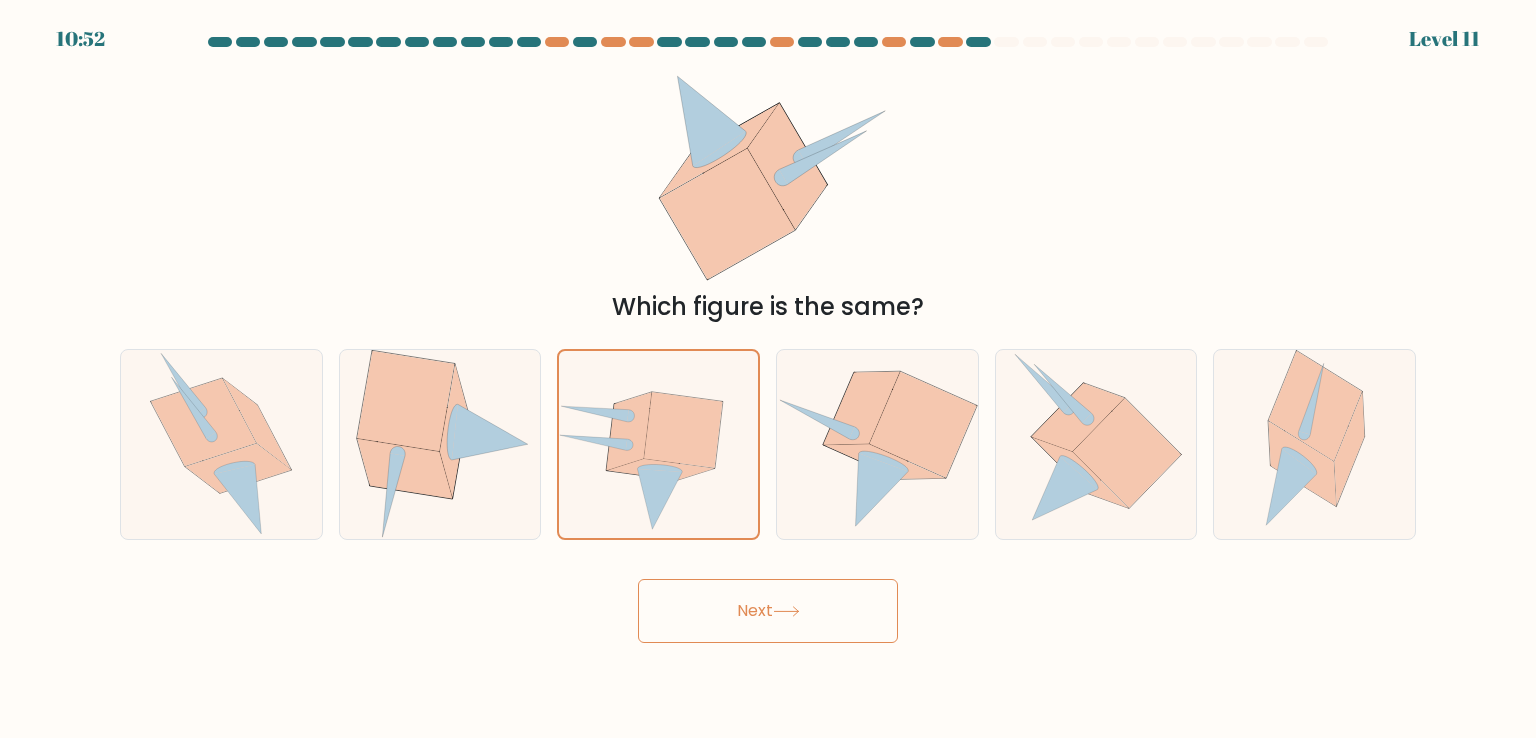 click on "Next" at bounding box center (768, 611) 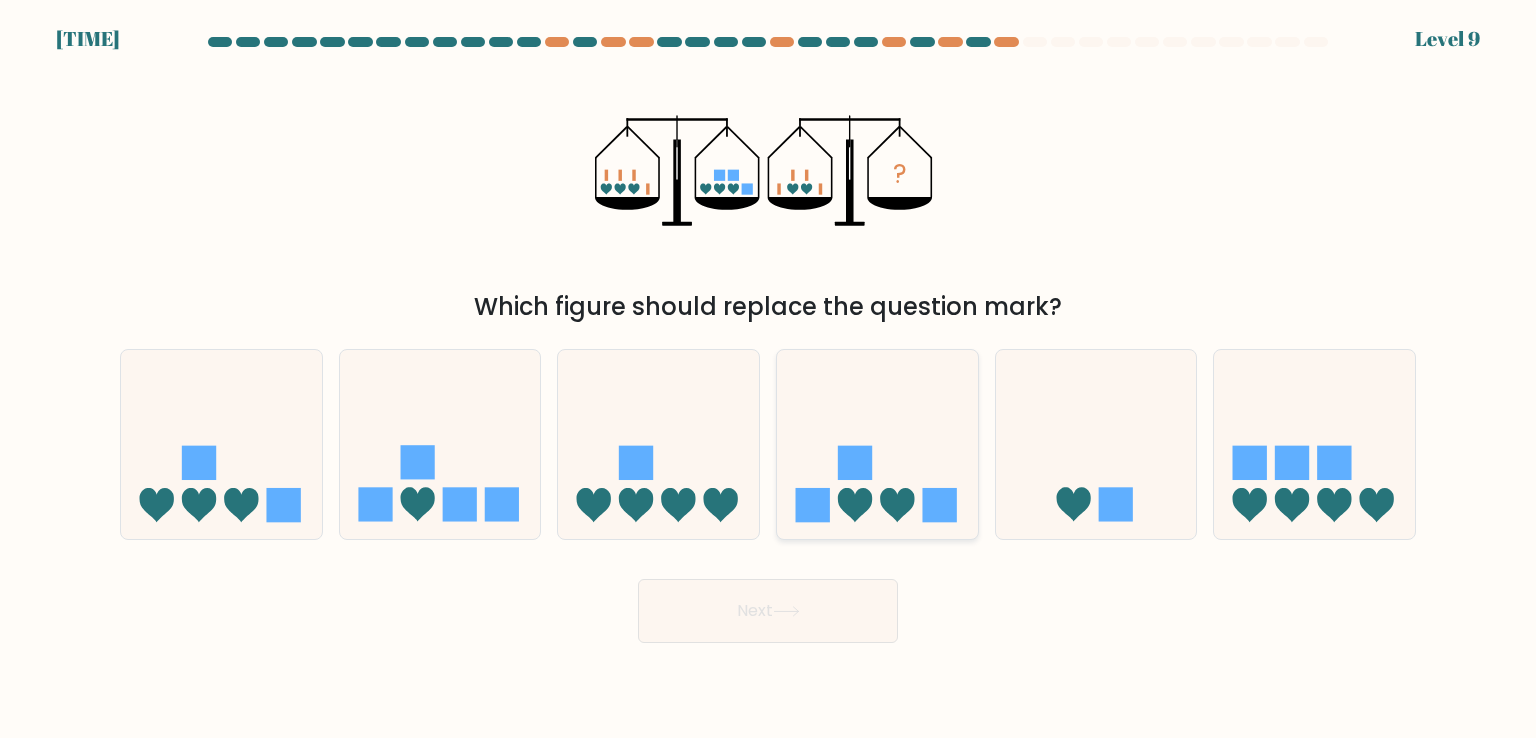 click at bounding box center (812, 505) 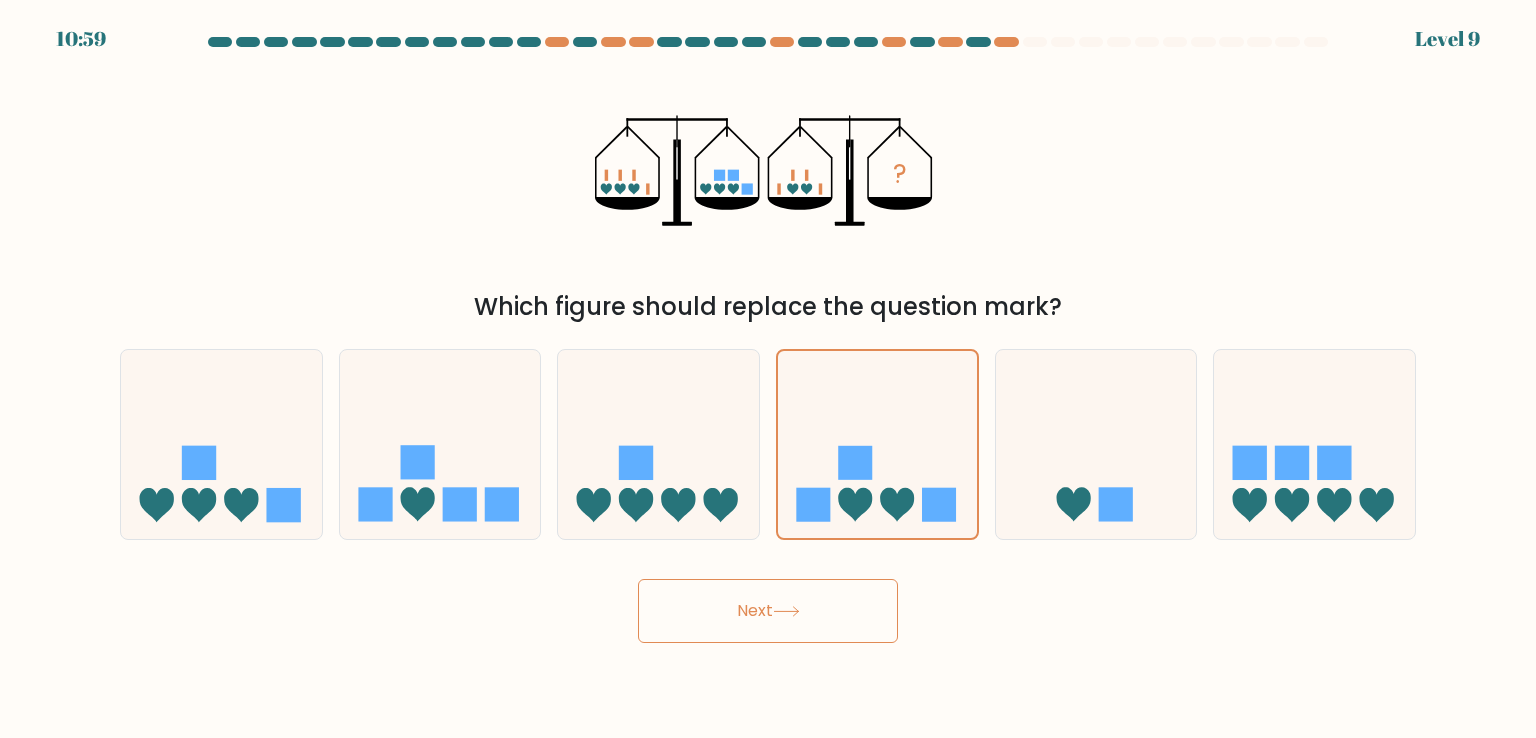 click on "Next" at bounding box center (768, 611) 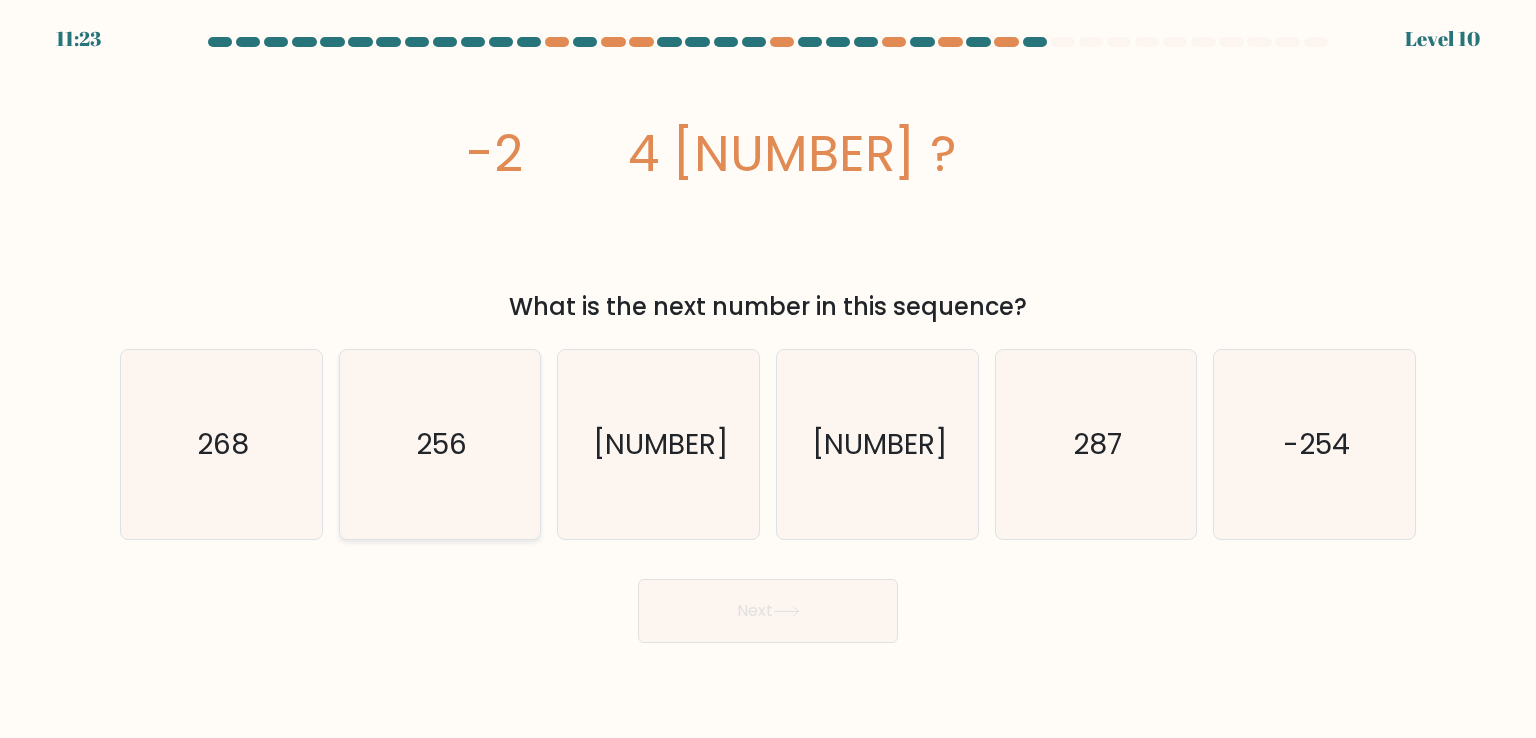 click on "256" at bounding box center [440, 444] 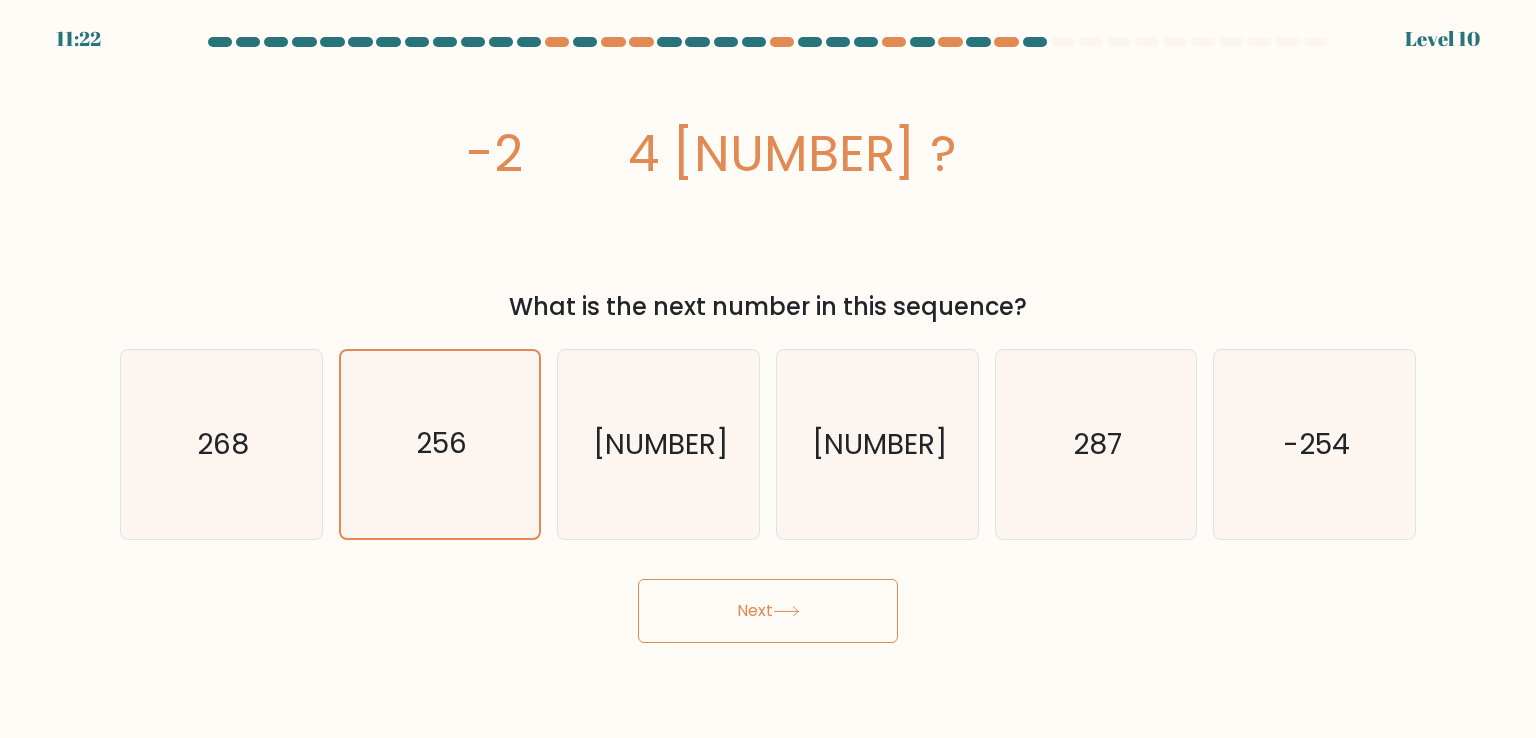 click on "Next" at bounding box center (768, 603) 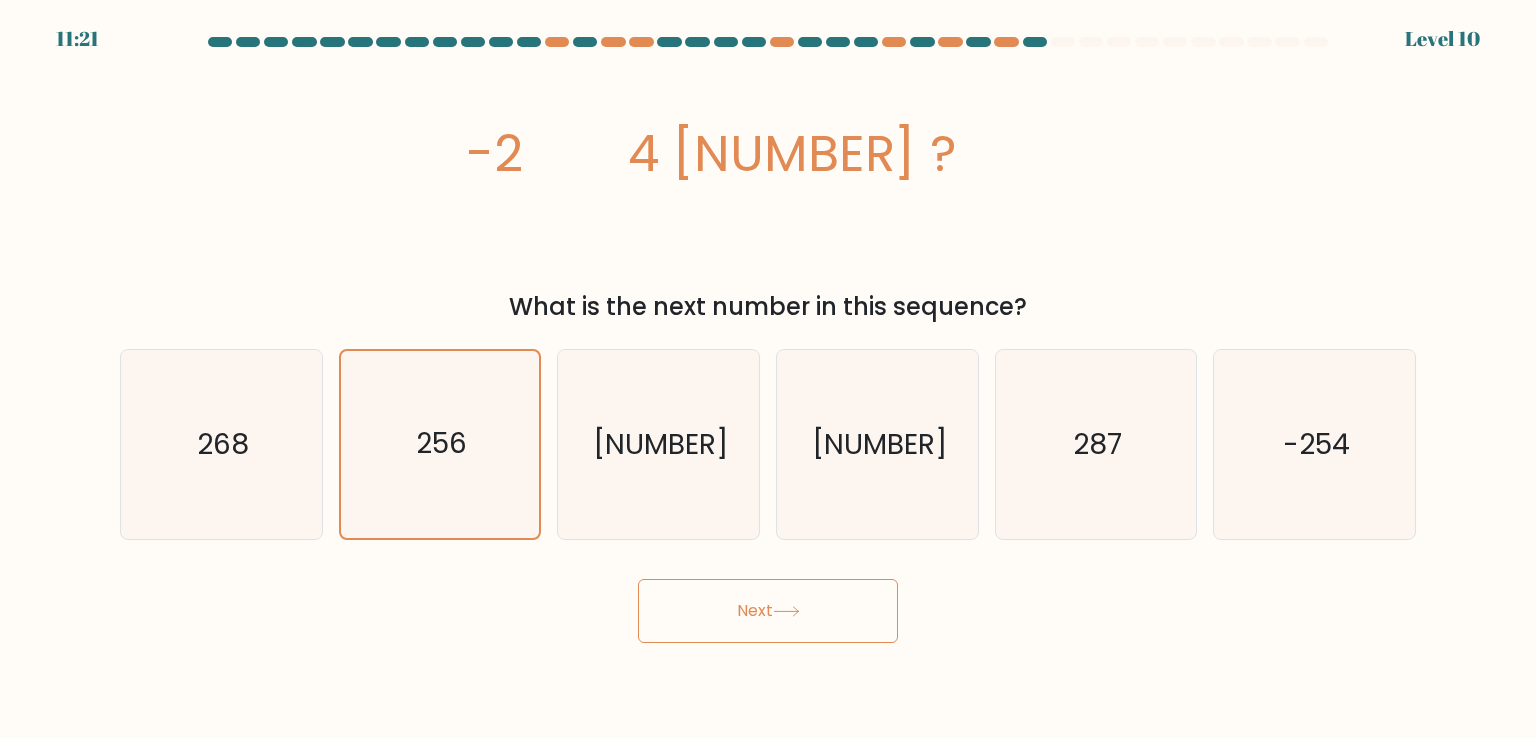 click on "Next" at bounding box center (768, 611) 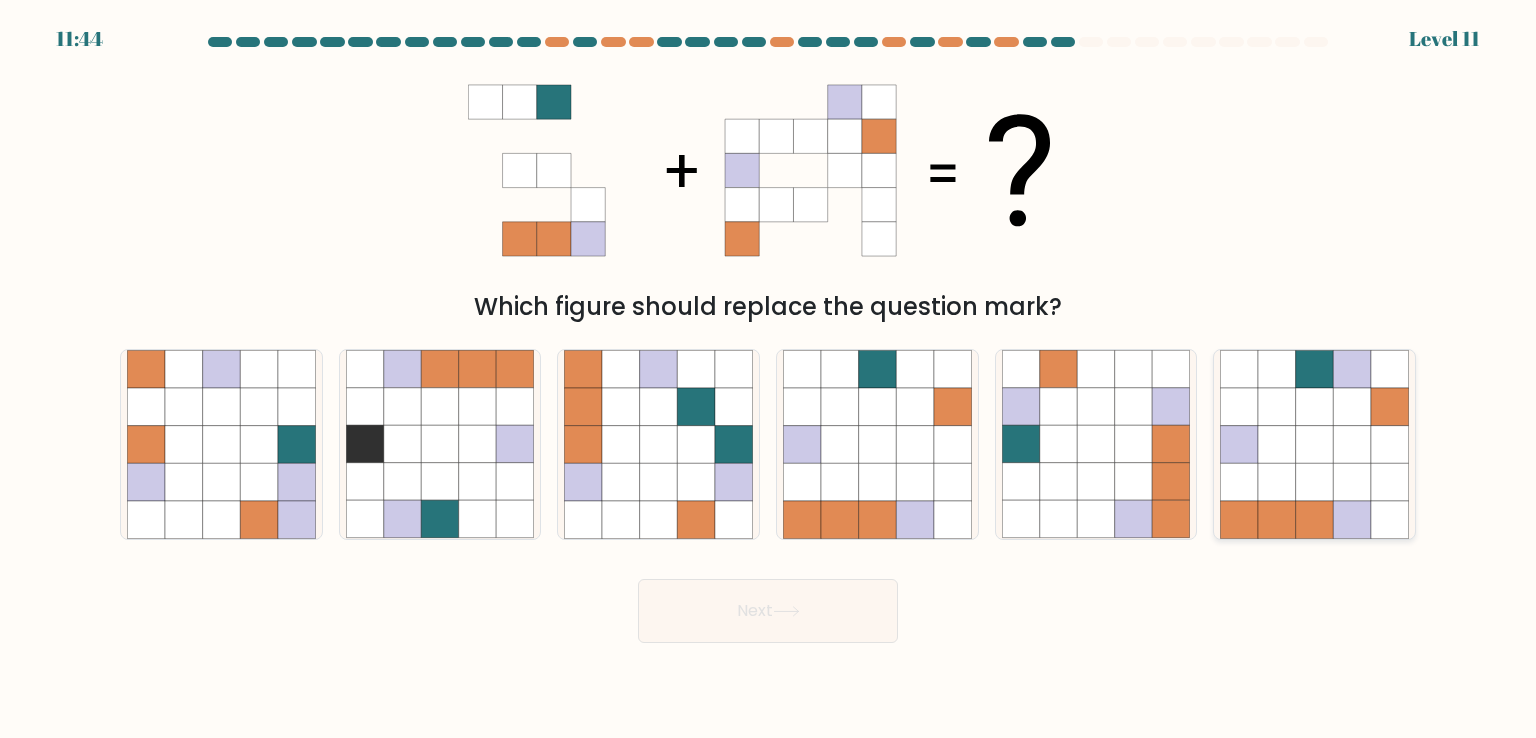 click at bounding box center [1277, 445] 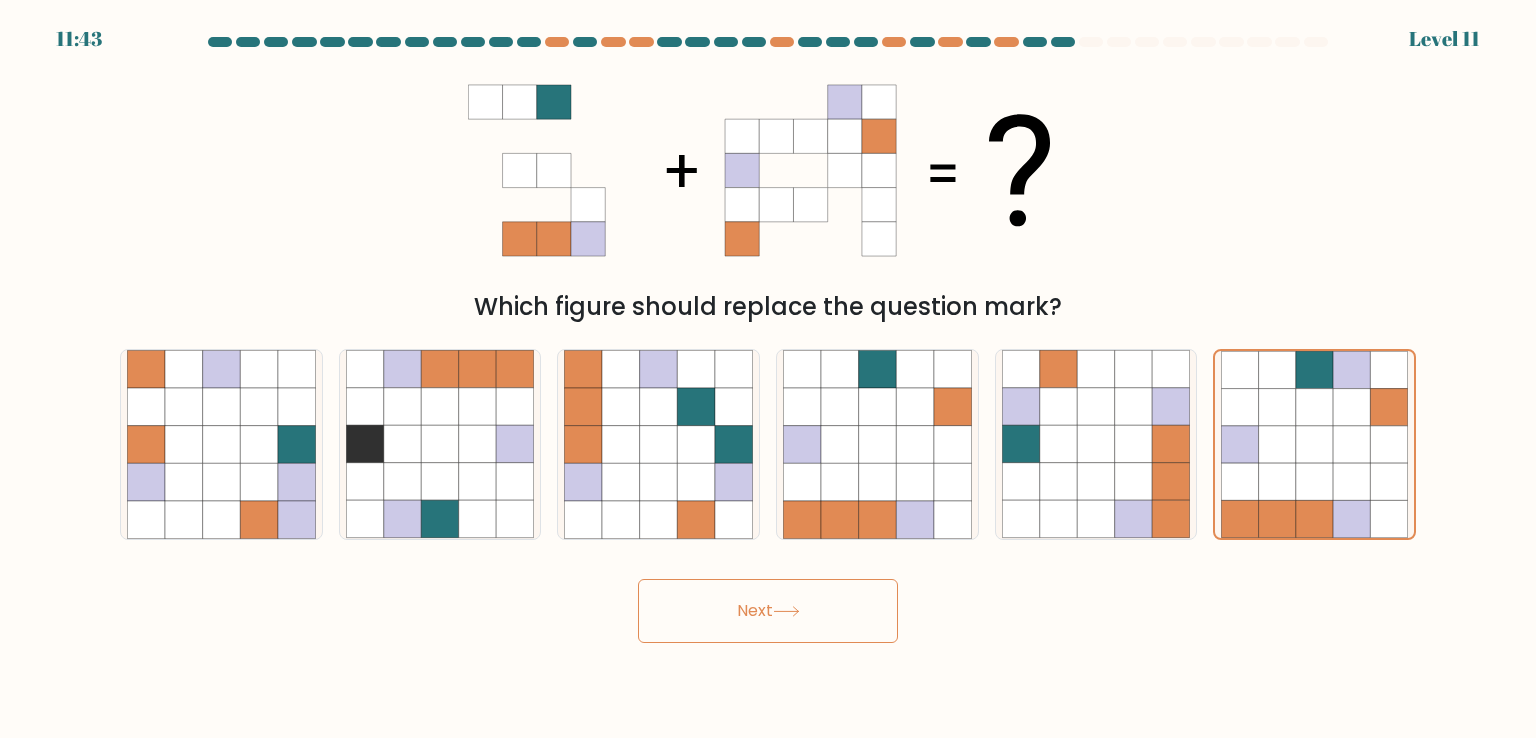 click on "Next" at bounding box center [768, 611] 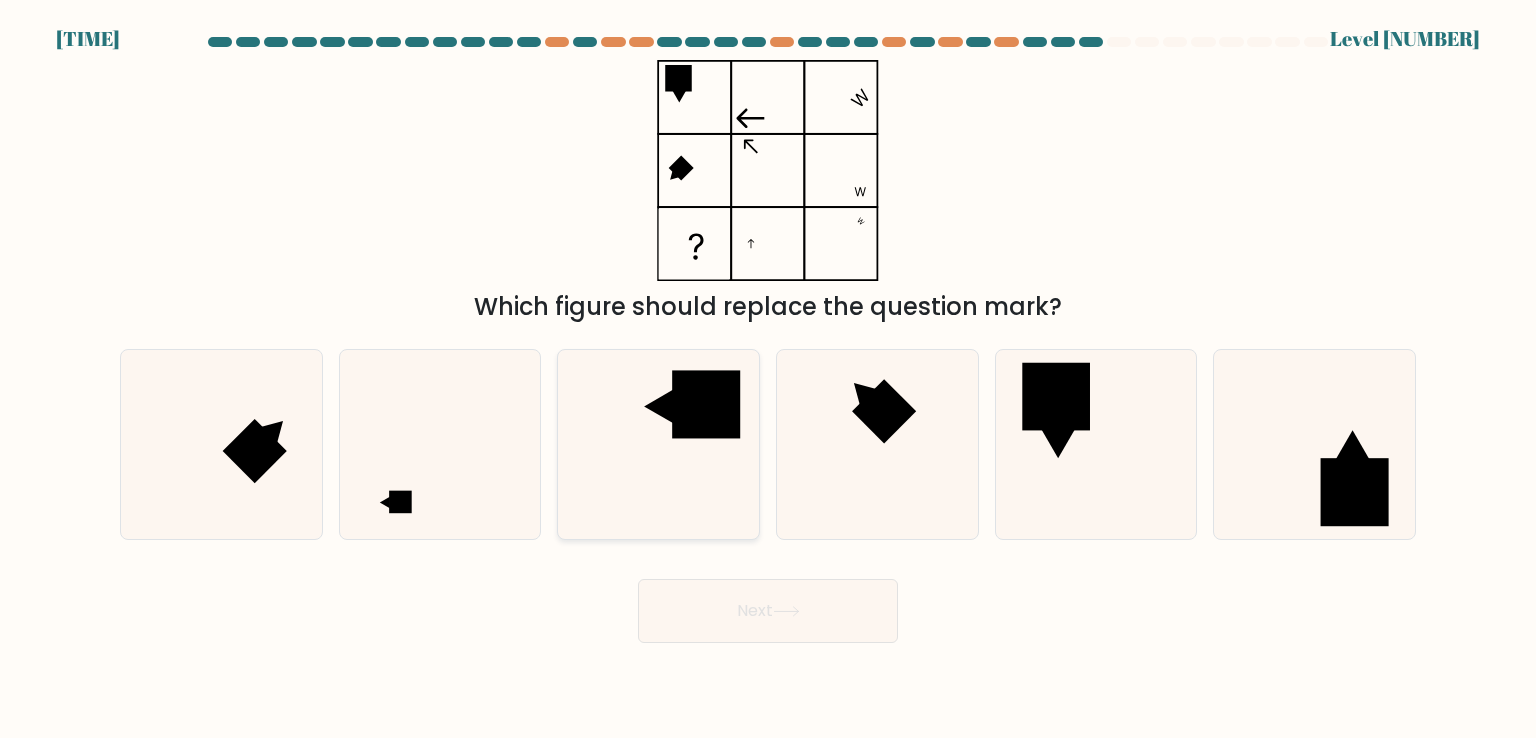 click at bounding box center (658, 444) 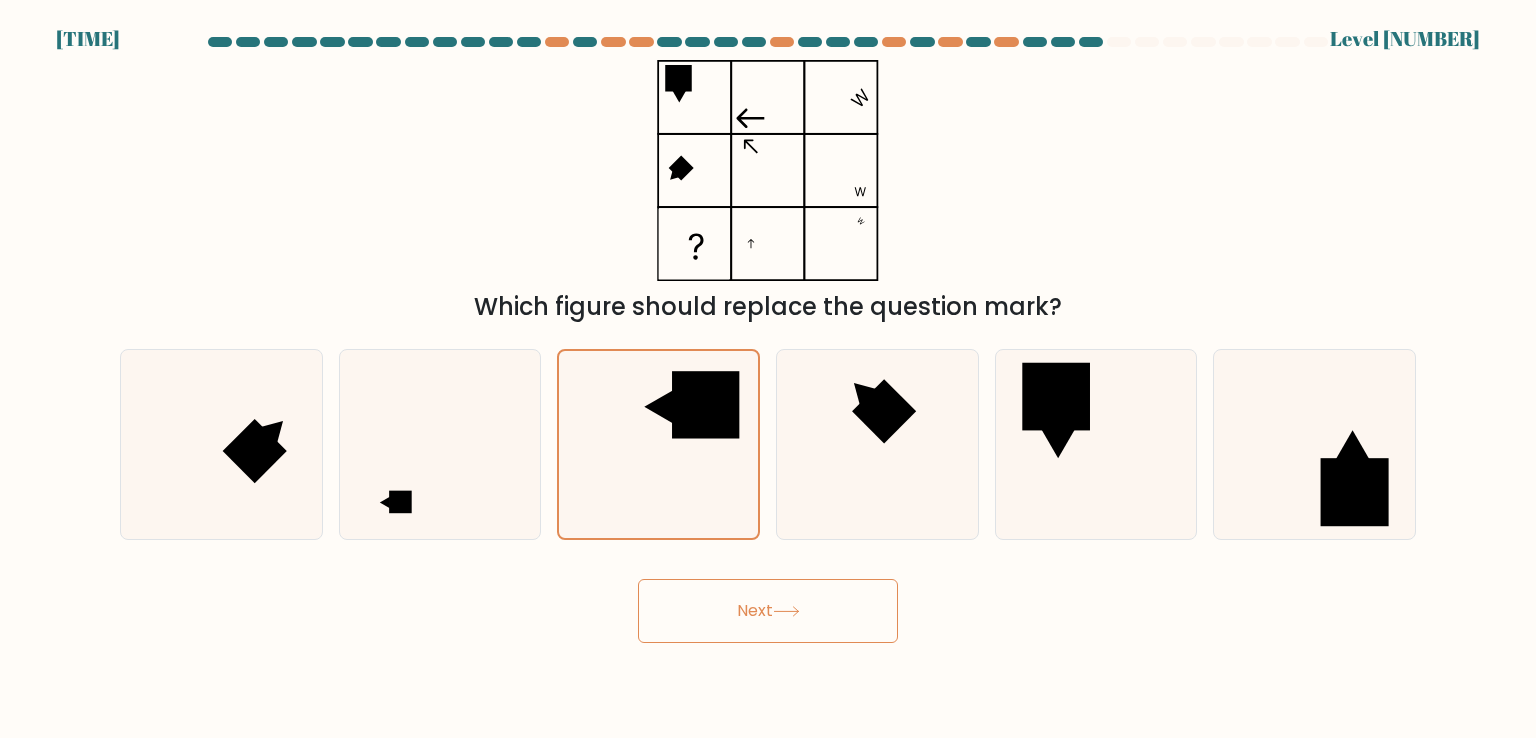 click on "Next" at bounding box center (768, 611) 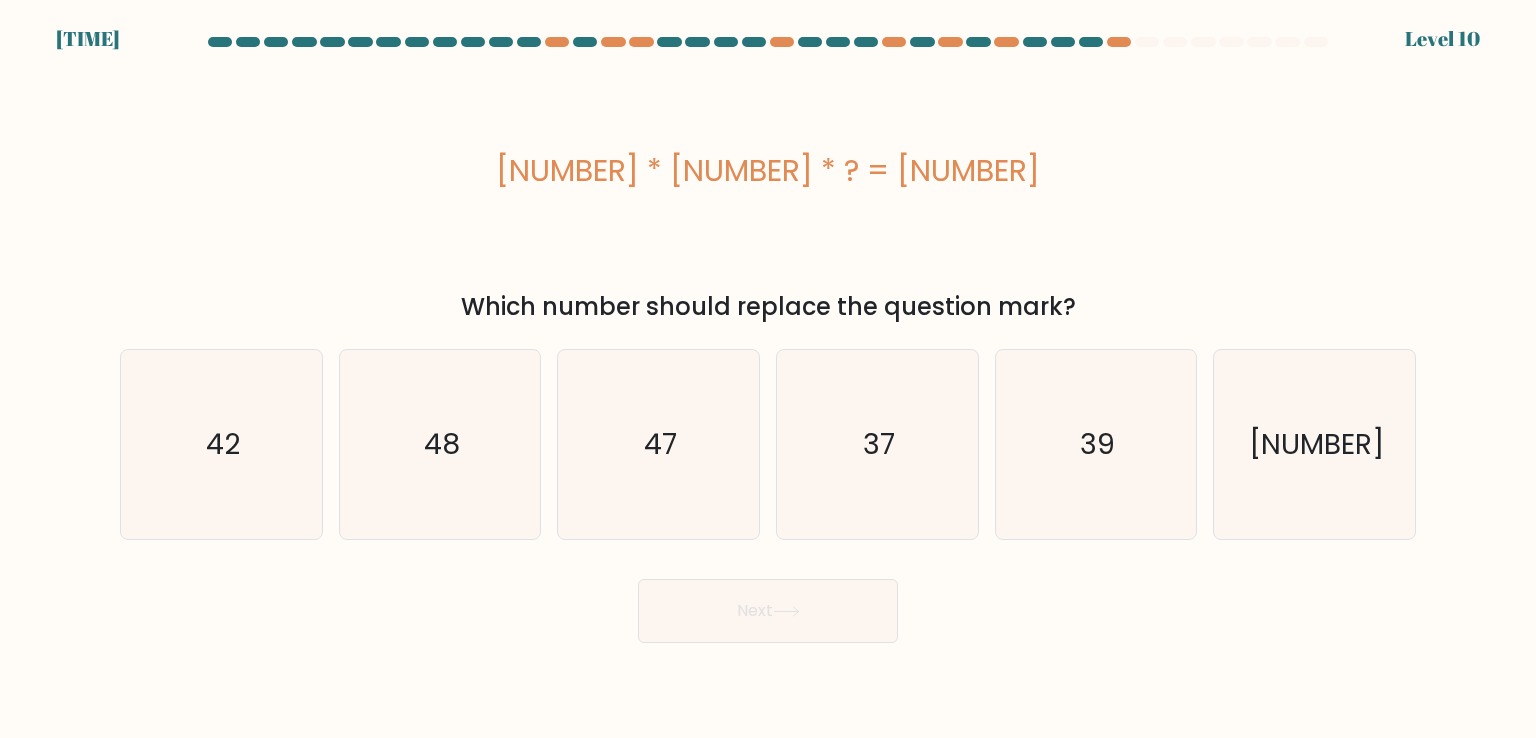 click at bounding box center [768, 42] 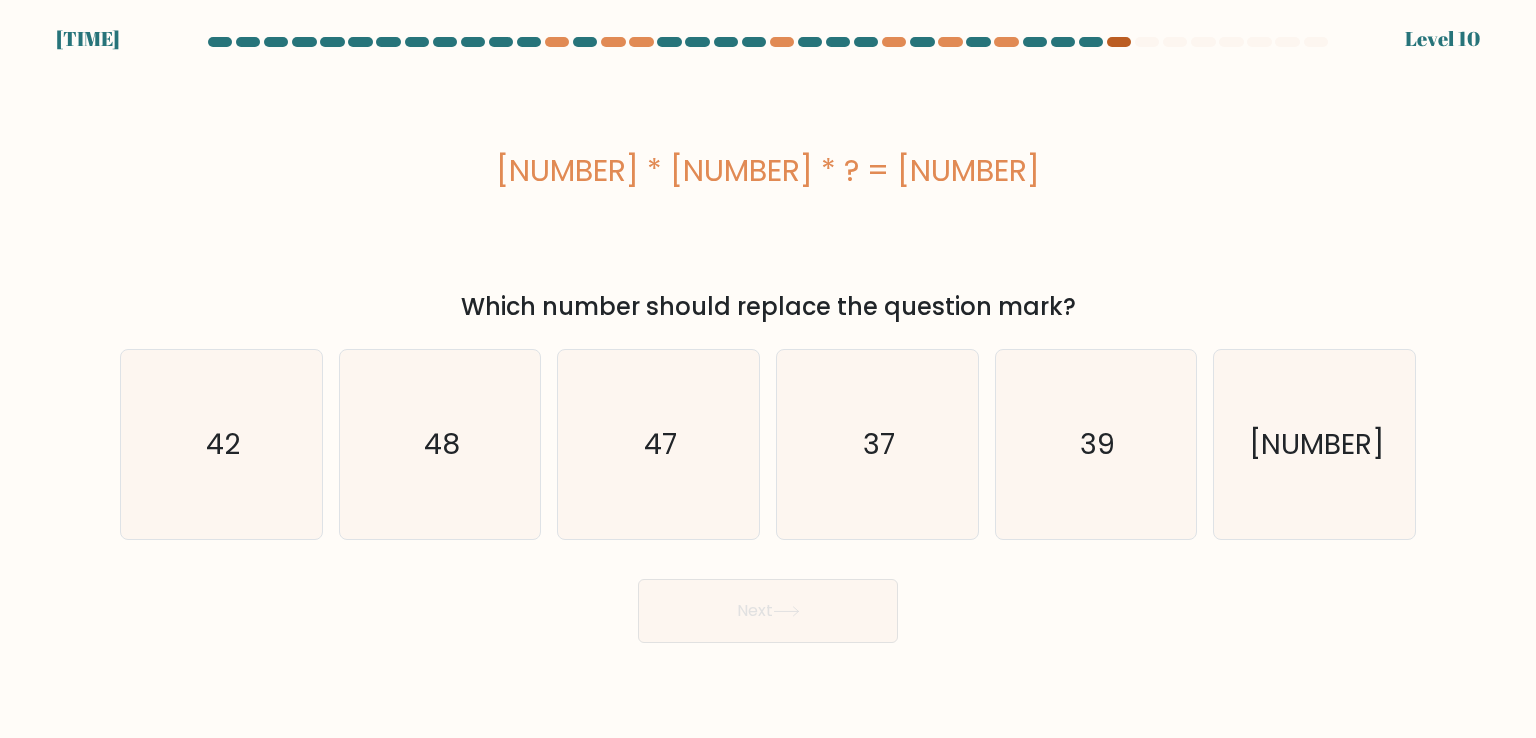 click at bounding box center [1119, 42] 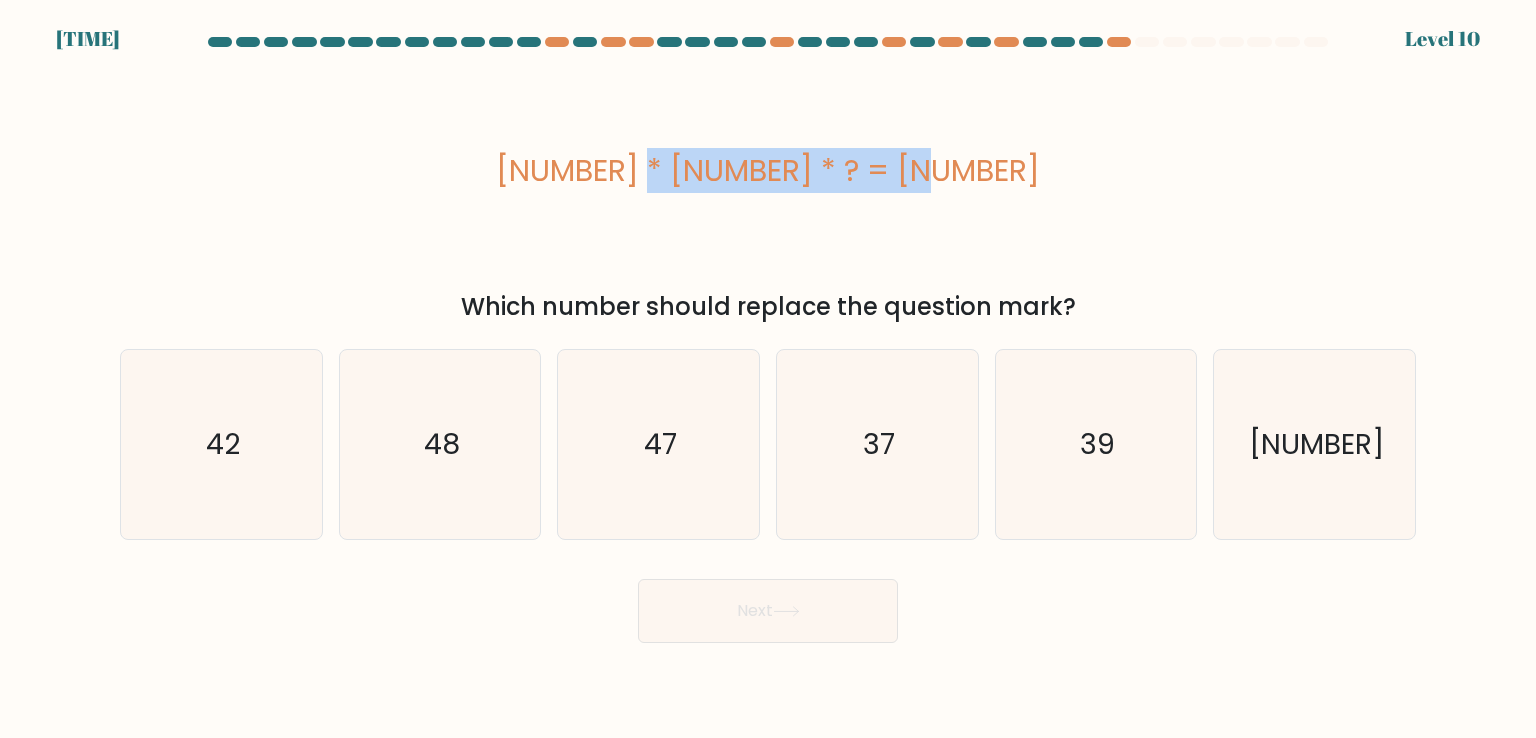 drag, startPoint x: 651, startPoint y: 176, endPoint x: 927, endPoint y: 176, distance: 276 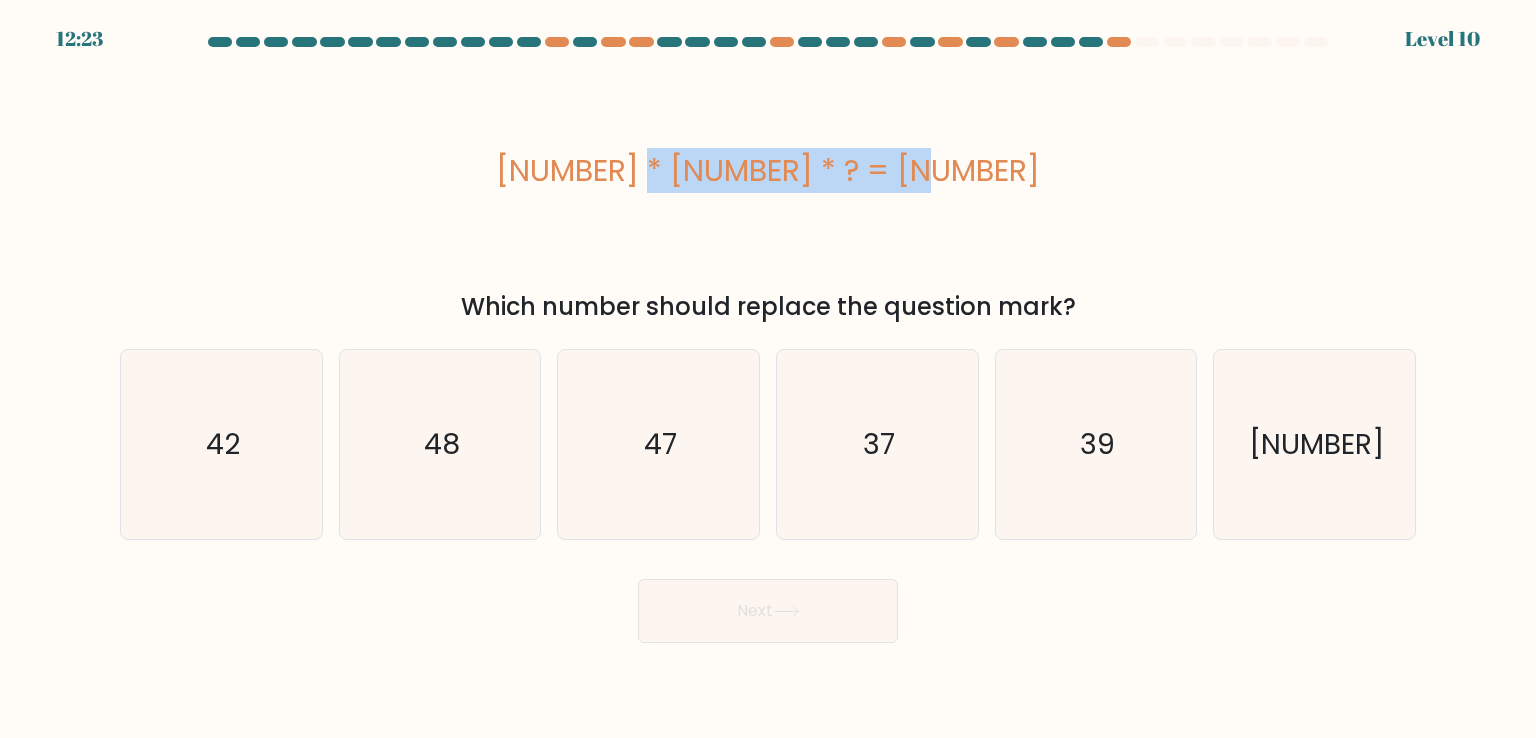 copy on "29 * 11 * ? = 15312" 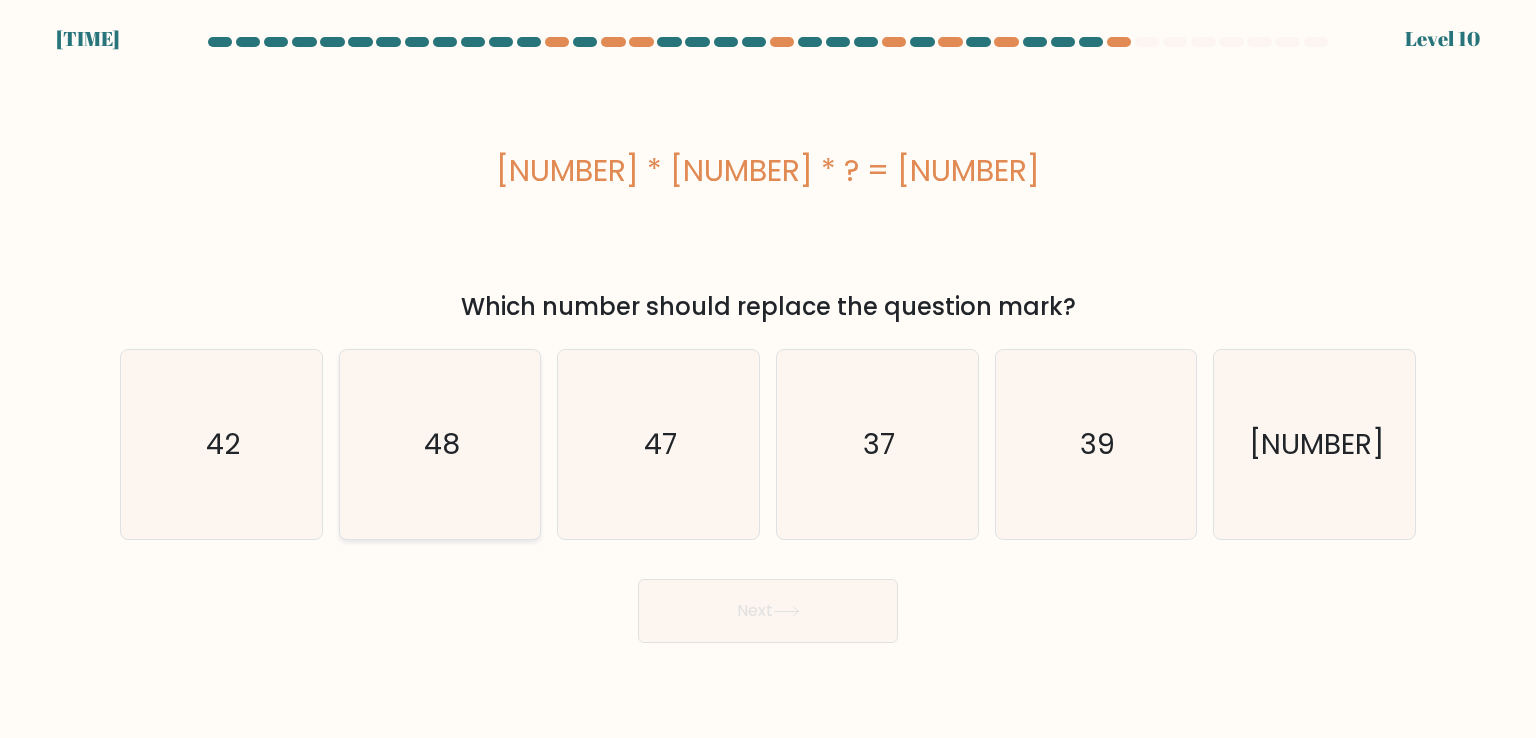 click on "48" at bounding box center (440, 444) 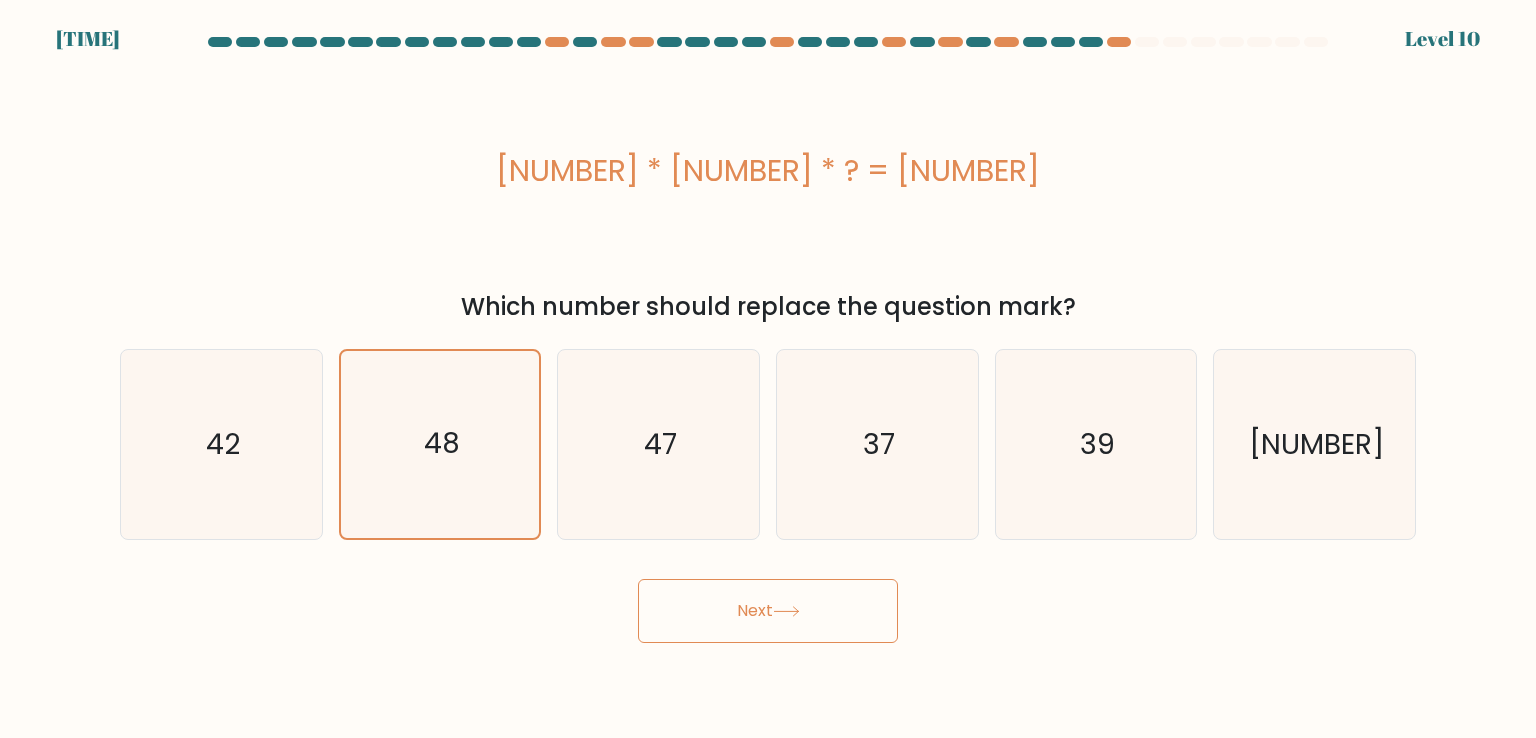 click on "Next" at bounding box center (768, 611) 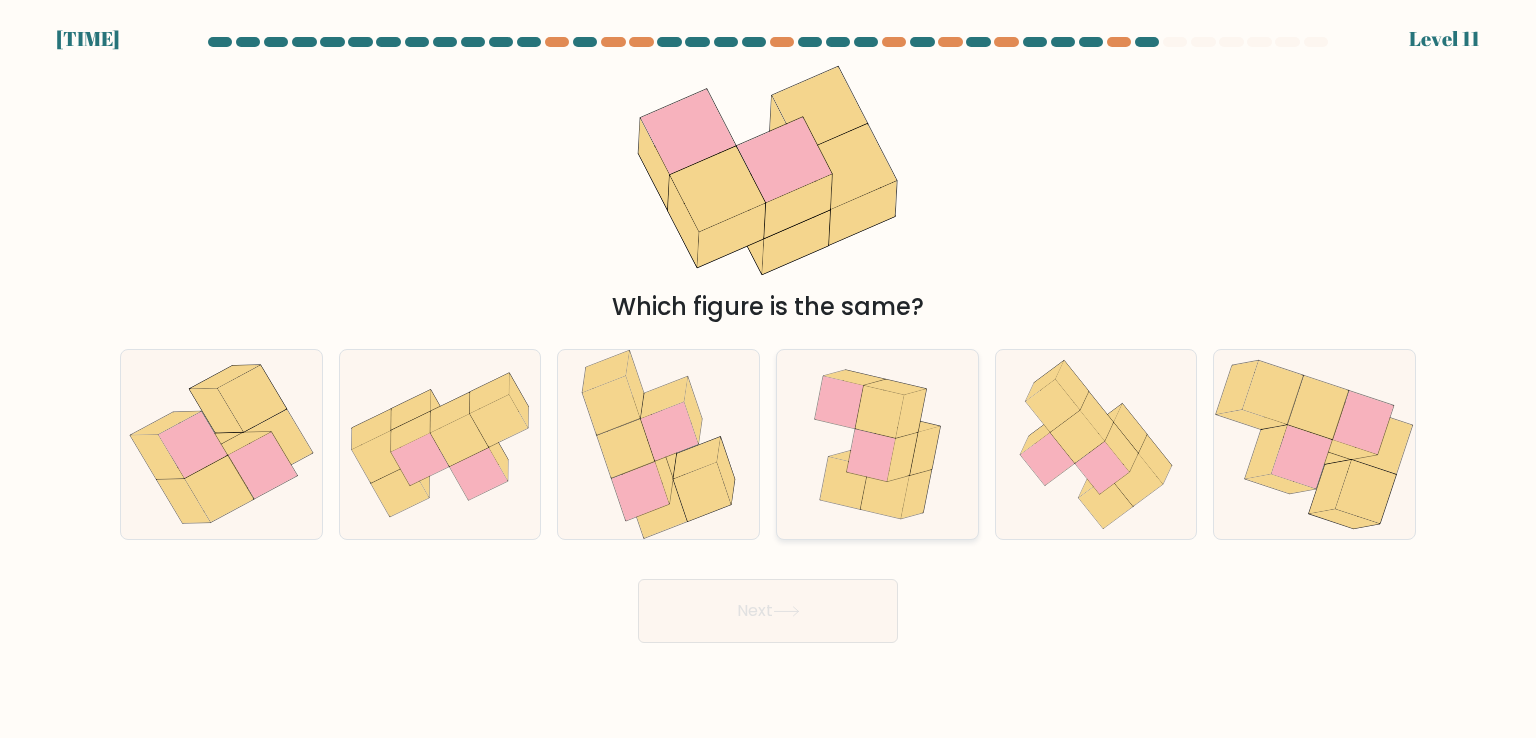 click at bounding box center [871, 455] 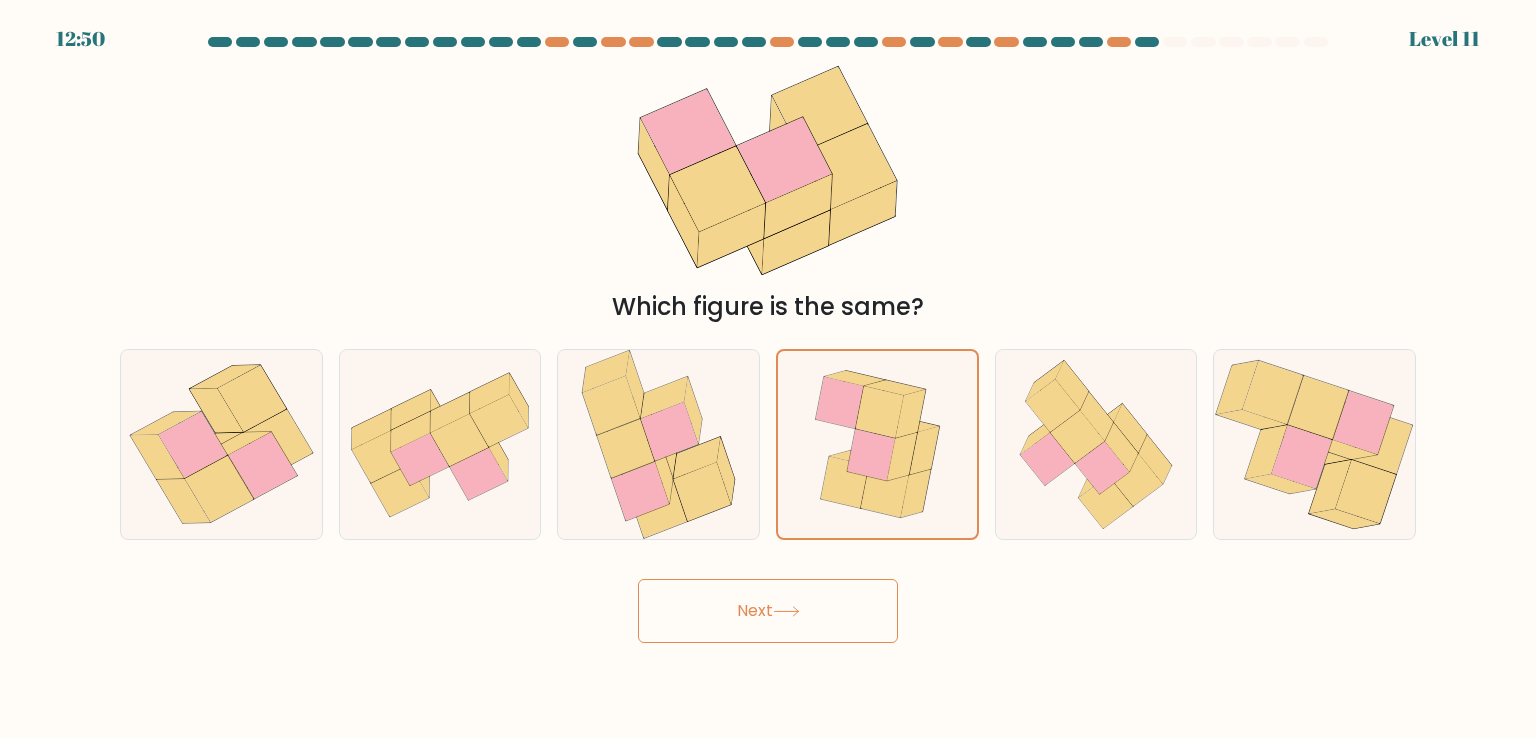 click on "Next" at bounding box center [768, 611] 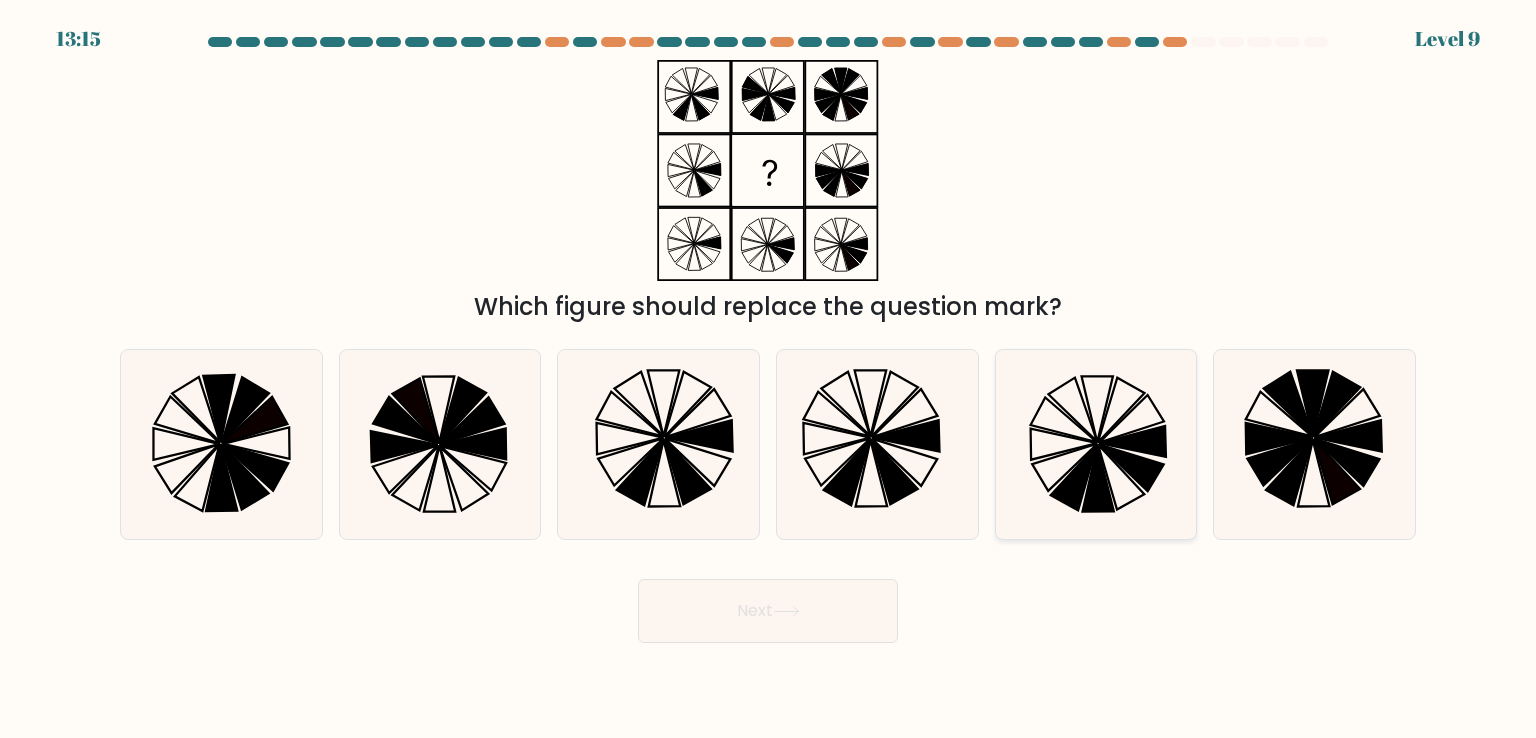 click at bounding box center (1096, 444) 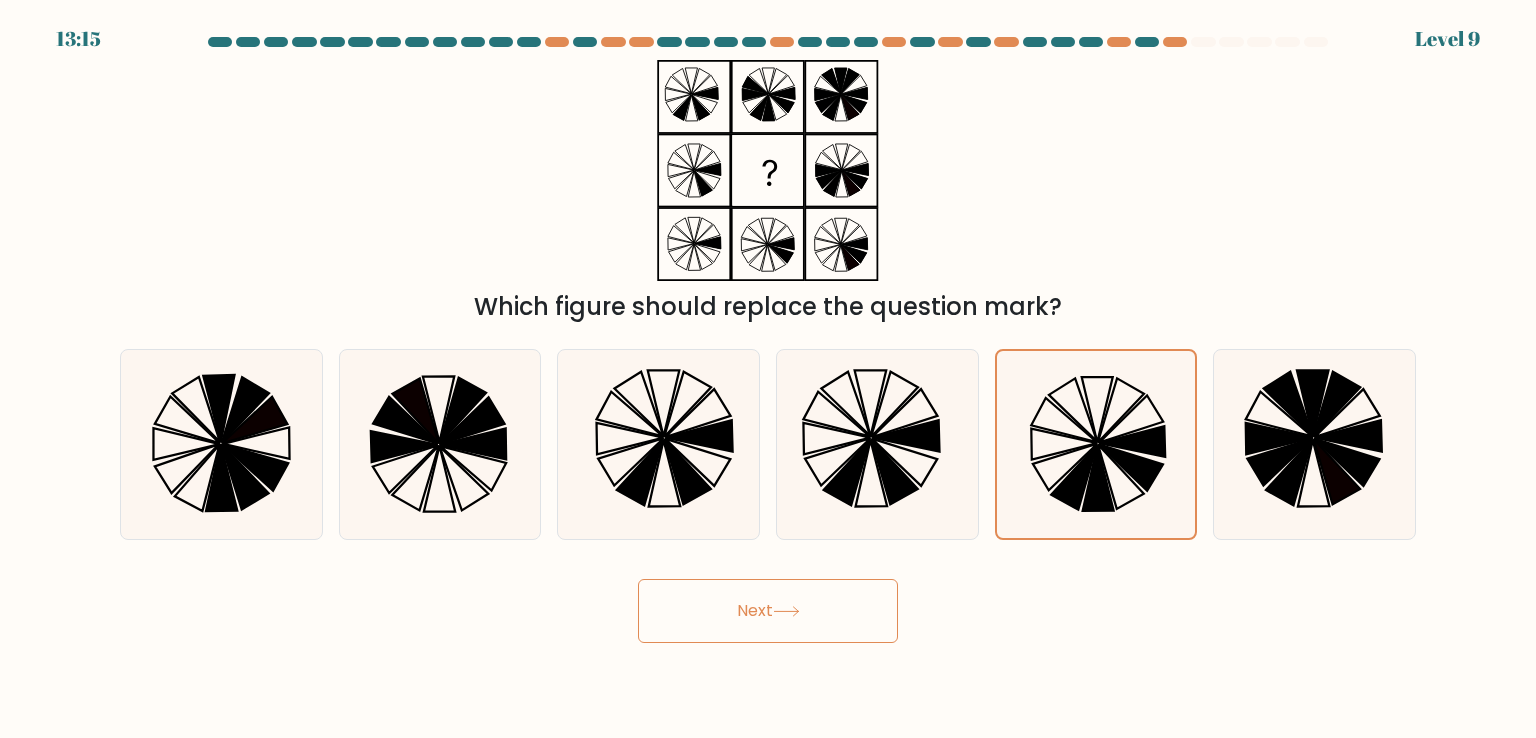 click on "Next" at bounding box center [768, 611] 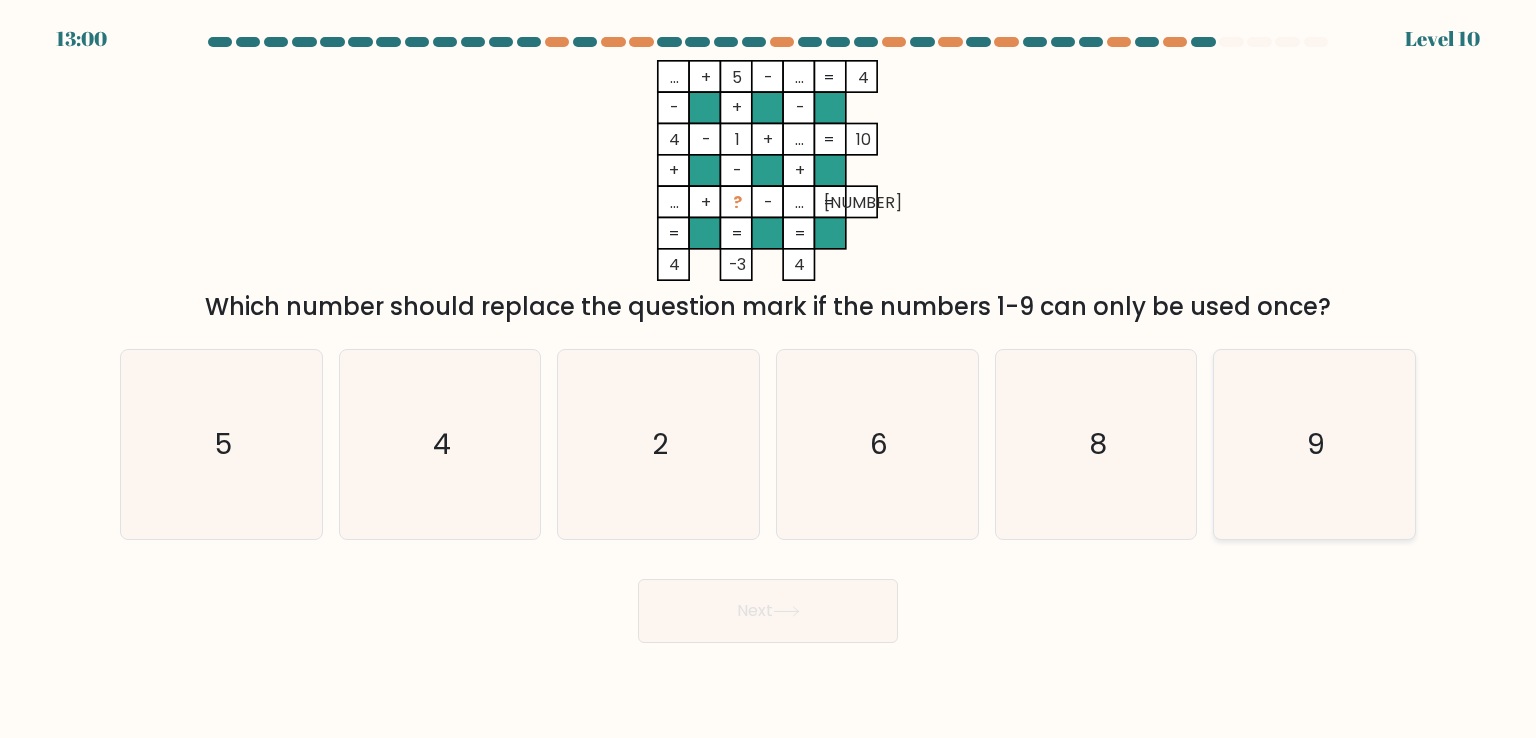 click on "9" at bounding box center (1314, 444) 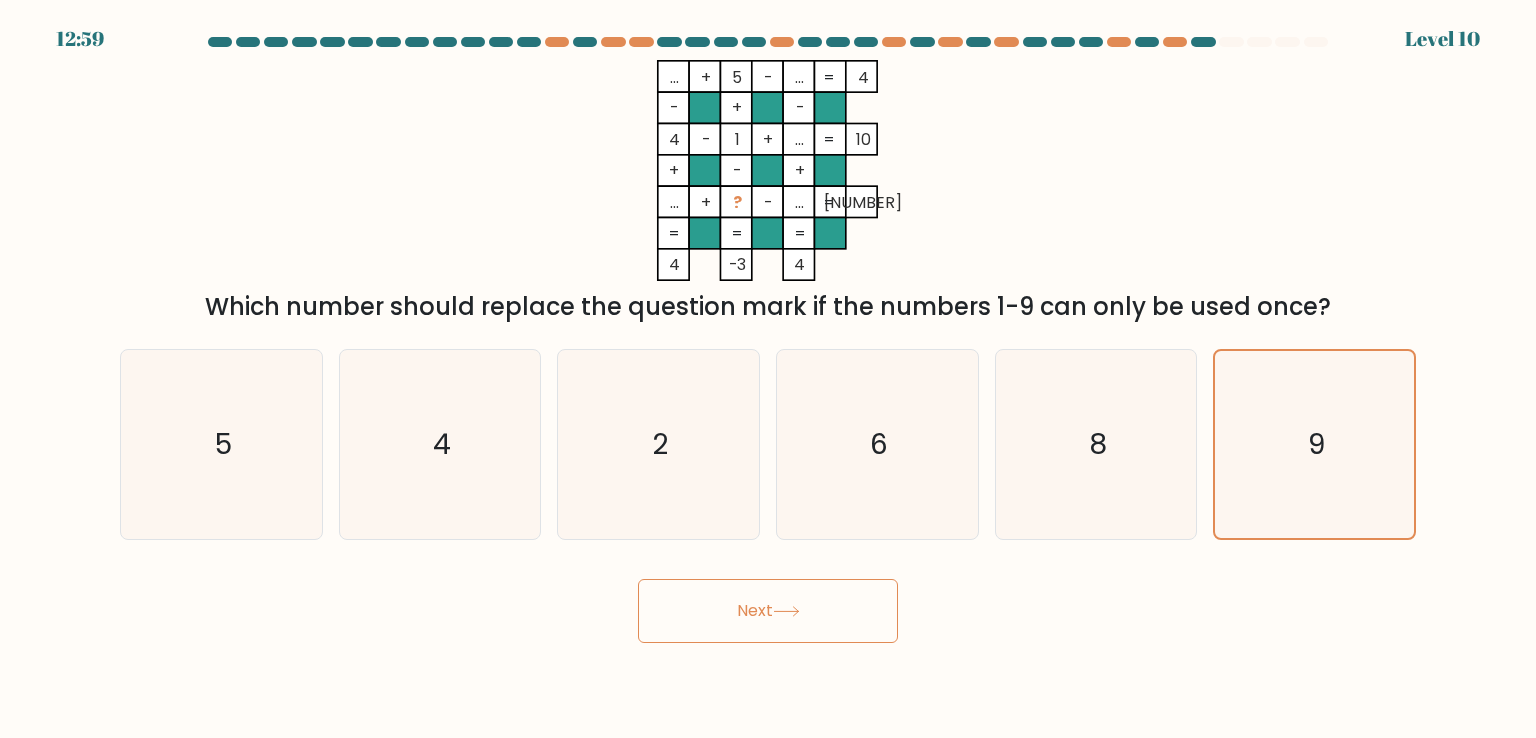 click on "Next" at bounding box center [768, 611] 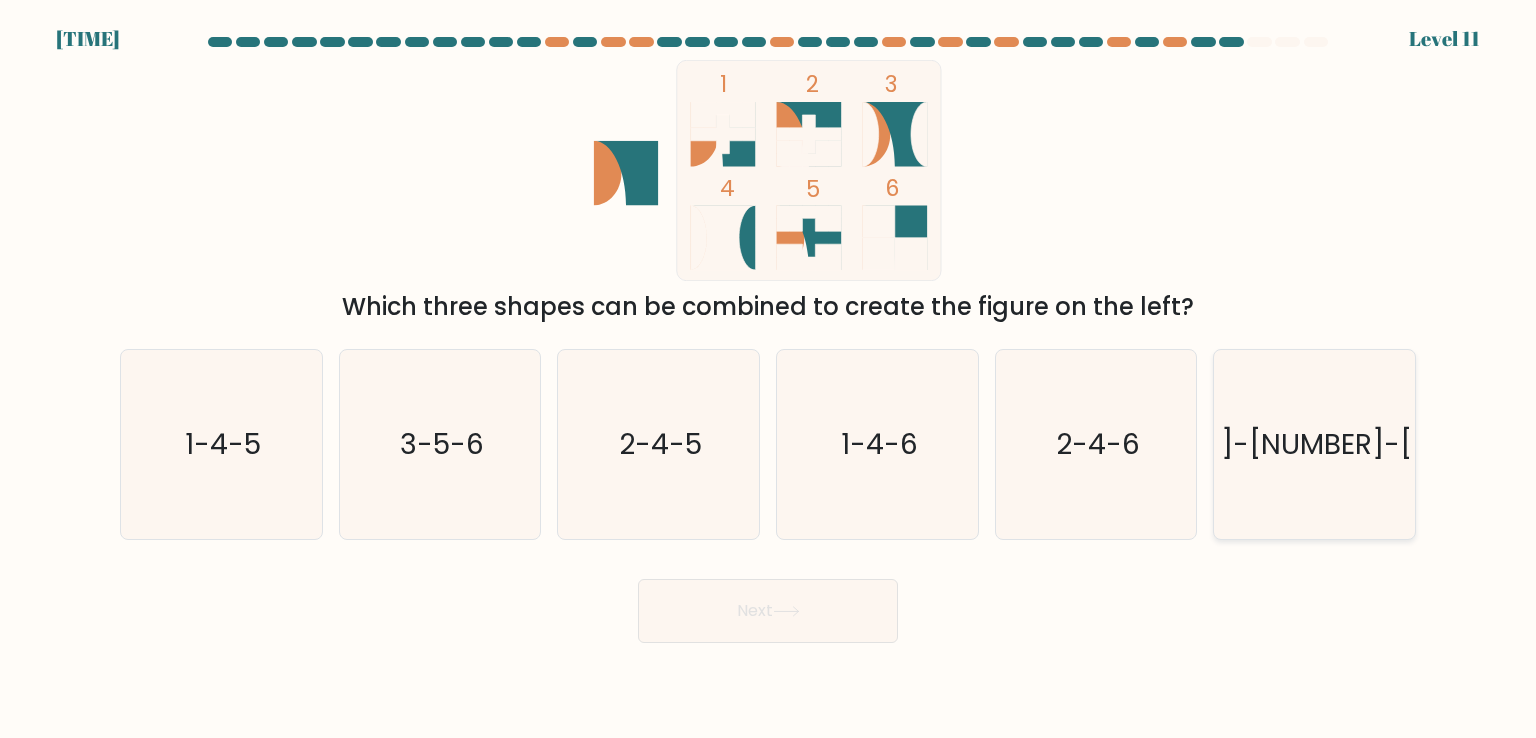 click on "1-2-5" at bounding box center [1314, 444] 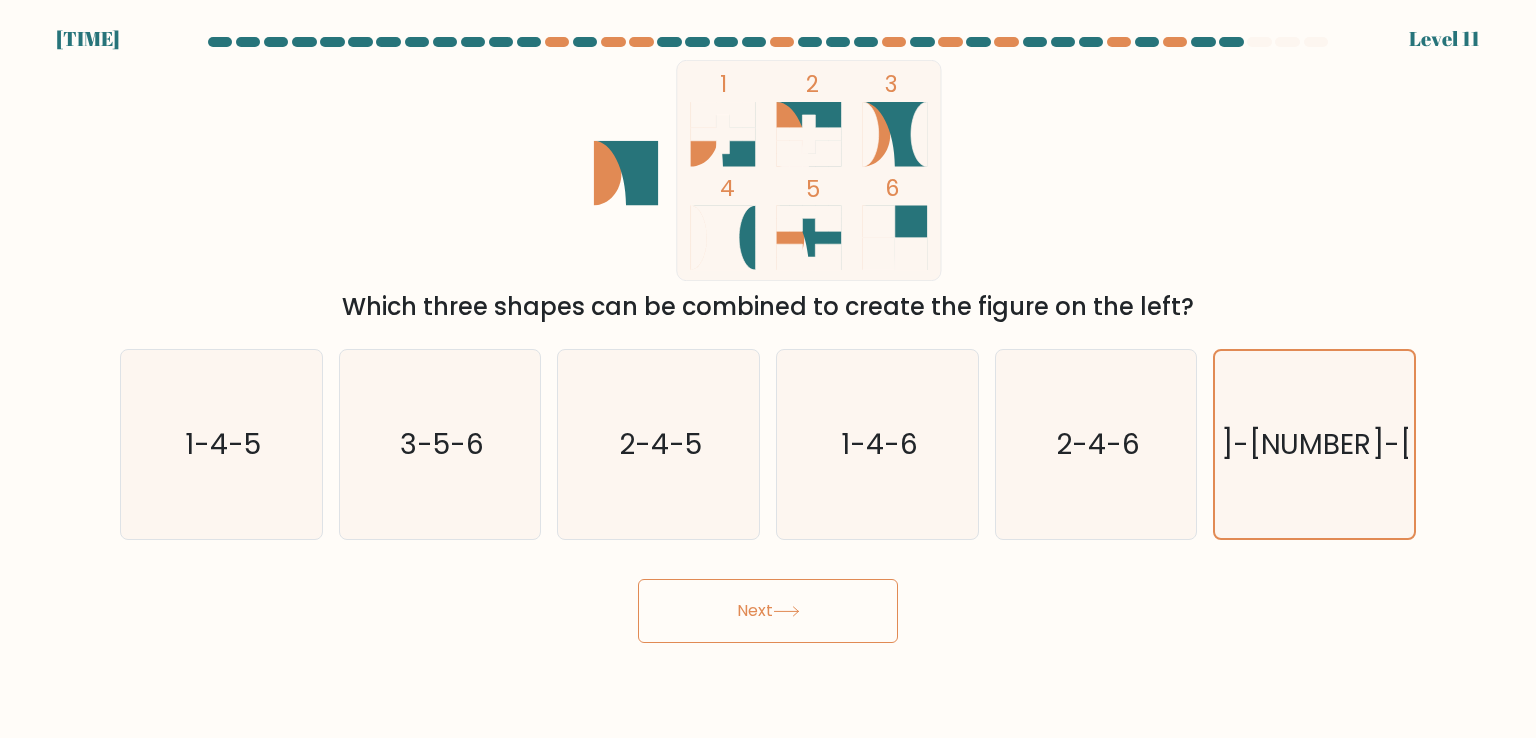 click on "Next" at bounding box center [768, 611] 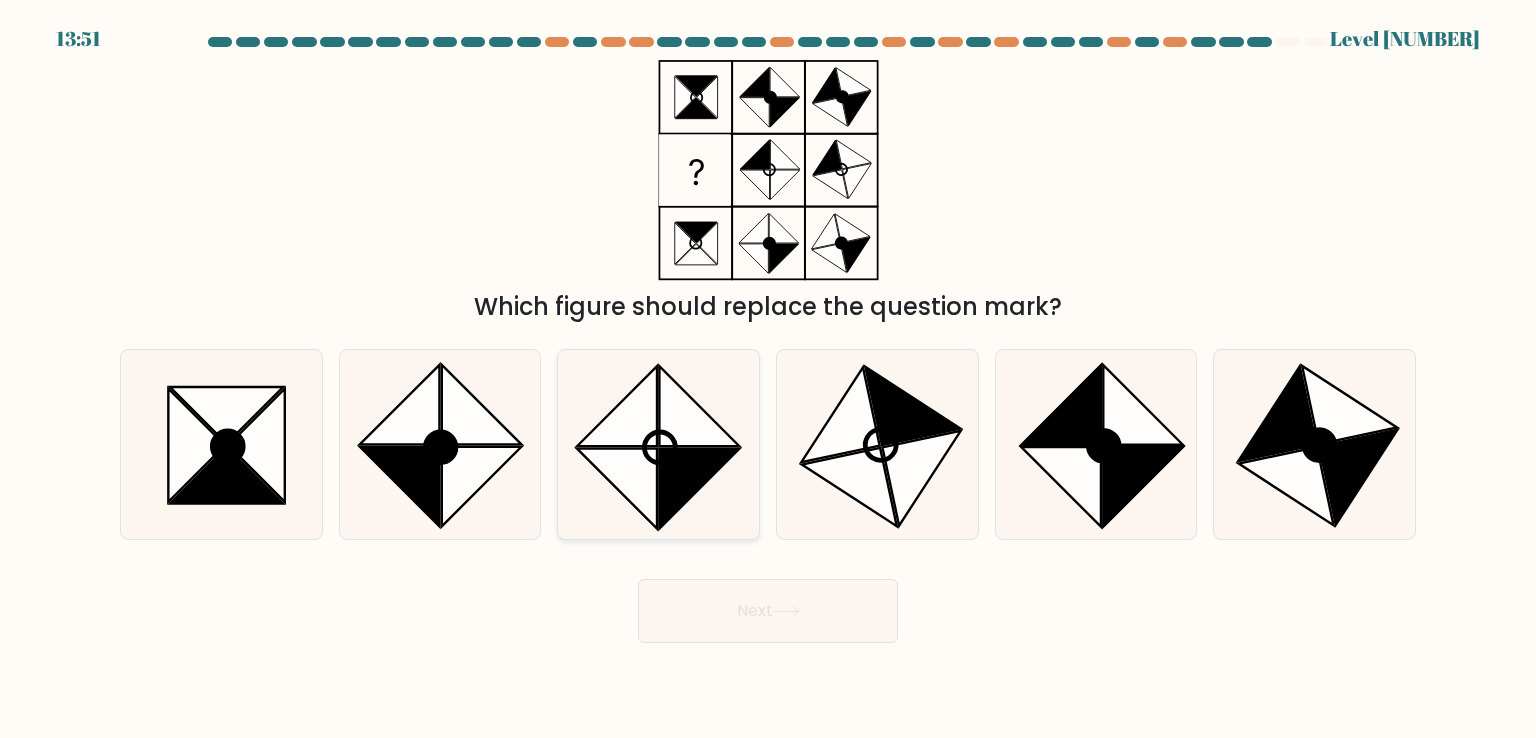 click at bounding box center (700, 407) 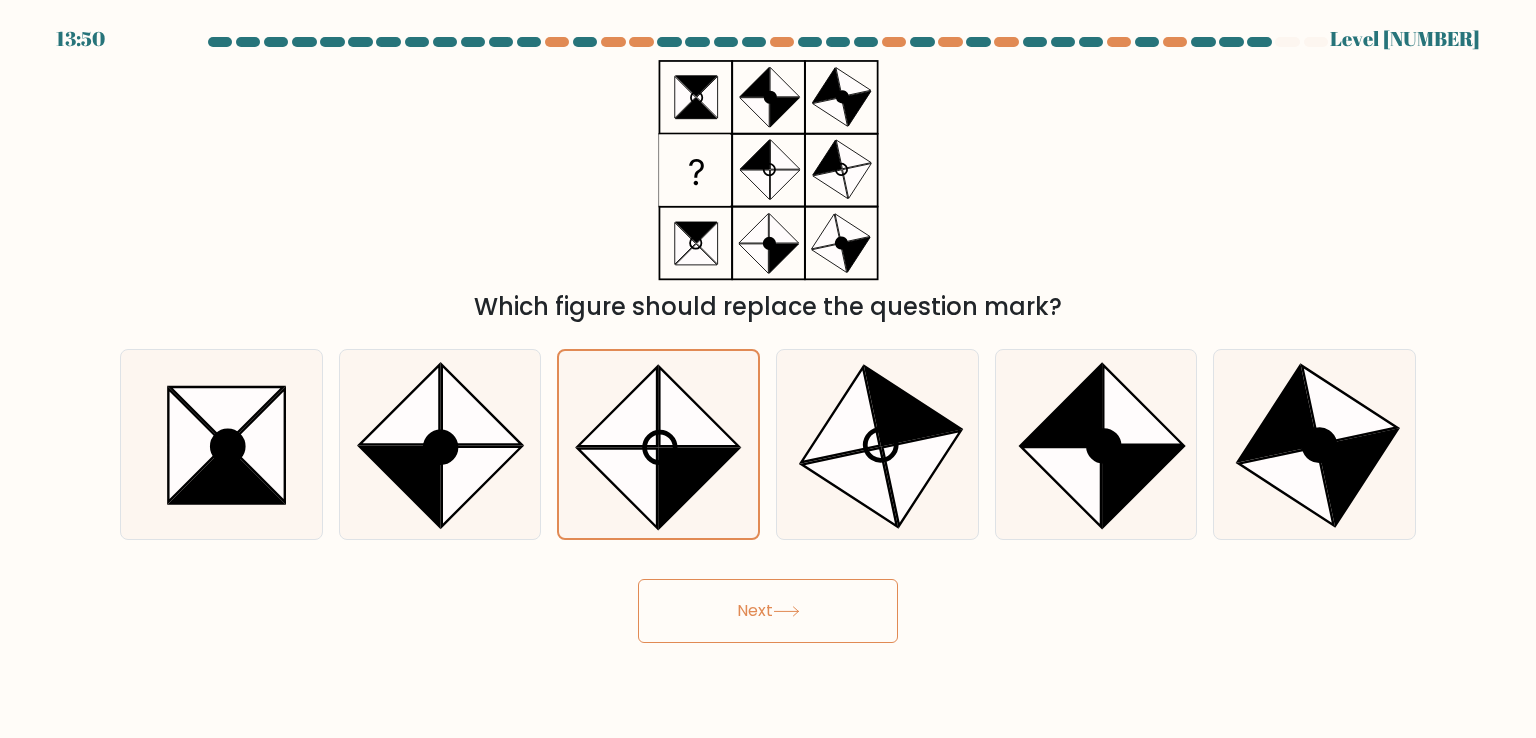 click on "Next" at bounding box center (768, 611) 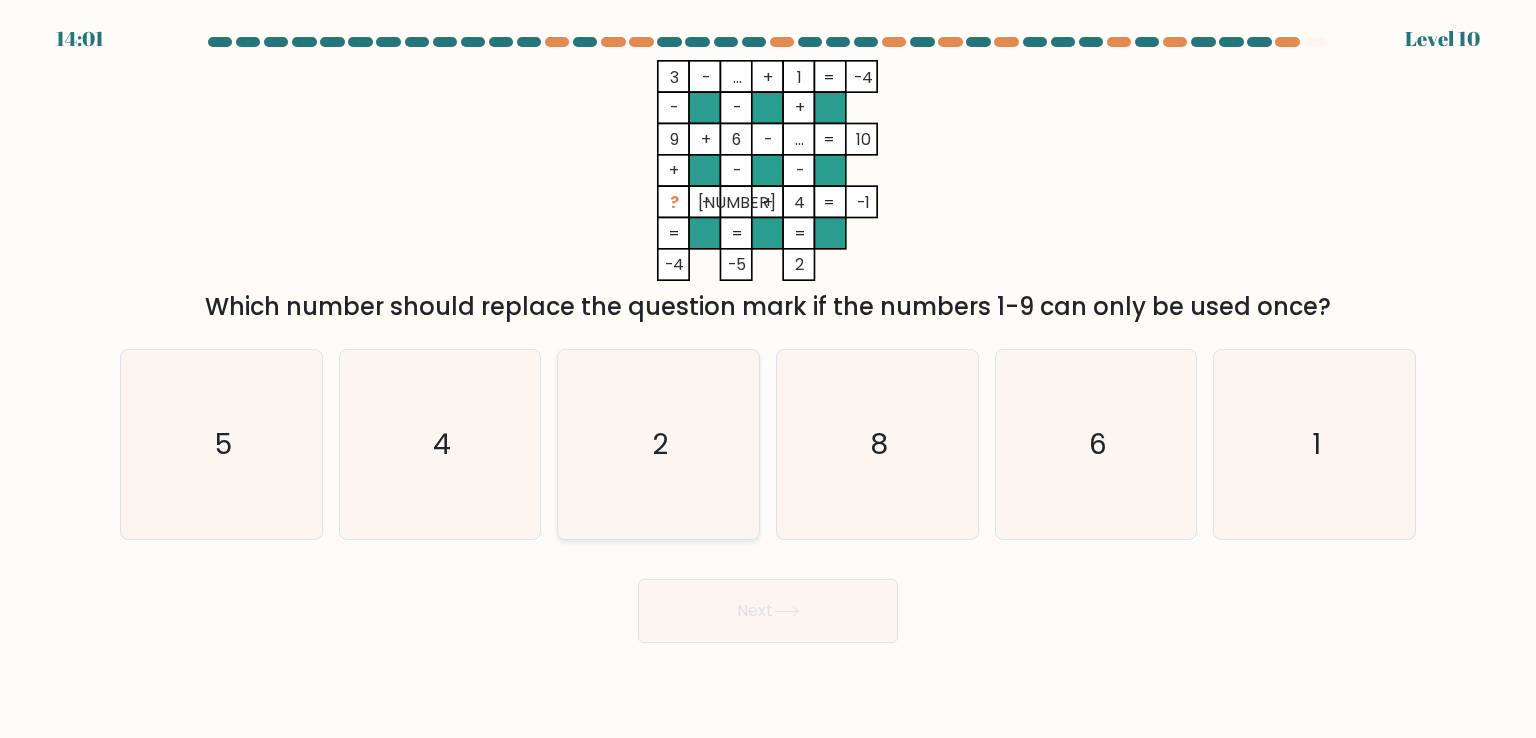 click on "2" at bounding box center (658, 444) 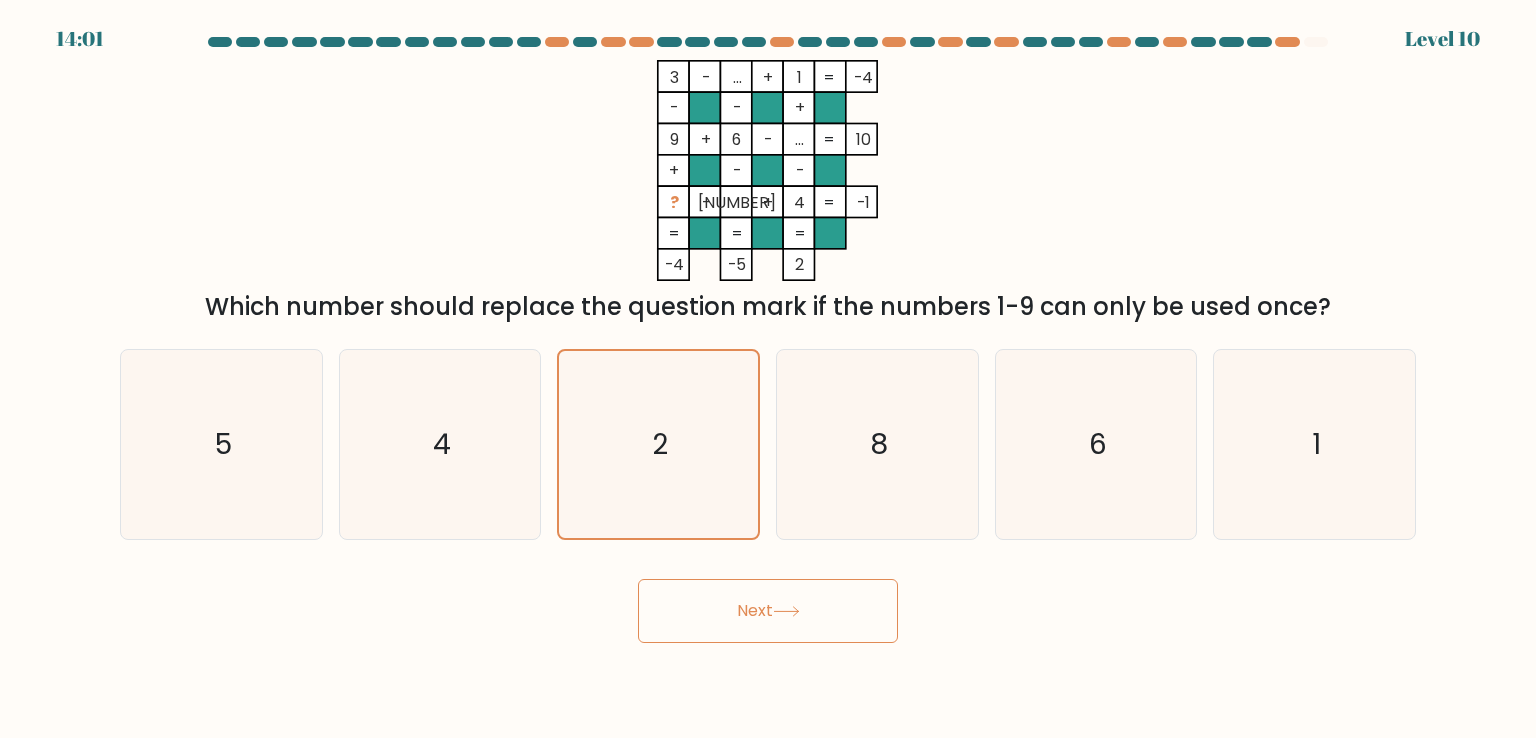 click on "Next" at bounding box center (768, 611) 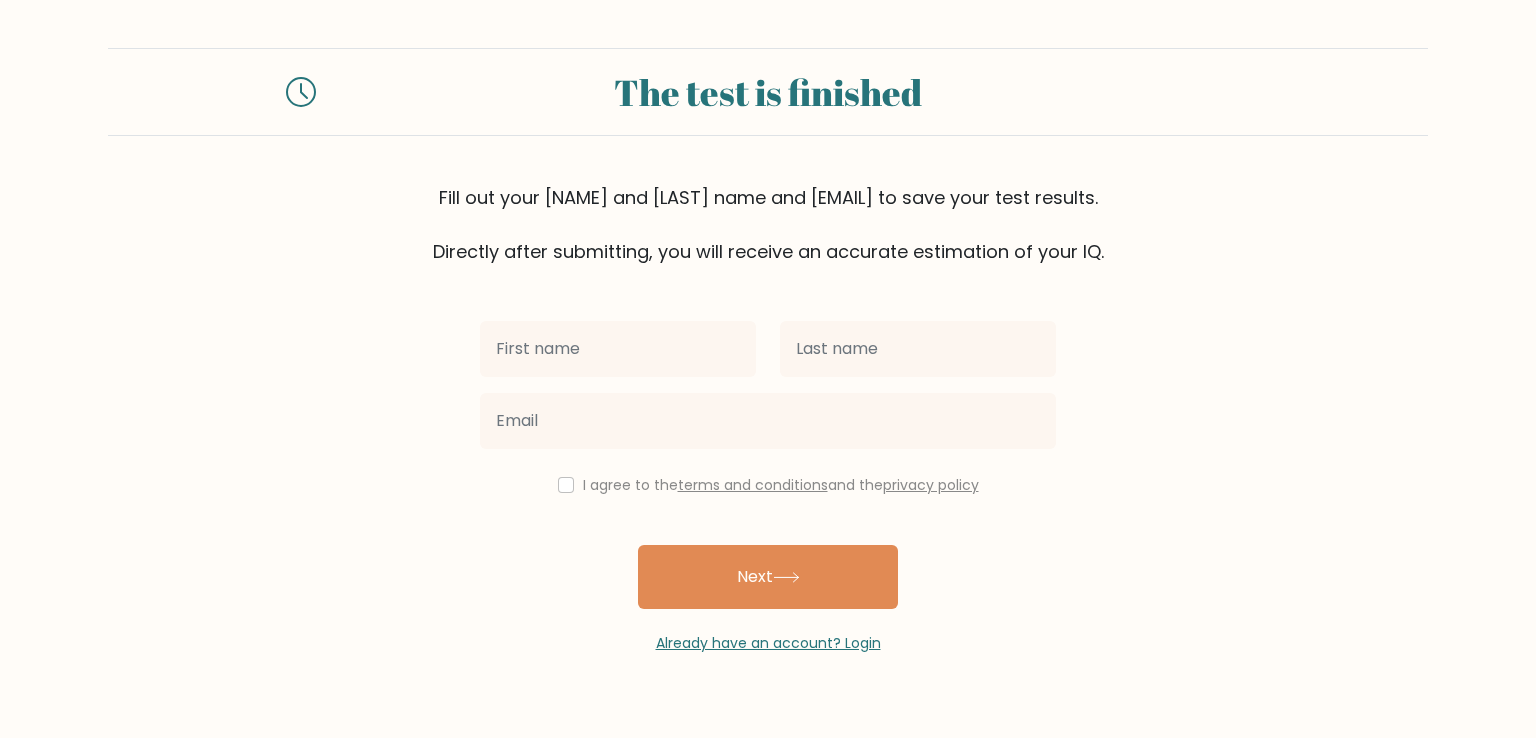 scroll, scrollTop: 0, scrollLeft: 0, axis: both 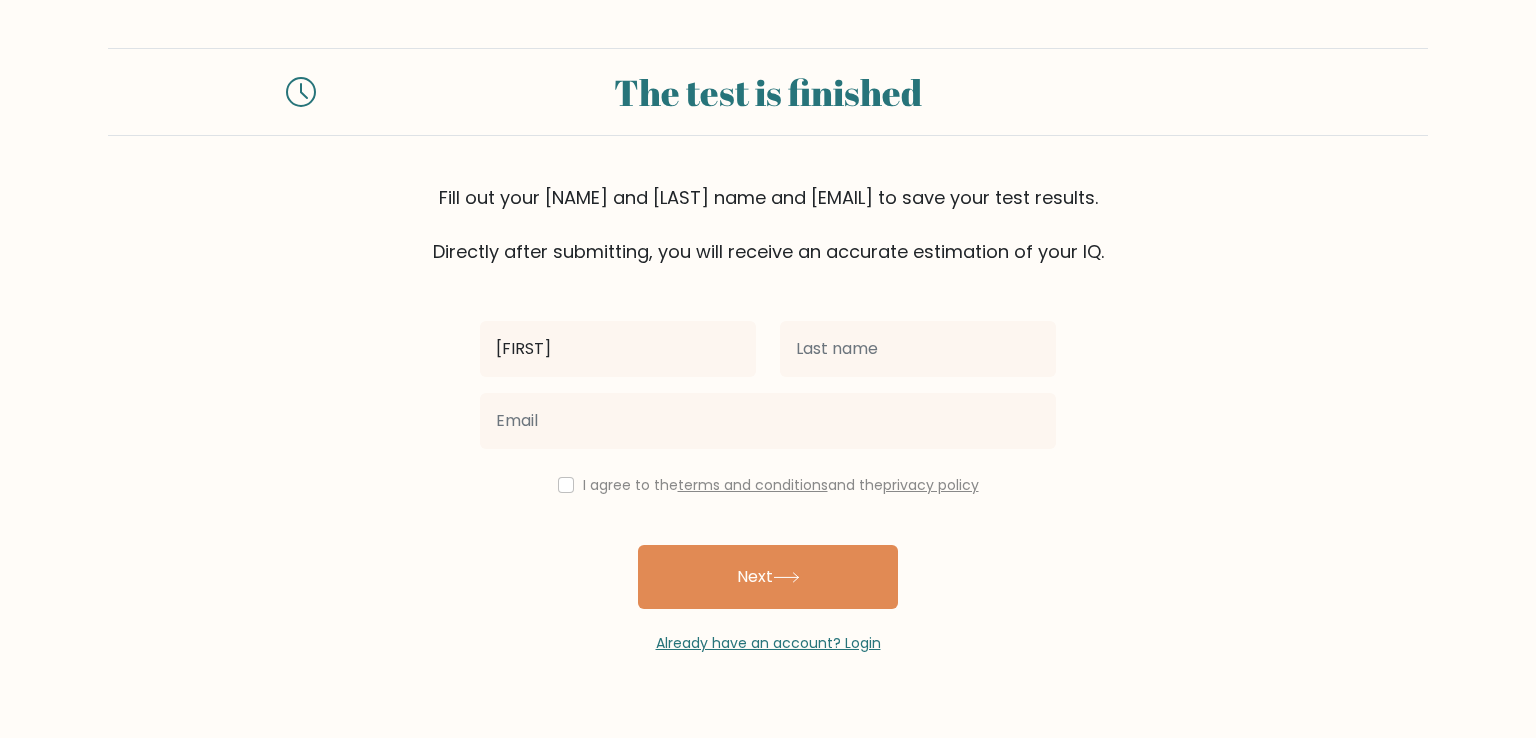 type on "Imran" 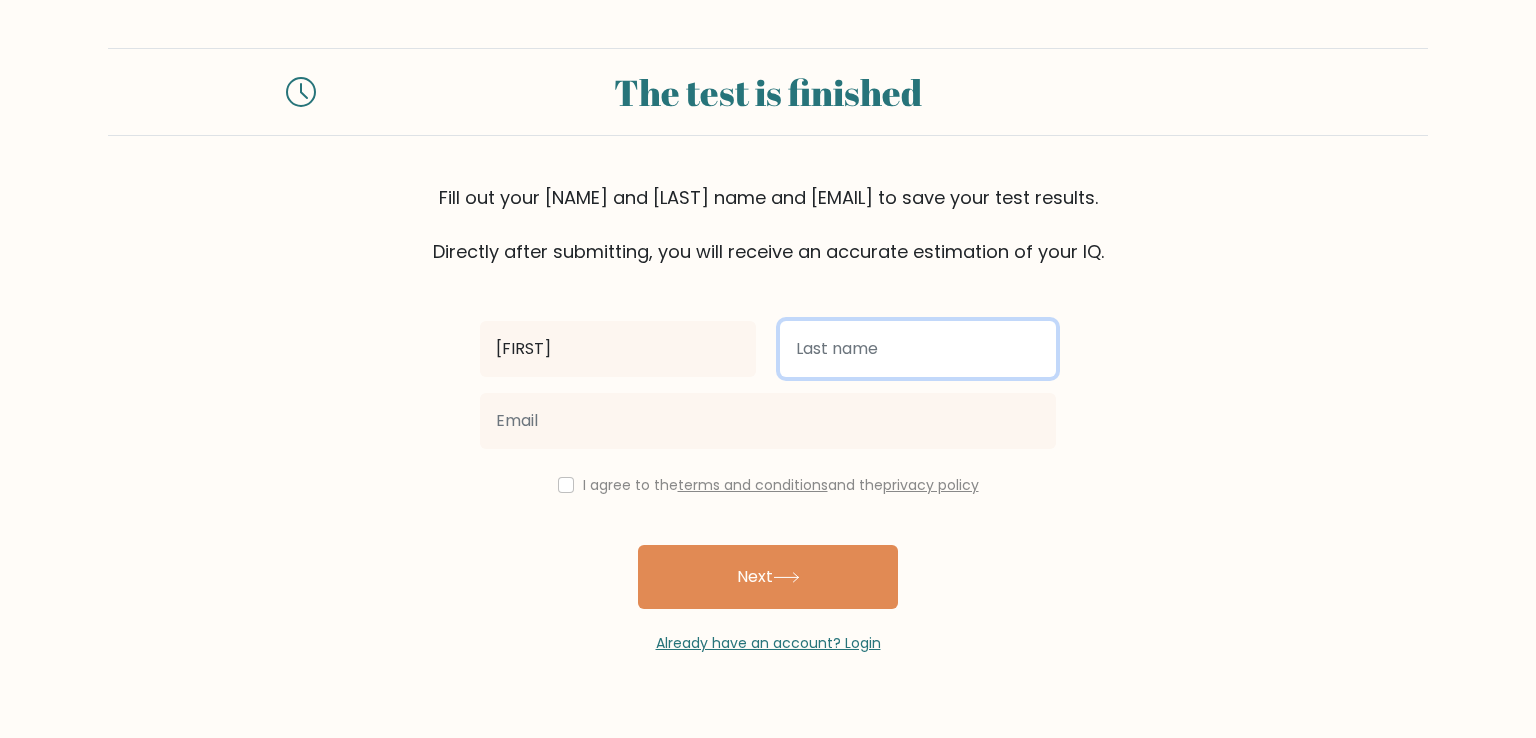 click at bounding box center [918, 349] 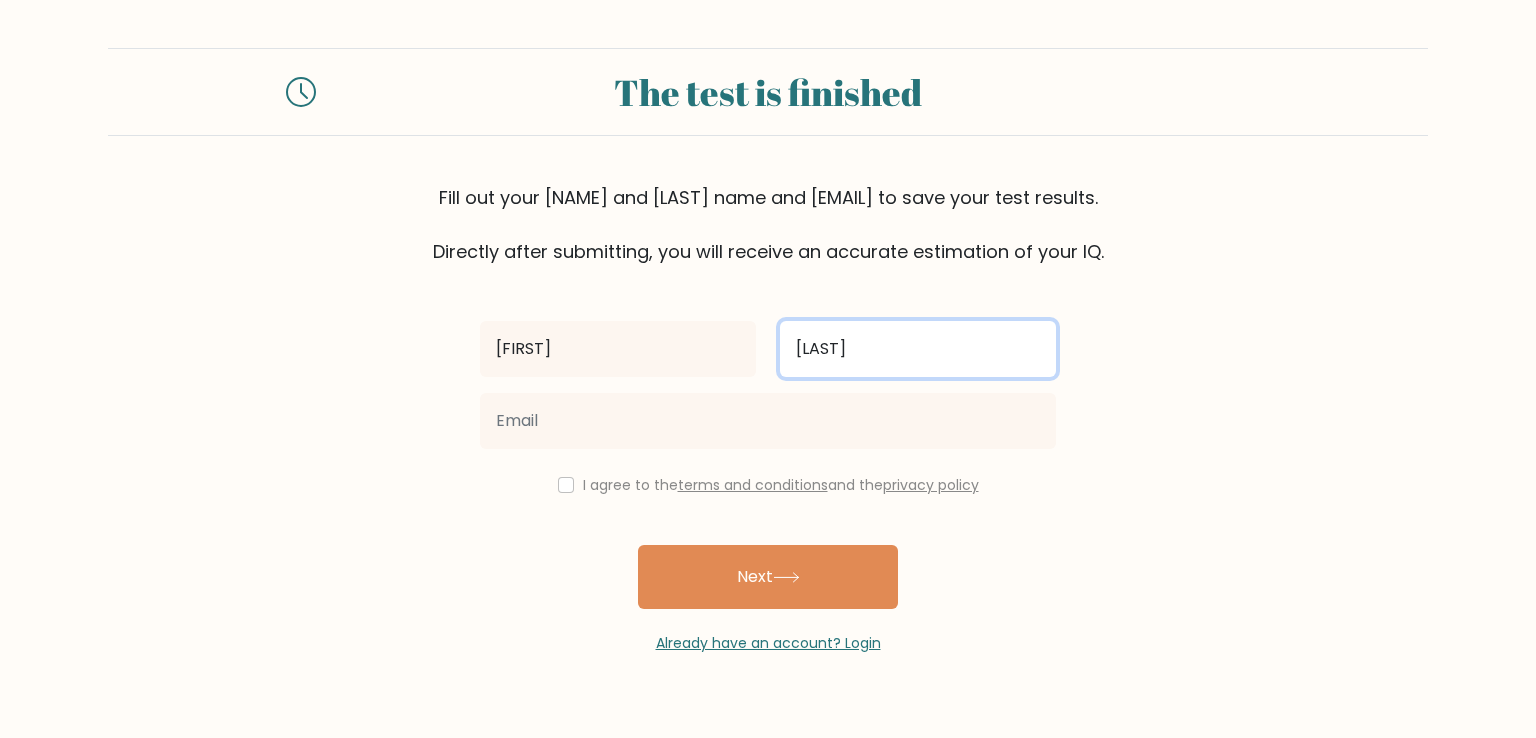 type on "Catic" 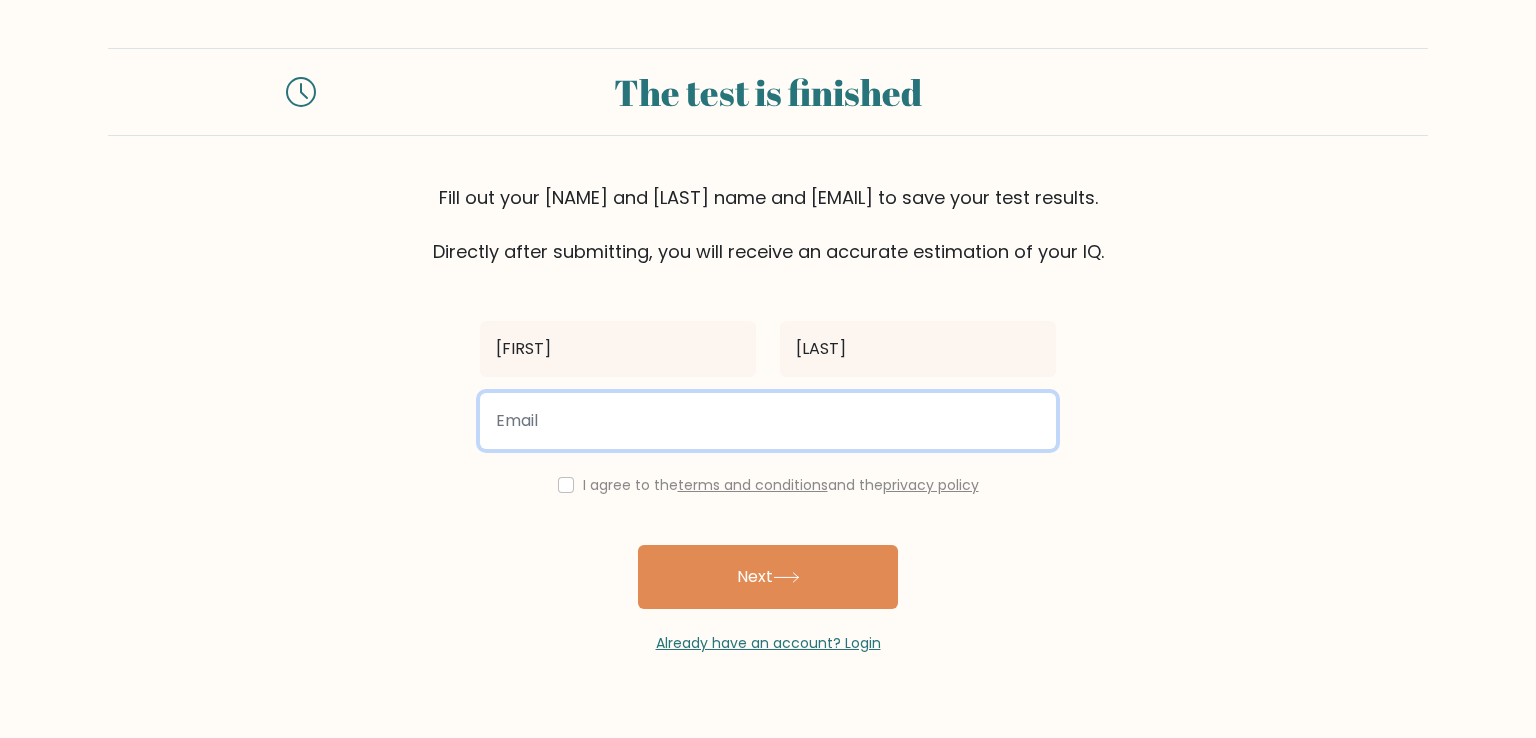 click at bounding box center [768, 421] 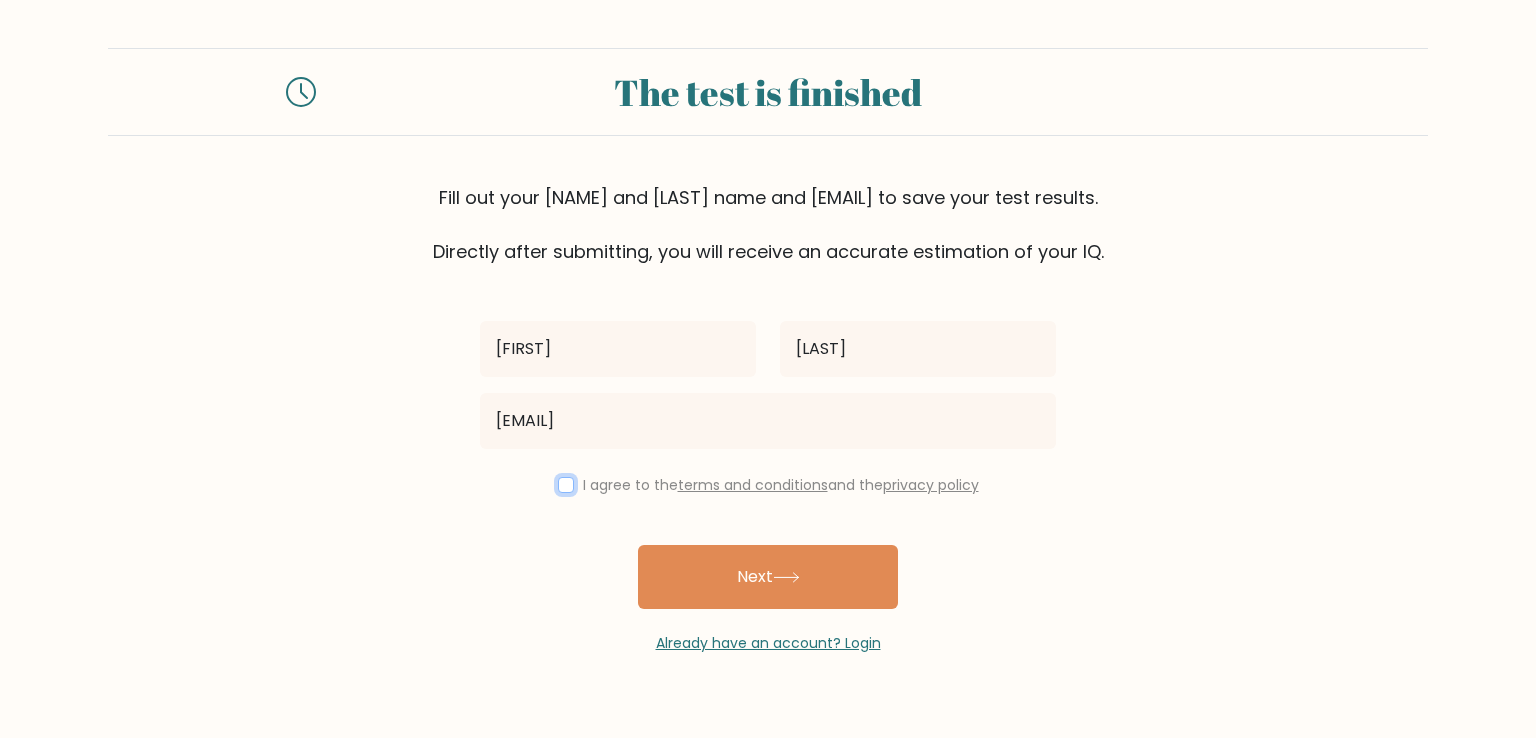 click at bounding box center [566, 485] 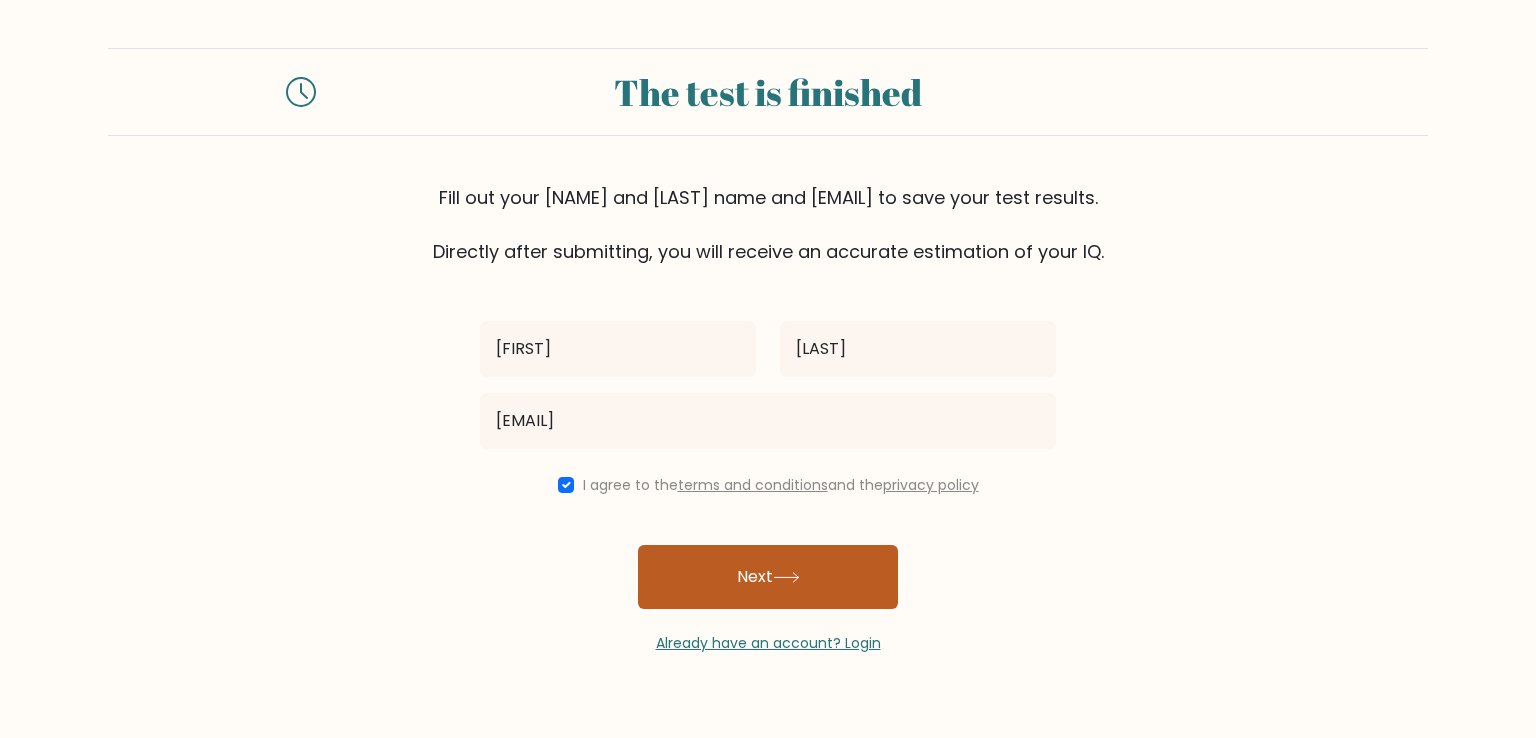 click on "Next" at bounding box center (768, 577) 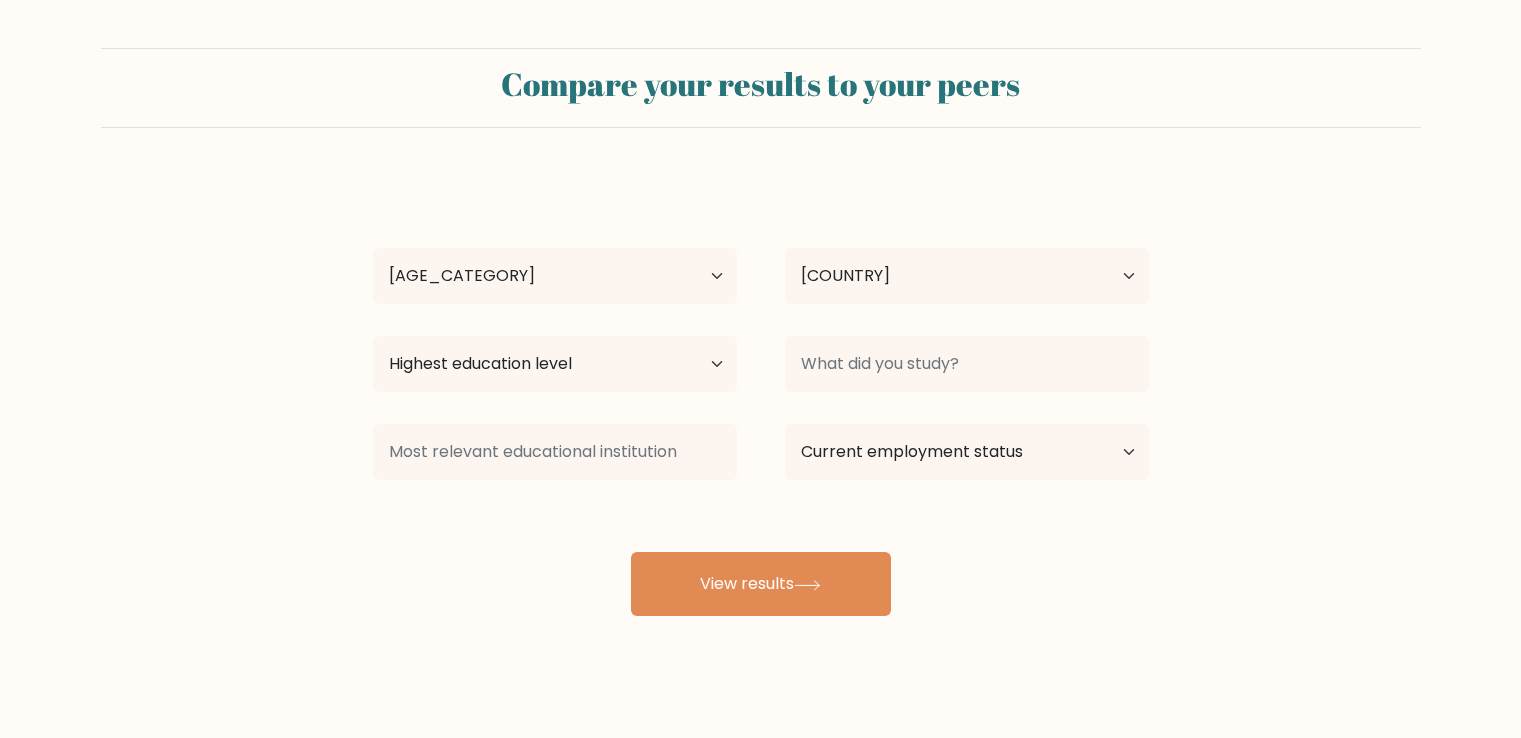 scroll, scrollTop: 0, scrollLeft: 0, axis: both 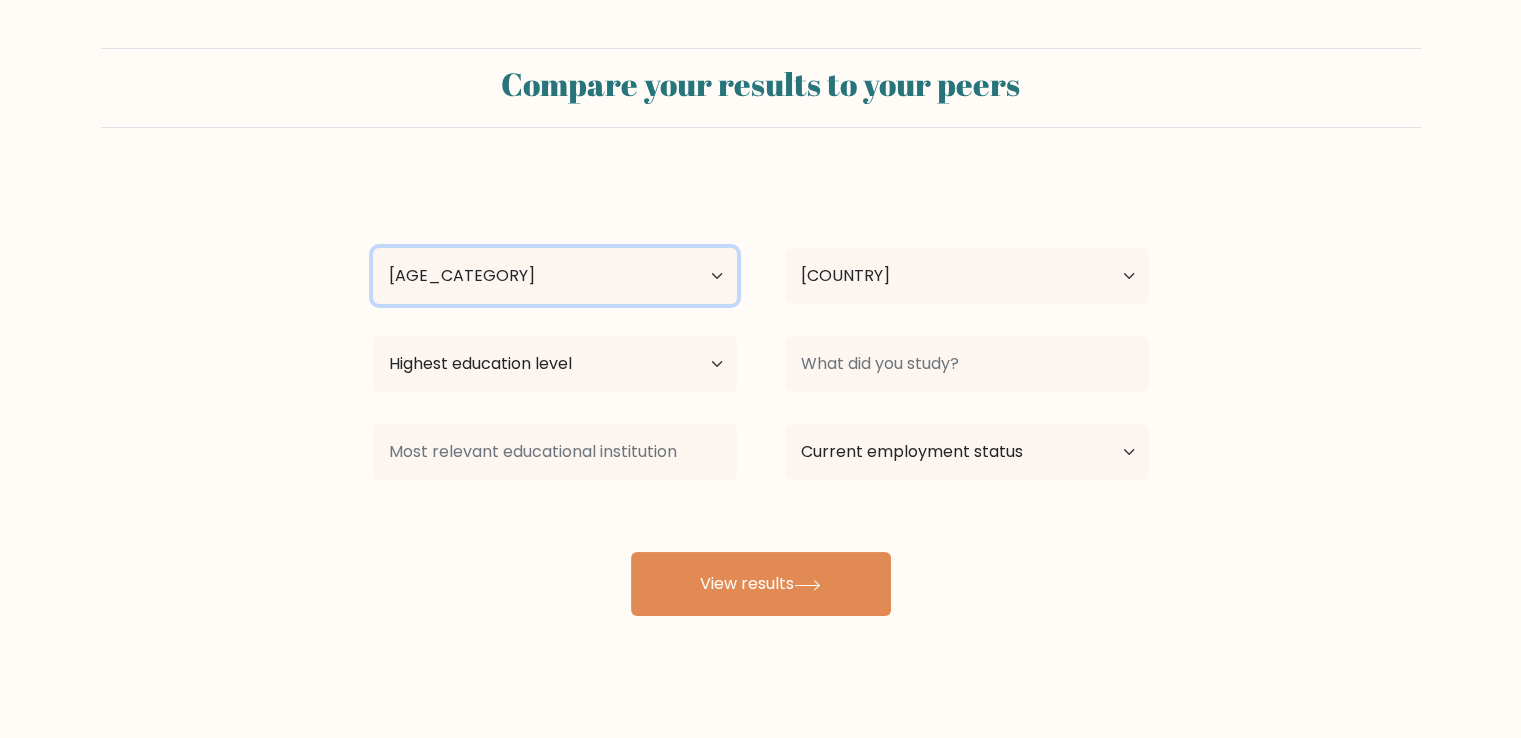 click on "Age
Under 18 years old
18-24 years old
25-34 years old
35-44 years old
45-54 years old
55-64 years old
65 years old and above" at bounding box center (555, 276) 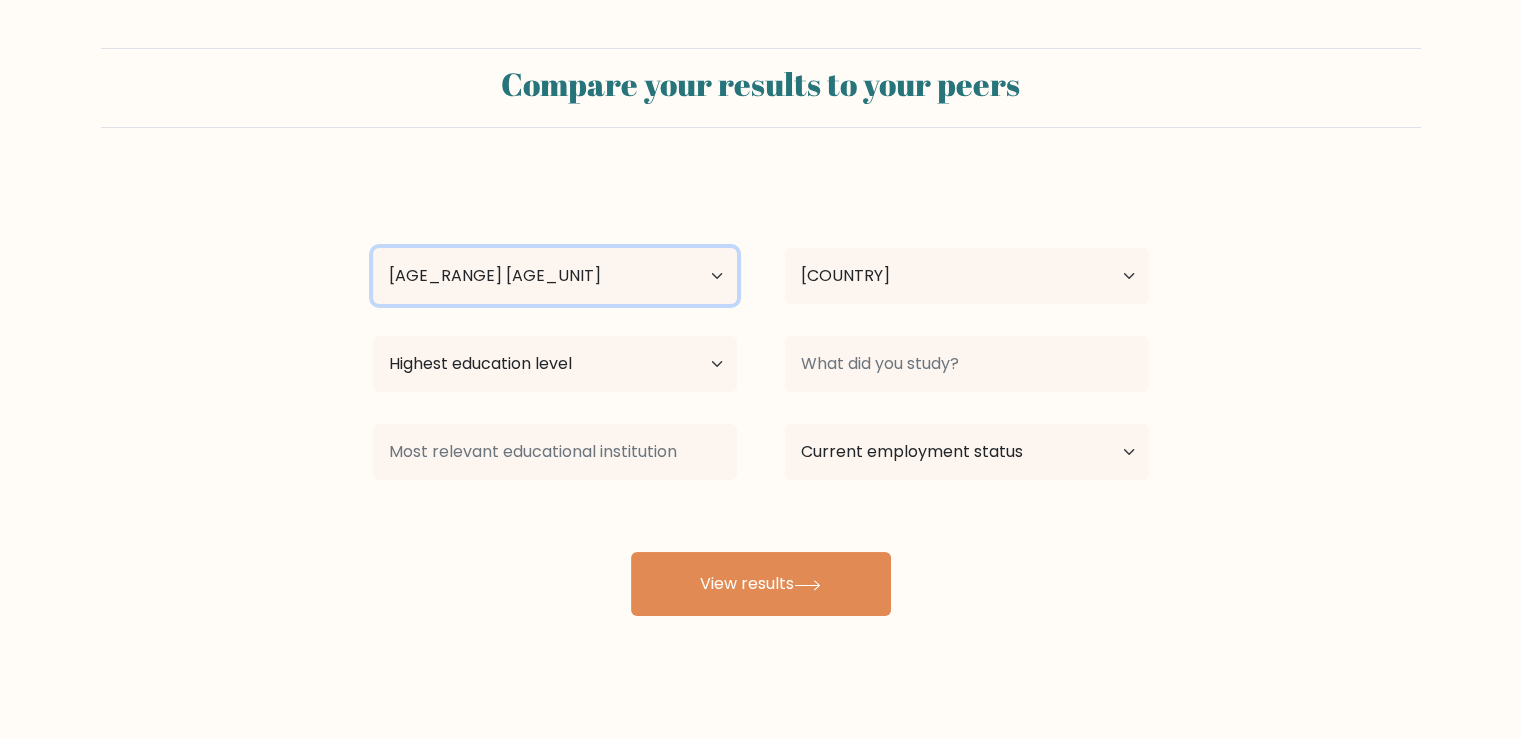 click on "Age
Under 18 years old
18-24 years old
25-34 years old
35-44 years old
45-54 years old
55-64 years old
65 years old and above" at bounding box center (555, 276) 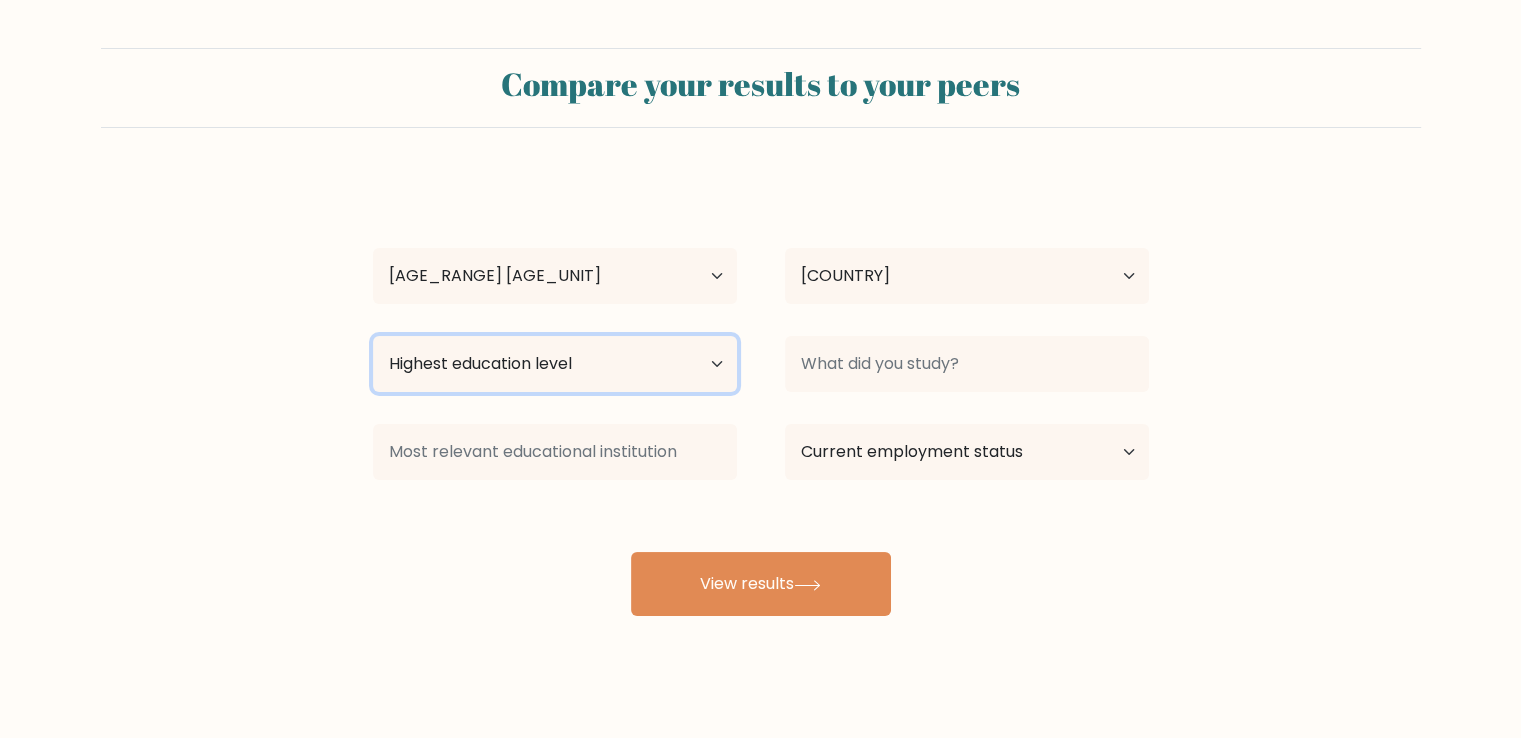 click on "Highest education level
No schooling
Primary
Lower Secondary
Upper Secondary
Occupation Specific
Bachelor's degree
Master's degree
Doctoral degree" at bounding box center [555, 364] 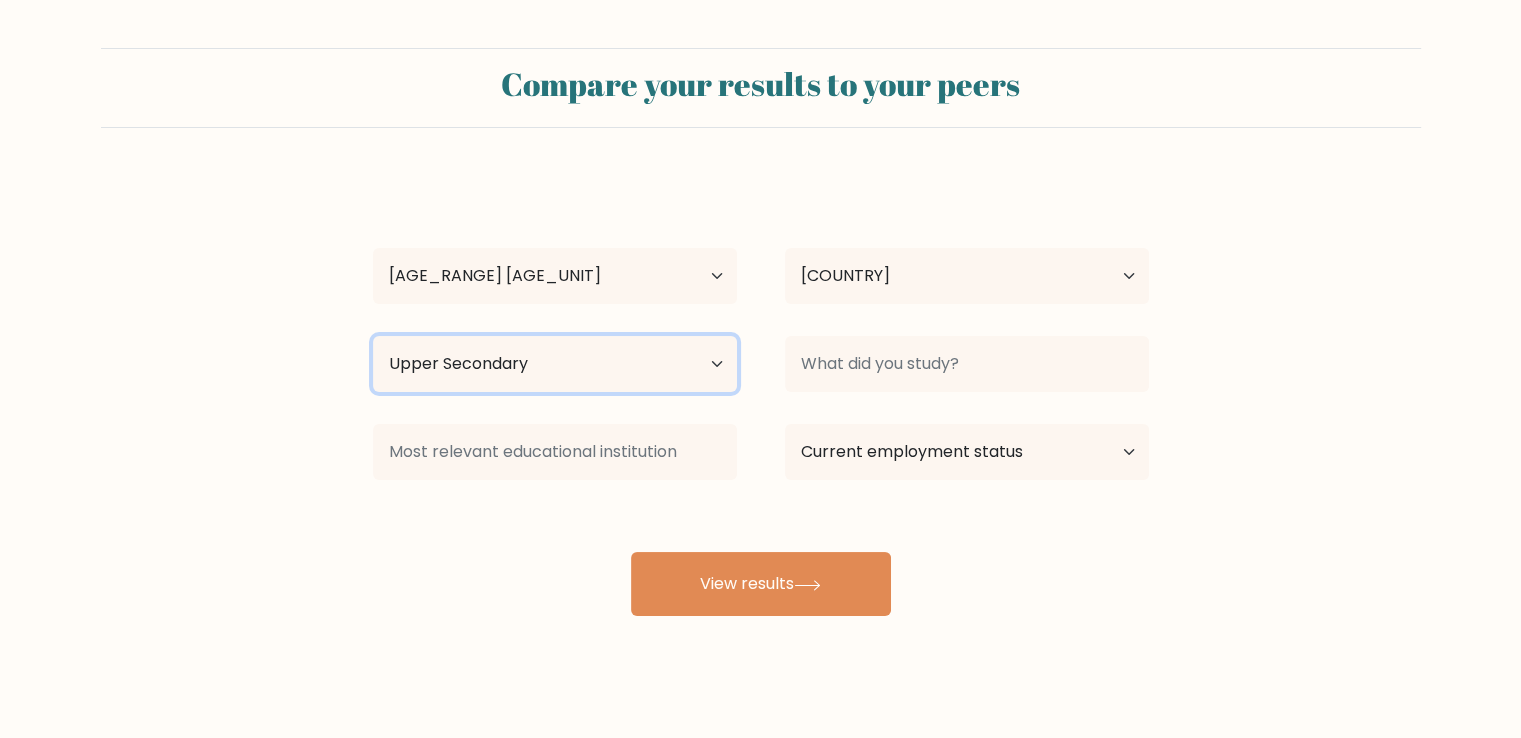 click on "Highest education level
No schooling
Primary
Lower Secondary
Upper Secondary
Occupation Specific
Bachelor's degree
Master's degree
Doctoral degree" at bounding box center [555, 364] 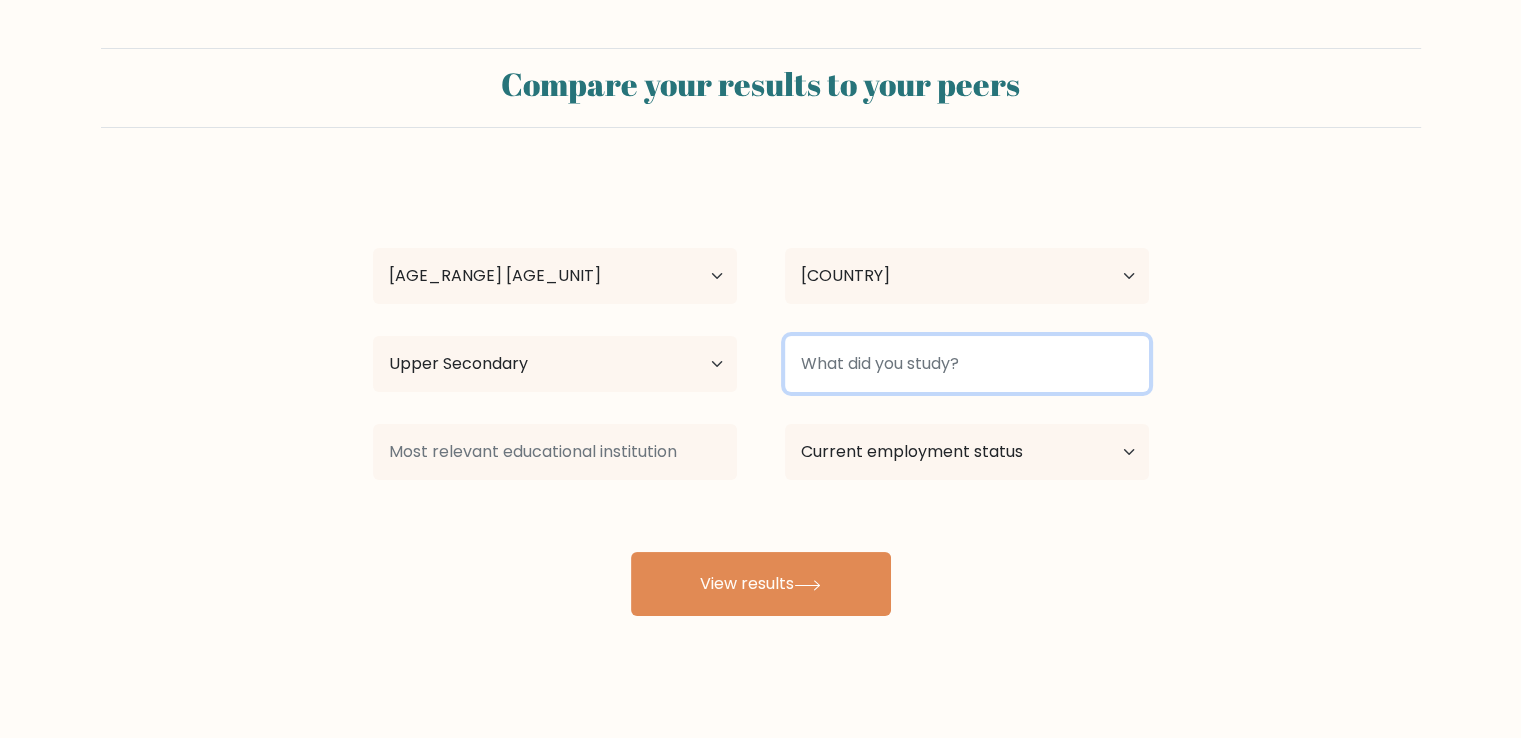 click at bounding box center [967, 364] 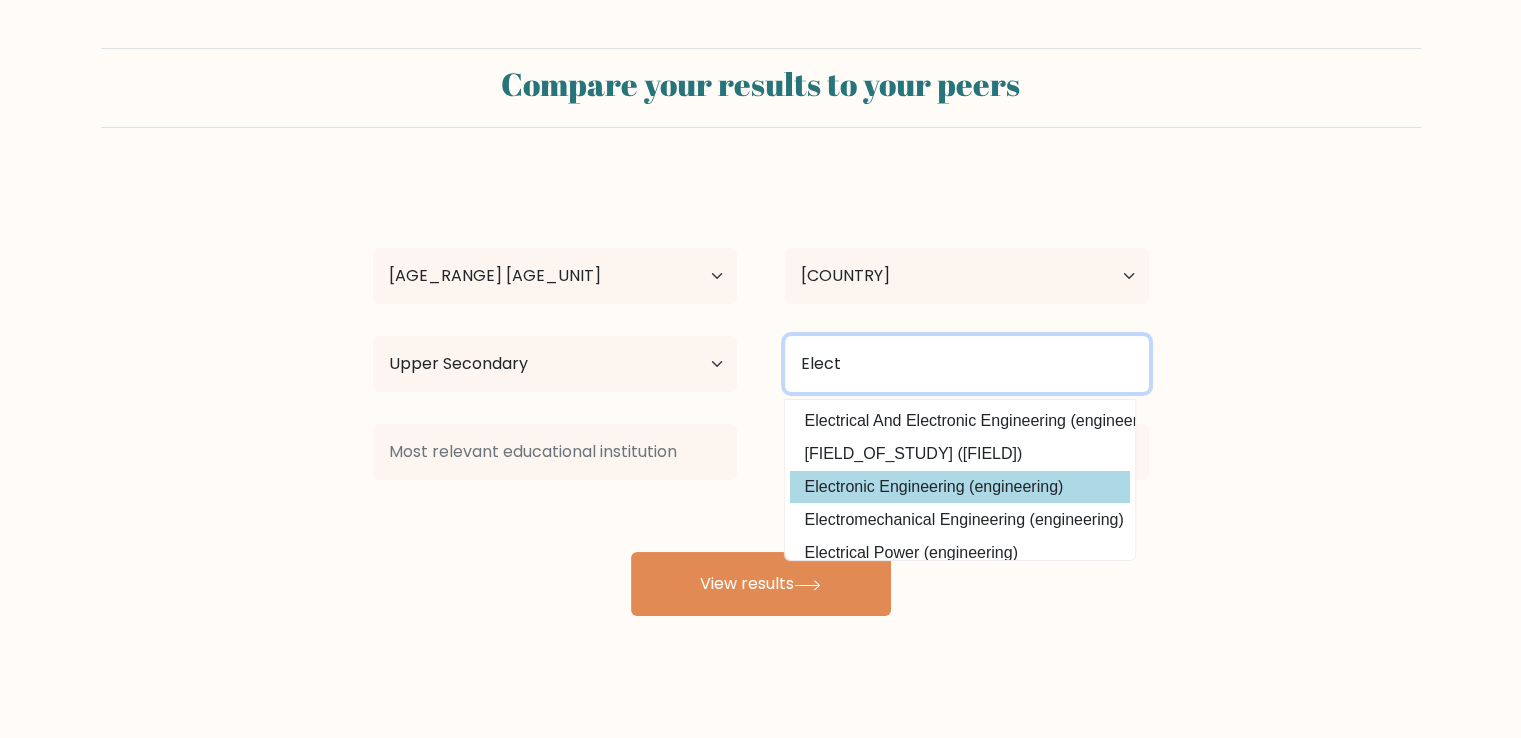 type on "Elect" 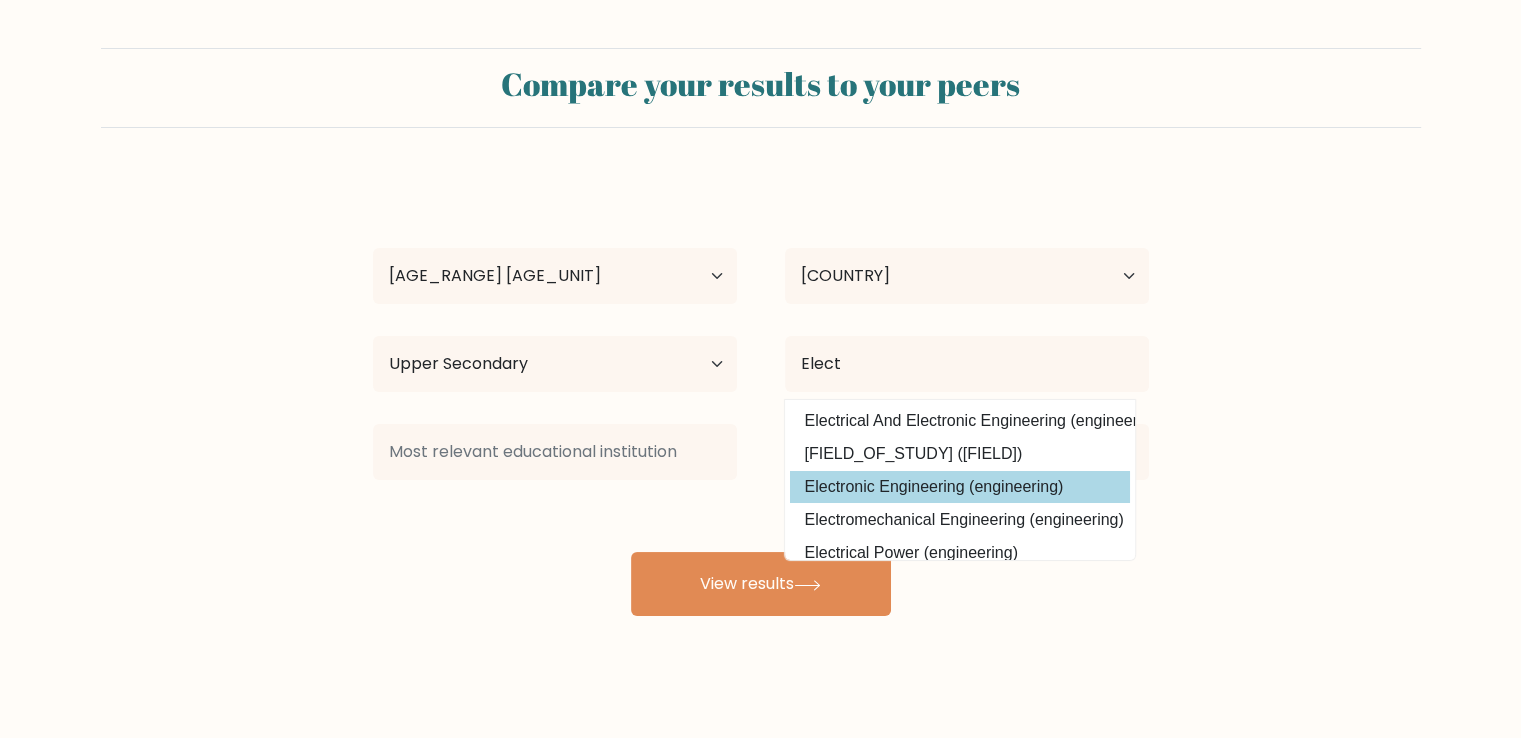 click on "Electronic Engineering (engineering)" at bounding box center [960, 487] 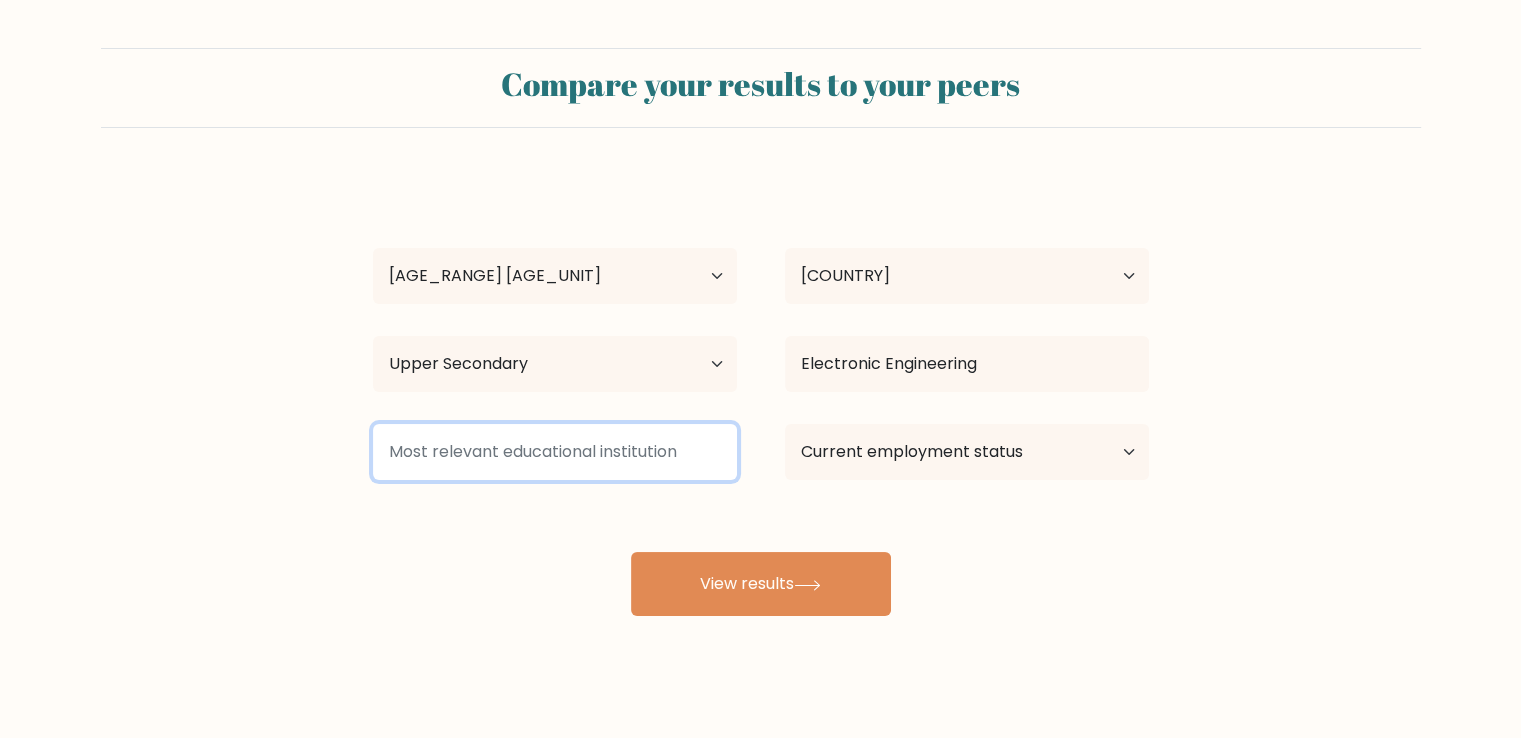 click at bounding box center (555, 452) 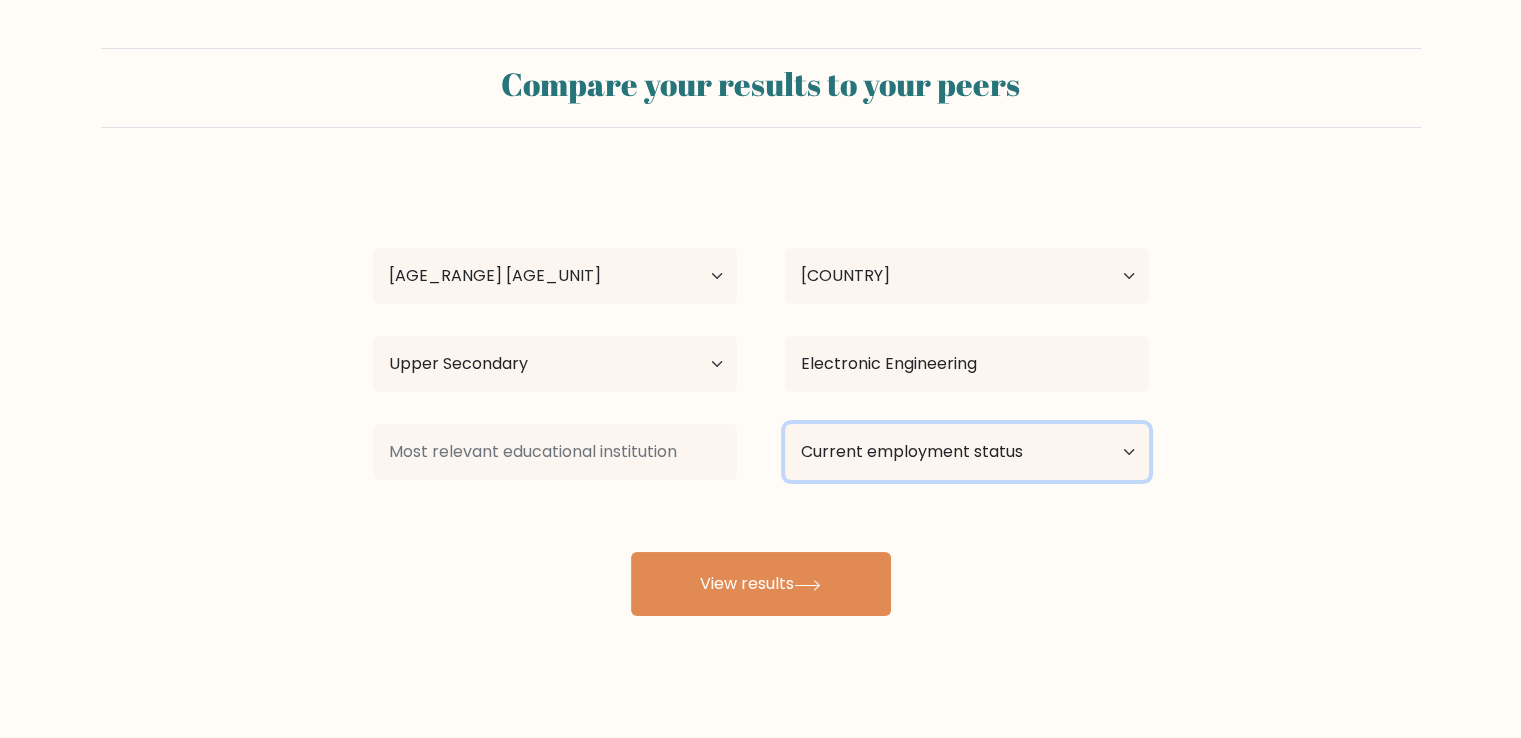 click on "Current employment status
Employed
Student
Retired
Other / prefer not to answer" at bounding box center (967, 452) 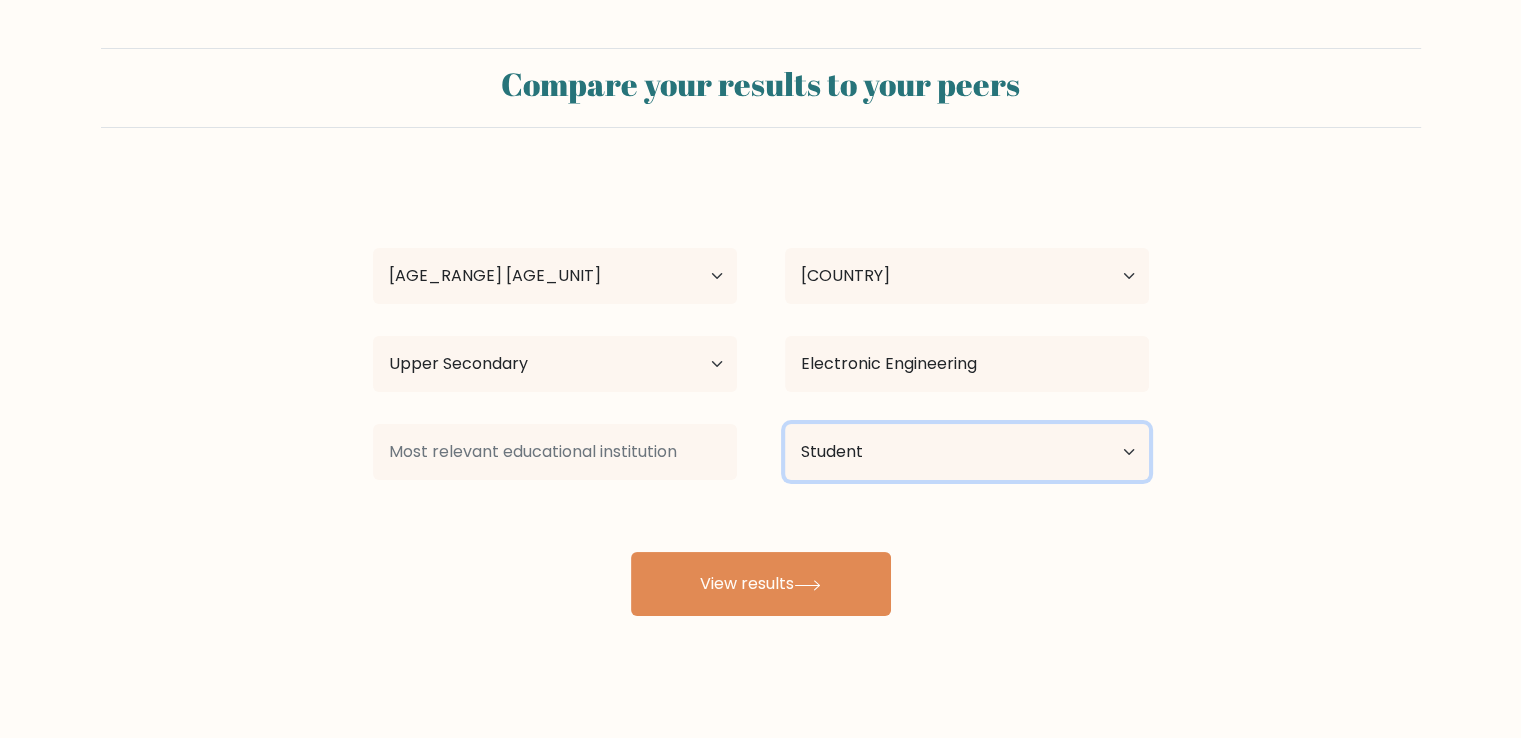click on "Current employment status
Employed
Student
Retired
Other / prefer not to answer" at bounding box center (967, 452) 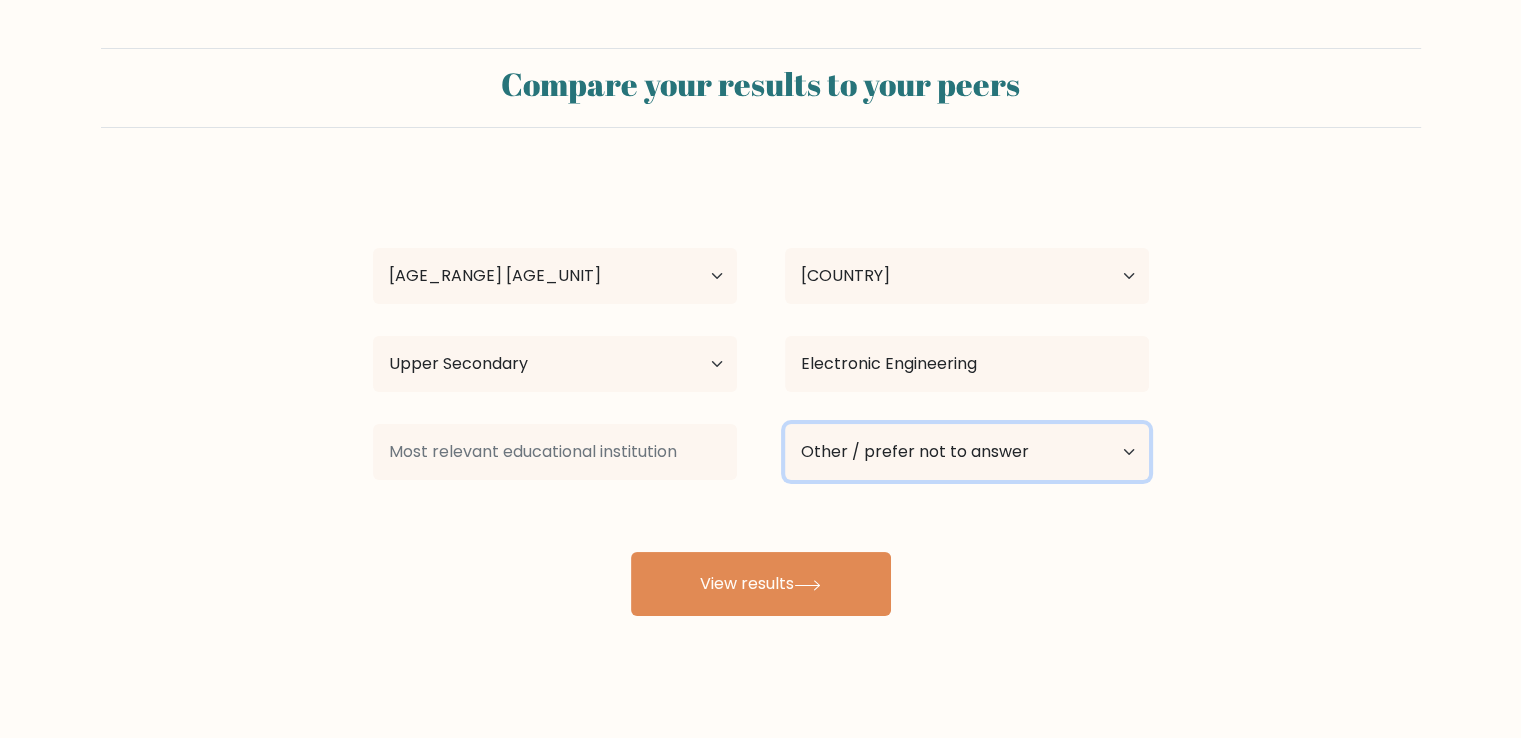 click on "Current employment status
Employed
Student
Retired
Other / prefer not to answer" at bounding box center (967, 452) 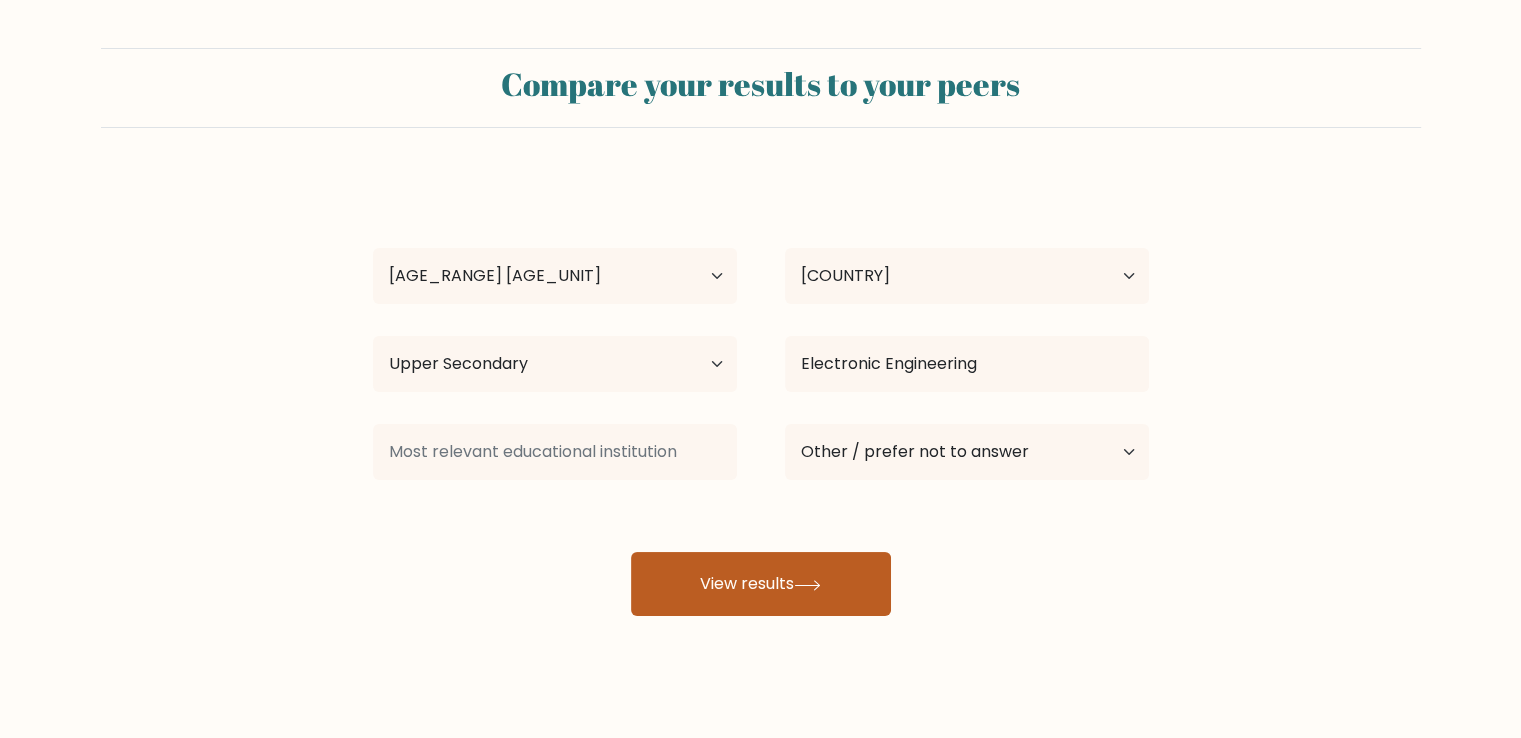 click on "View results" at bounding box center (761, 584) 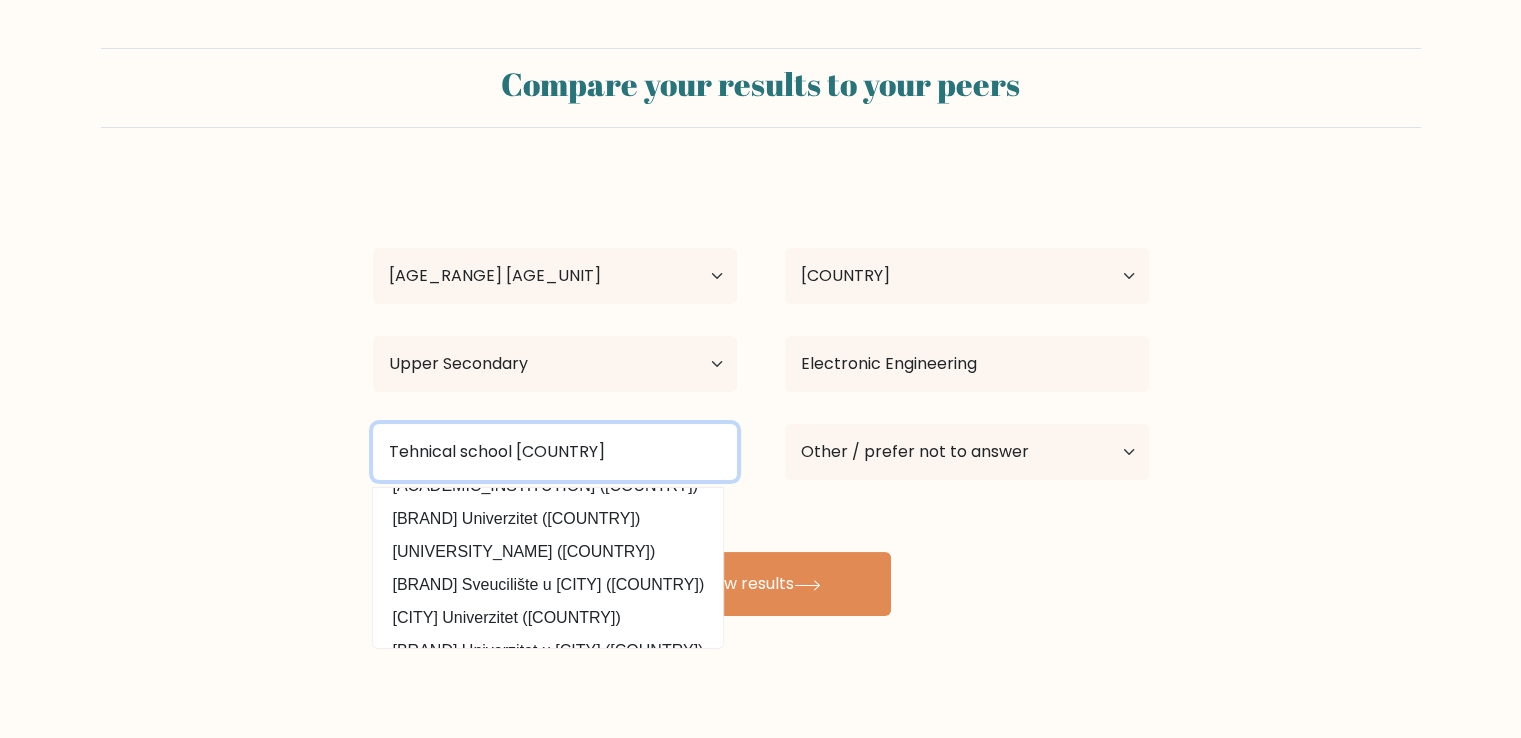 scroll, scrollTop: 0, scrollLeft: 0, axis: both 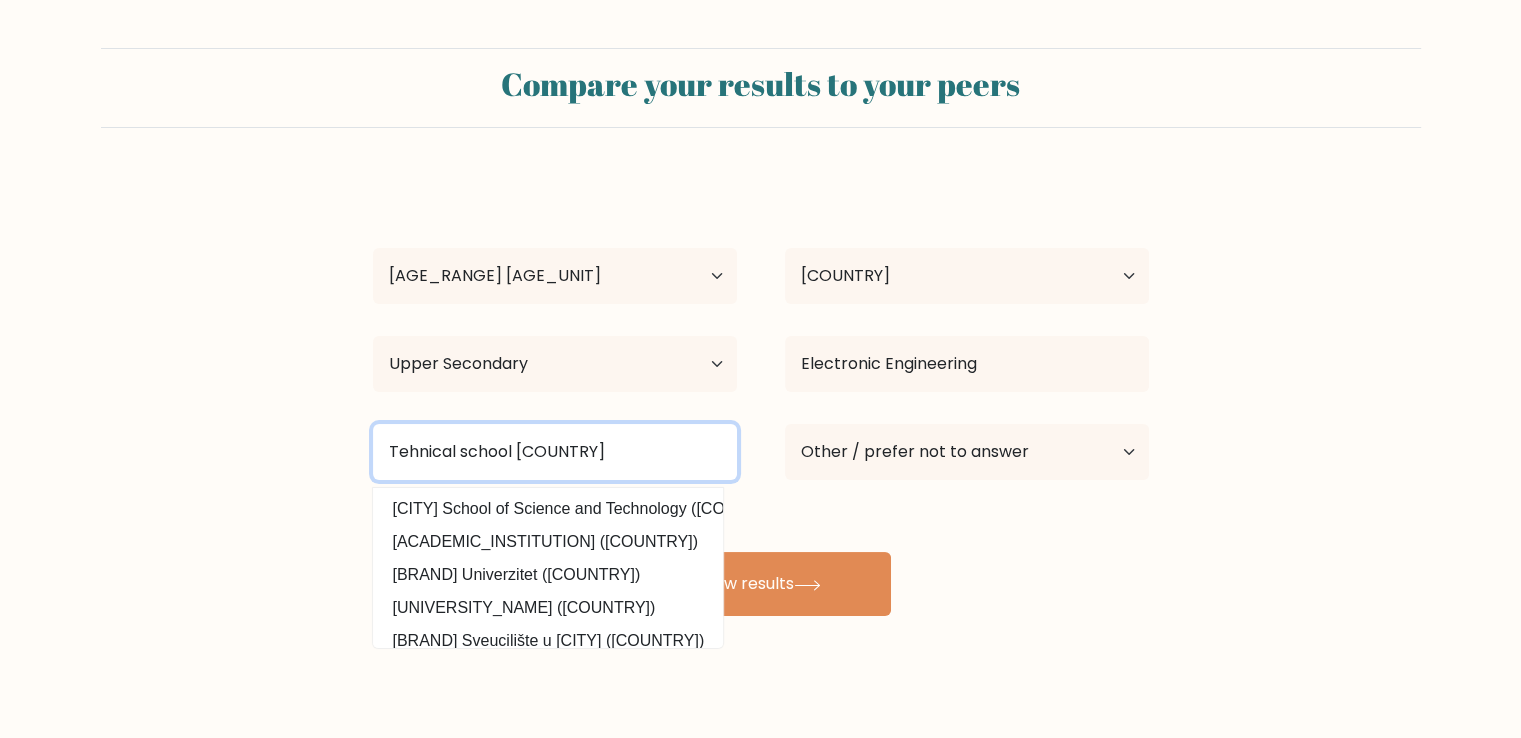 click on "Tehnical school [COUNTRY]" at bounding box center [555, 452] 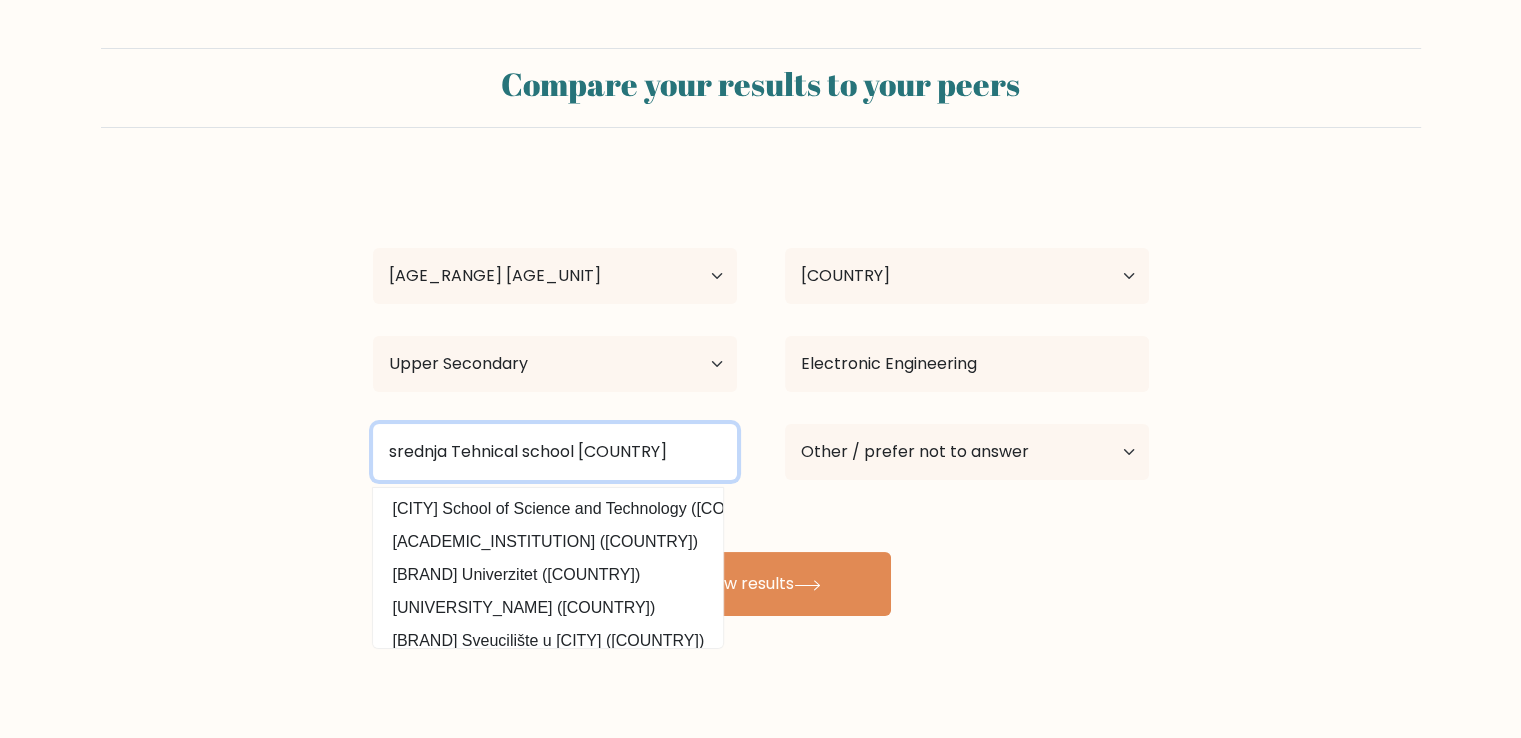 click on "srednja Tehnical school [COUNTRY]" at bounding box center (555, 452) 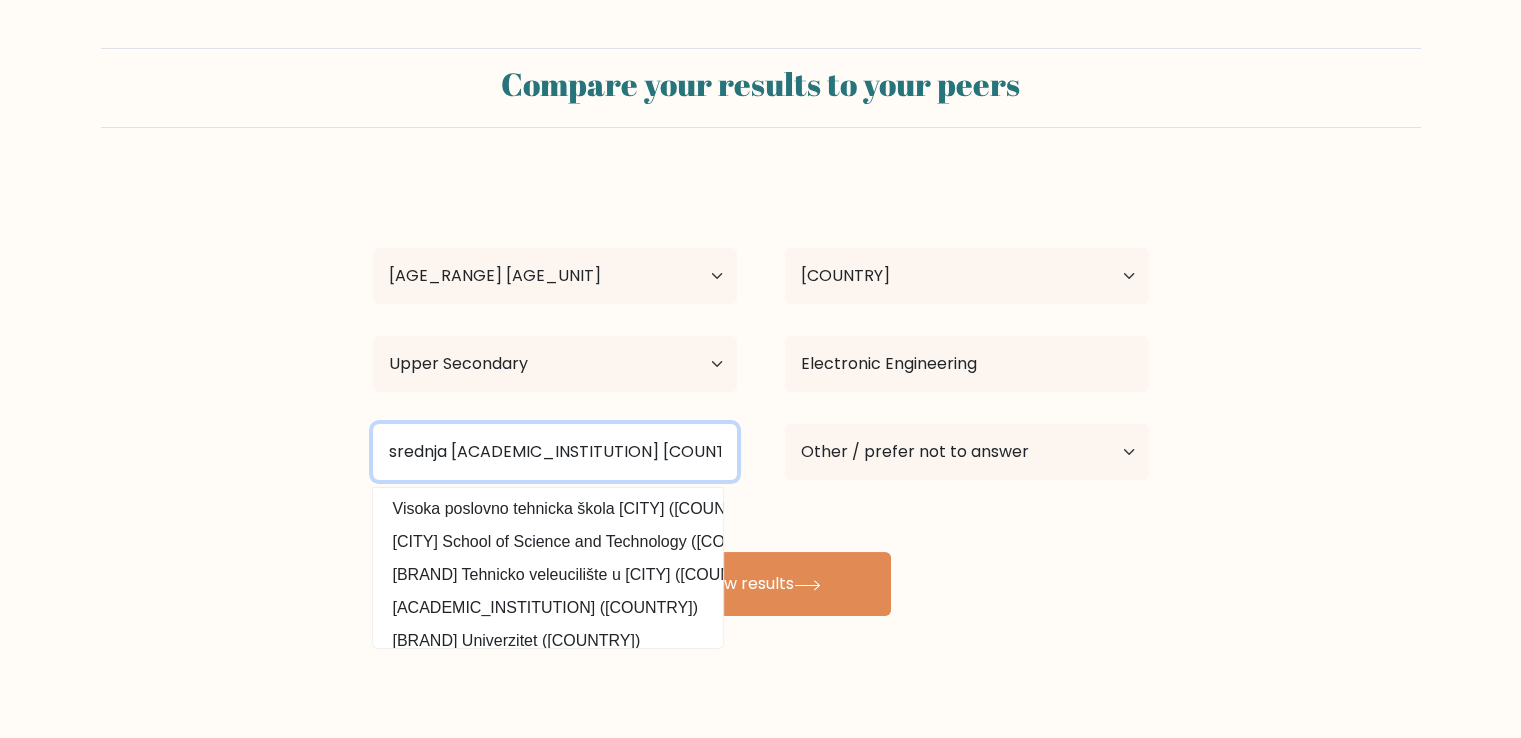 drag, startPoint x: 652, startPoint y: 455, endPoint x: 550, endPoint y: 449, distance: 102.176315 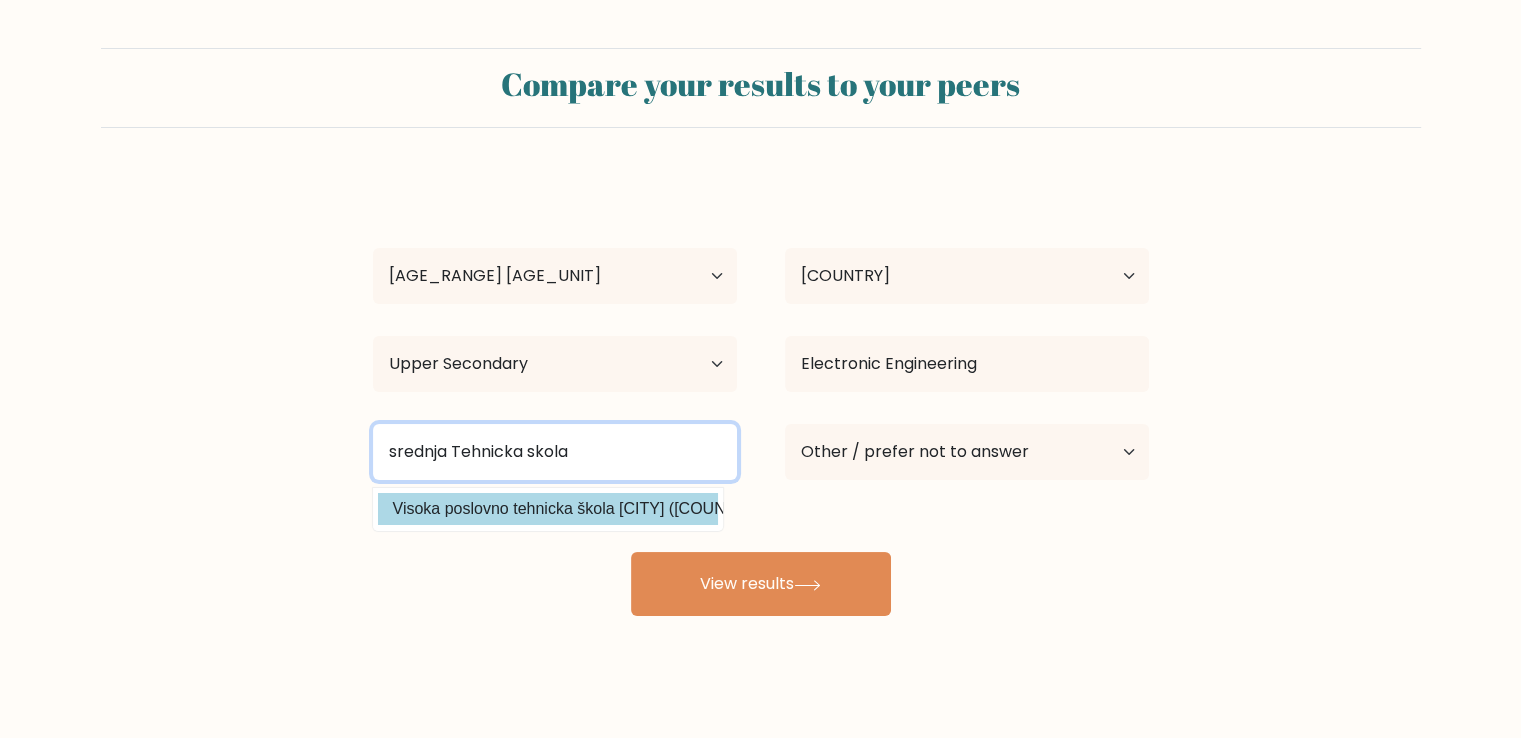 type on "srednja Tehnicka skola" 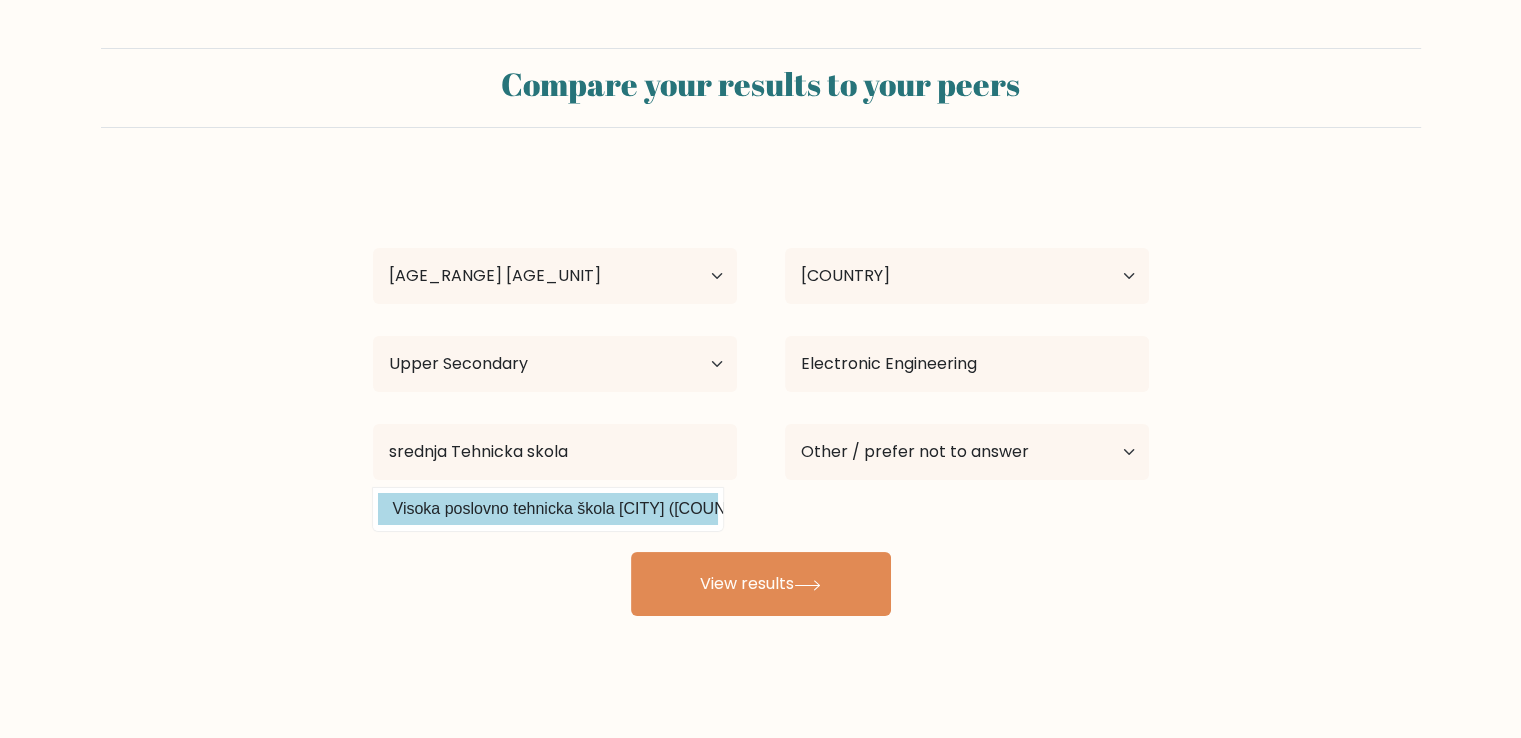 click on "Visoka poslovno tehnicka škola [CITY] ([COUNTRY])" at bounding box center (548, 509) 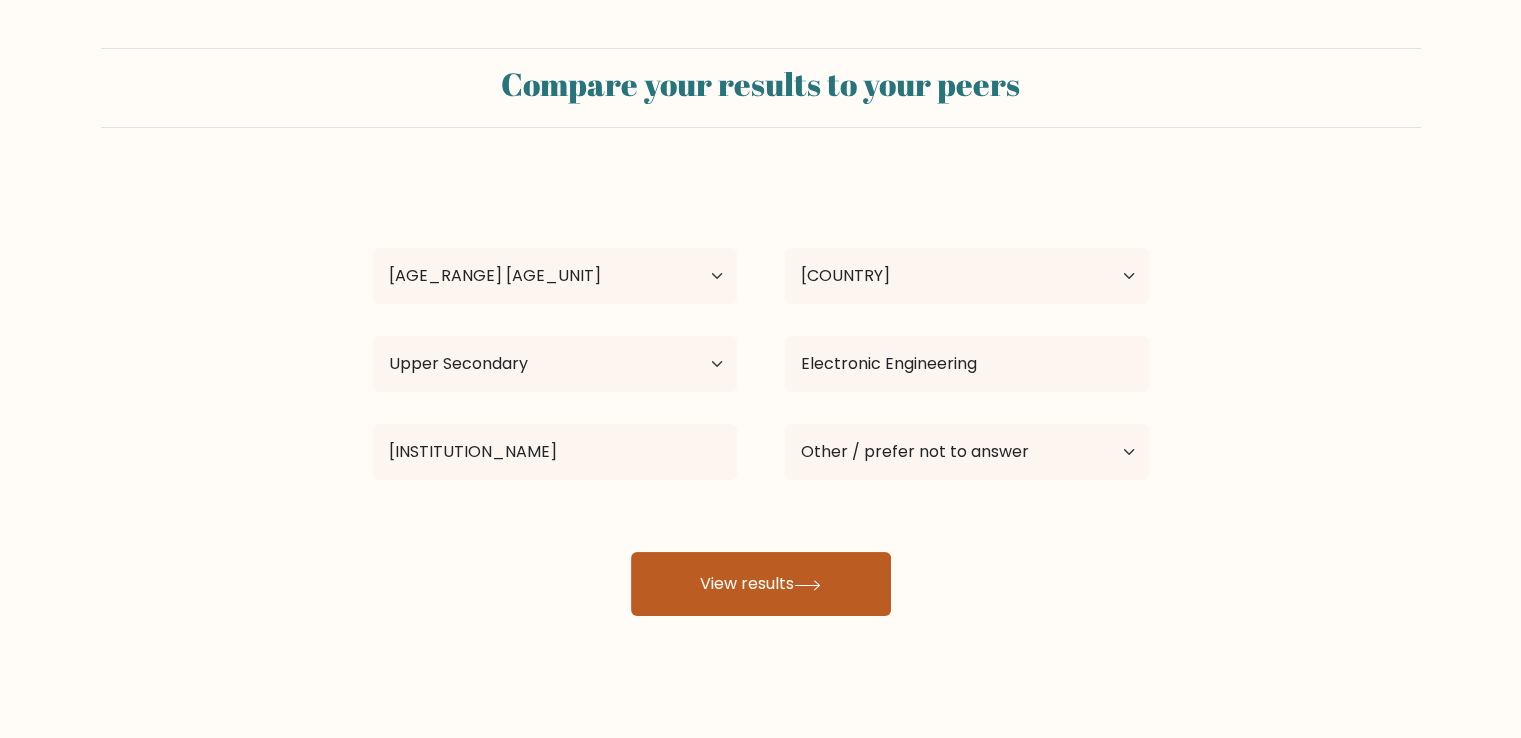 click on "View results" at bounding box center [761, 584] 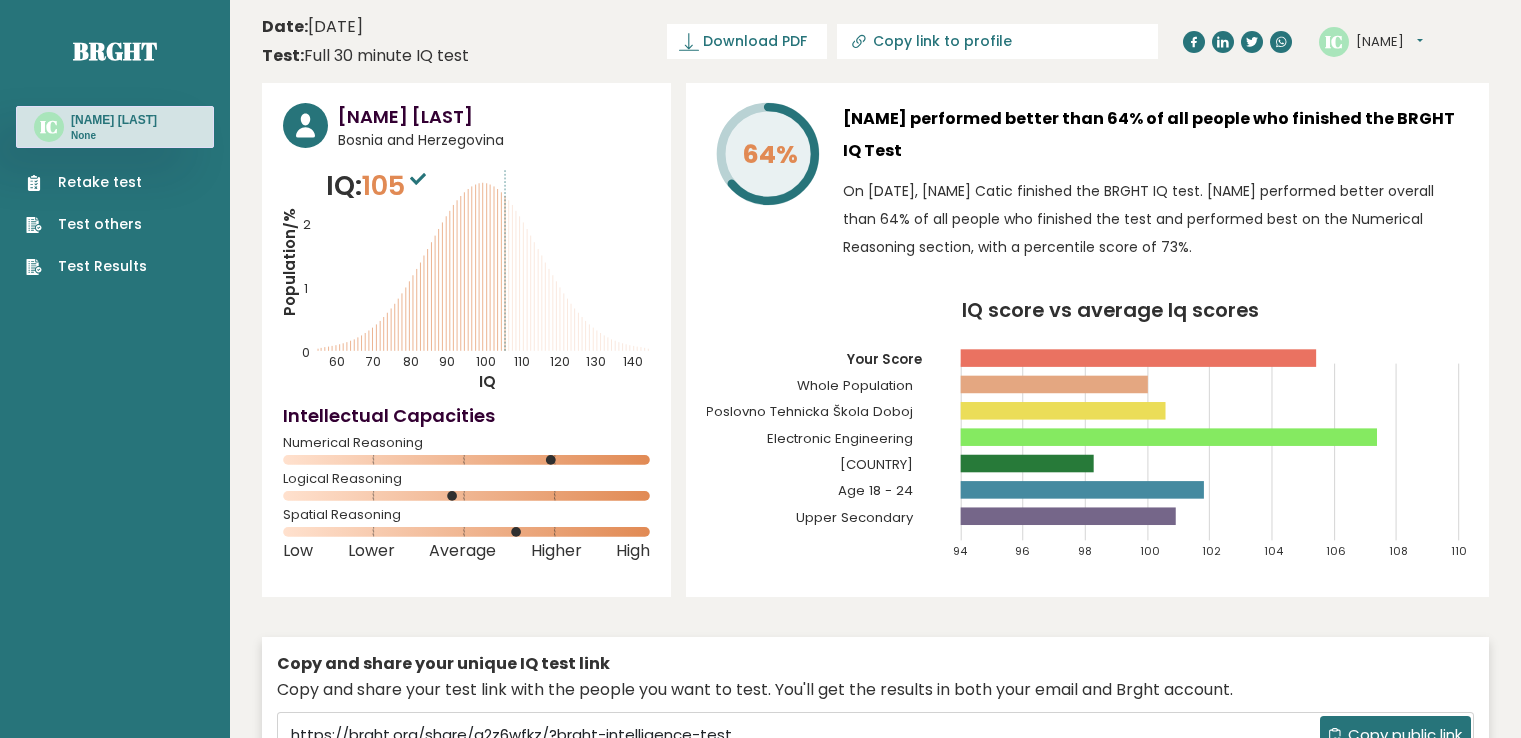 scroll, scrollTop: 0, scrollLeft: 0, axis: both 